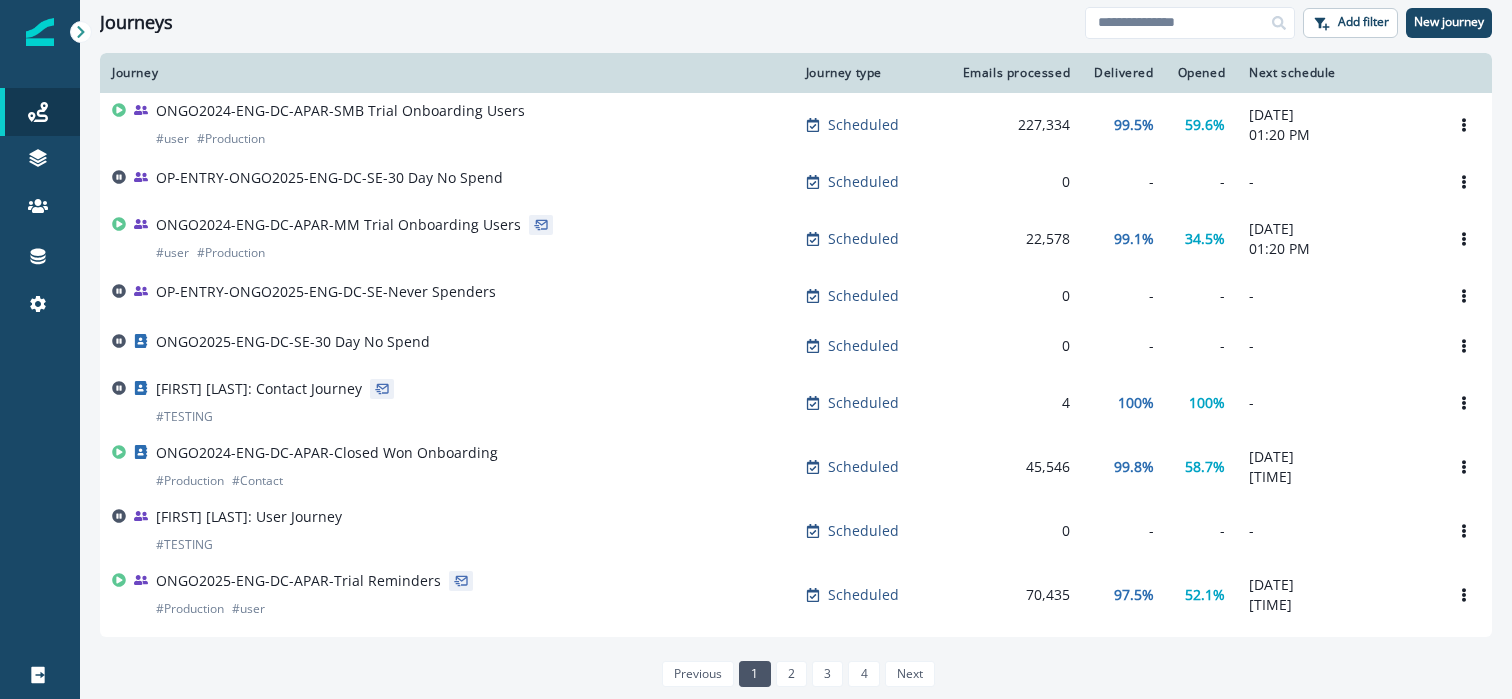 scroll, scrollTop: 0, scrollLeft: 0, axis: both 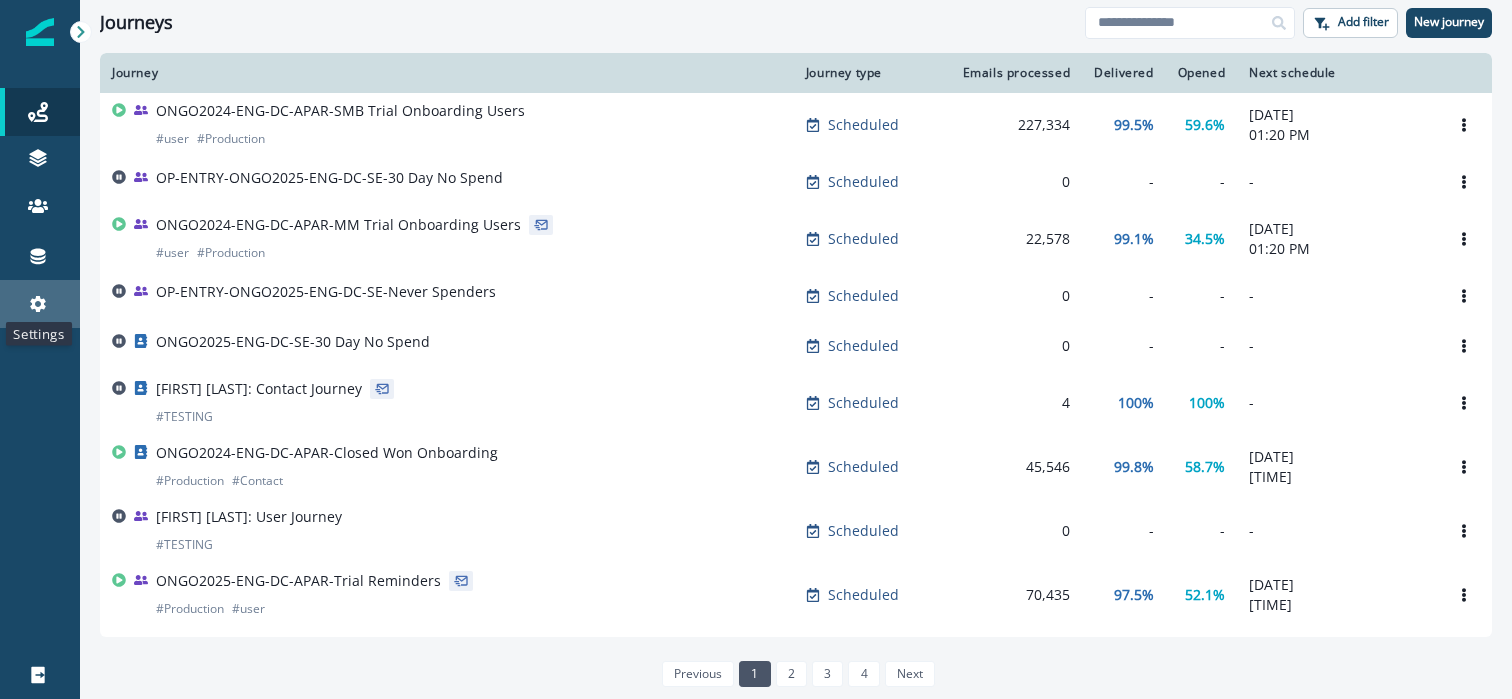 click 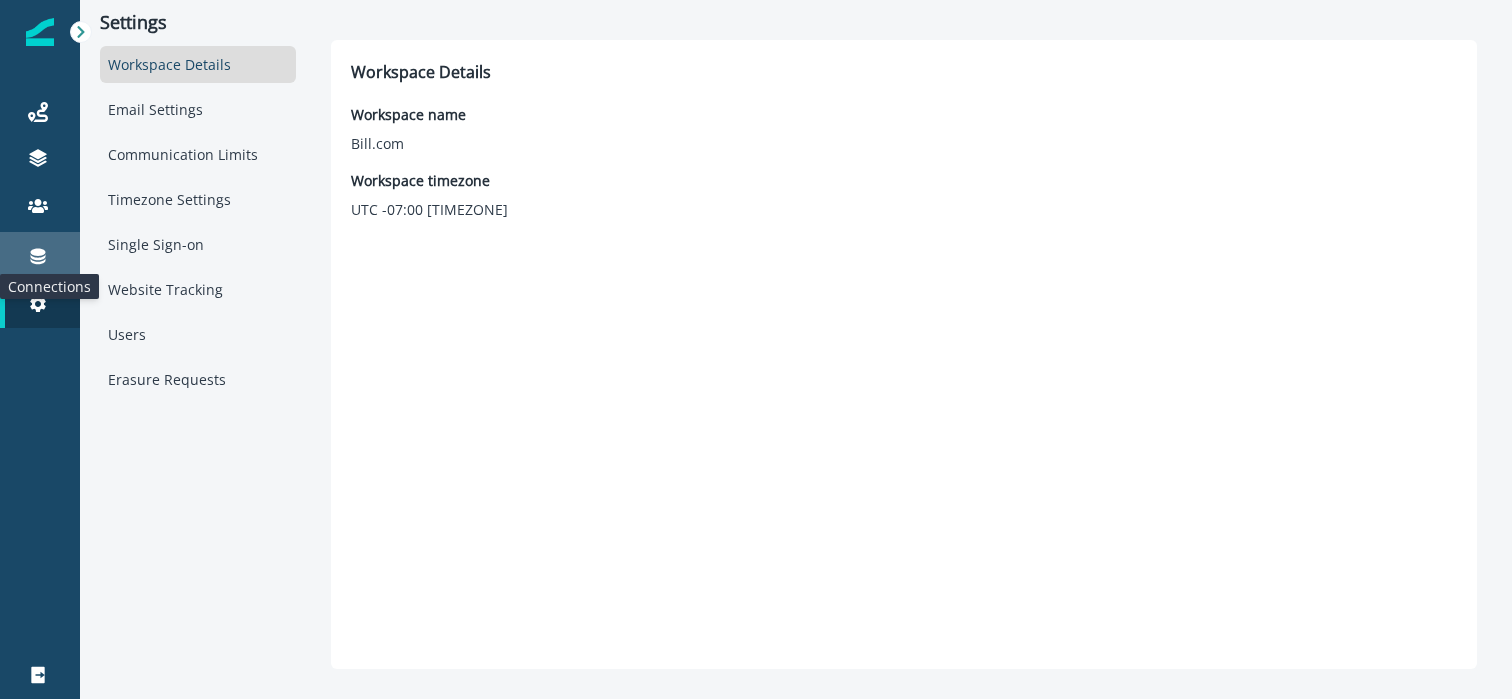 click 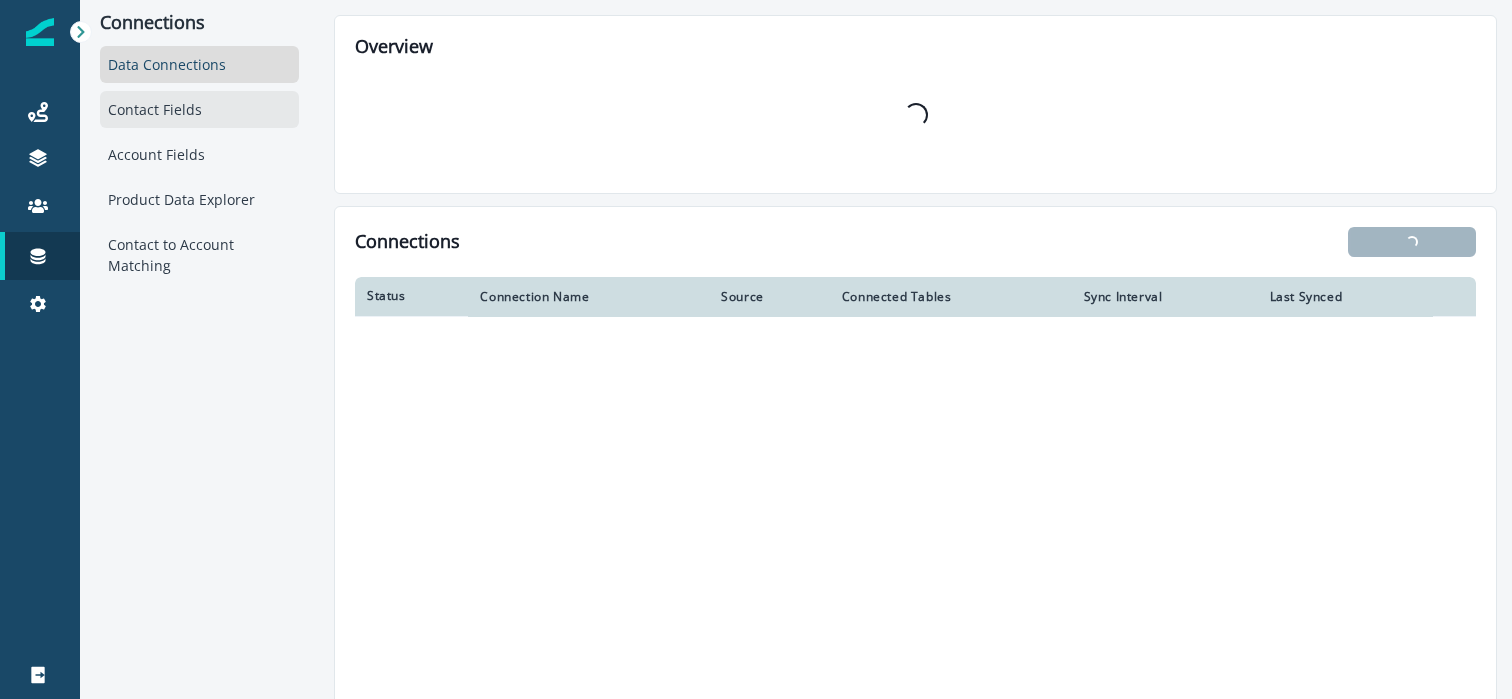 click on "Contact Fields" at bounding box center [199, 109] 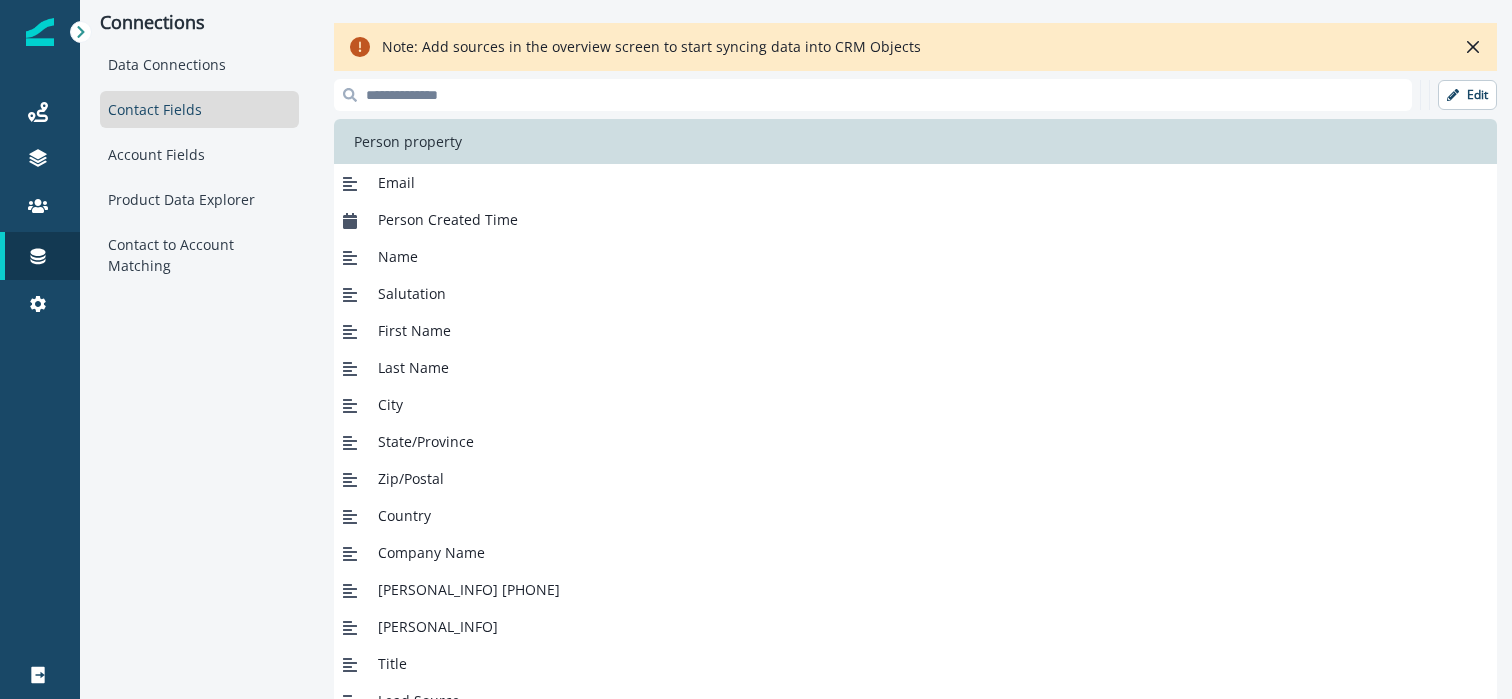 click at bounding box center [873, 95] 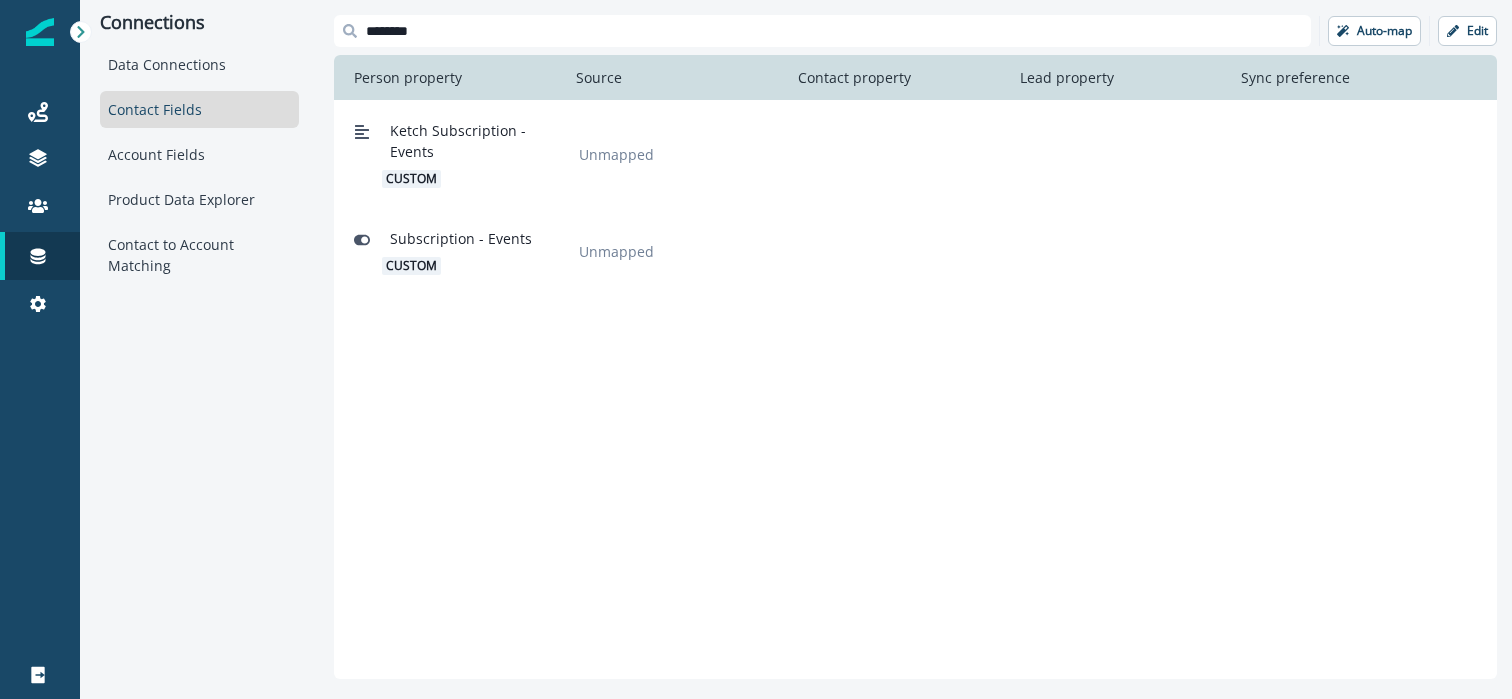 click on "********" at bounding box center [822, 31] 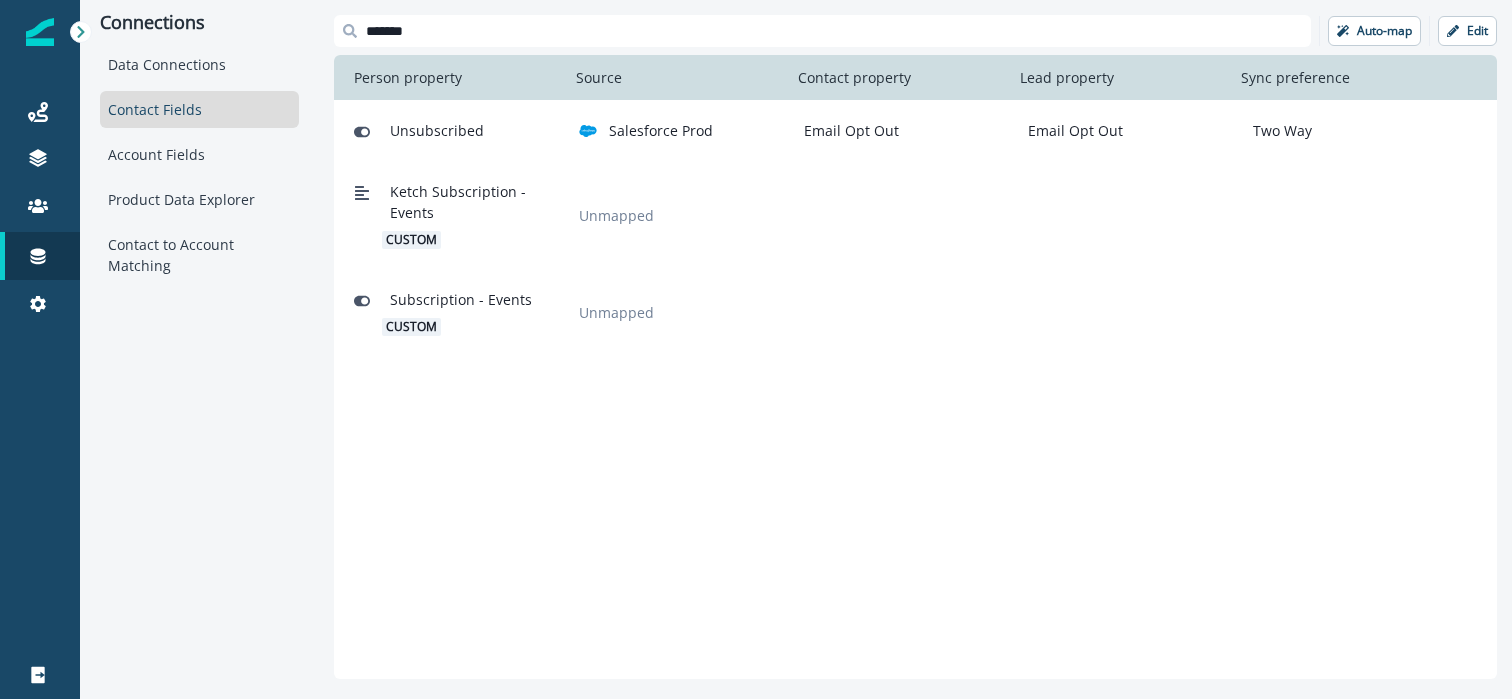 type on "******" 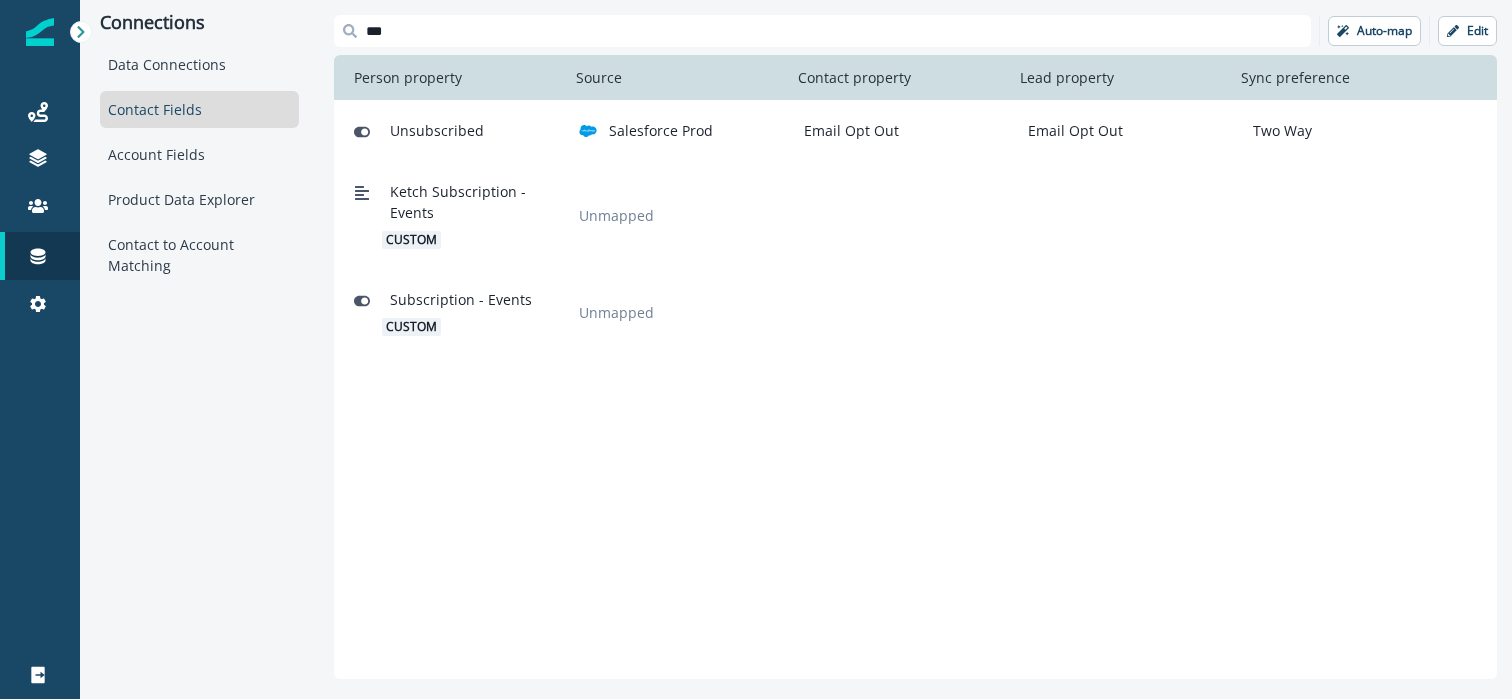scroll, scrollTop: 0, scrollLeft: 0, axis: both 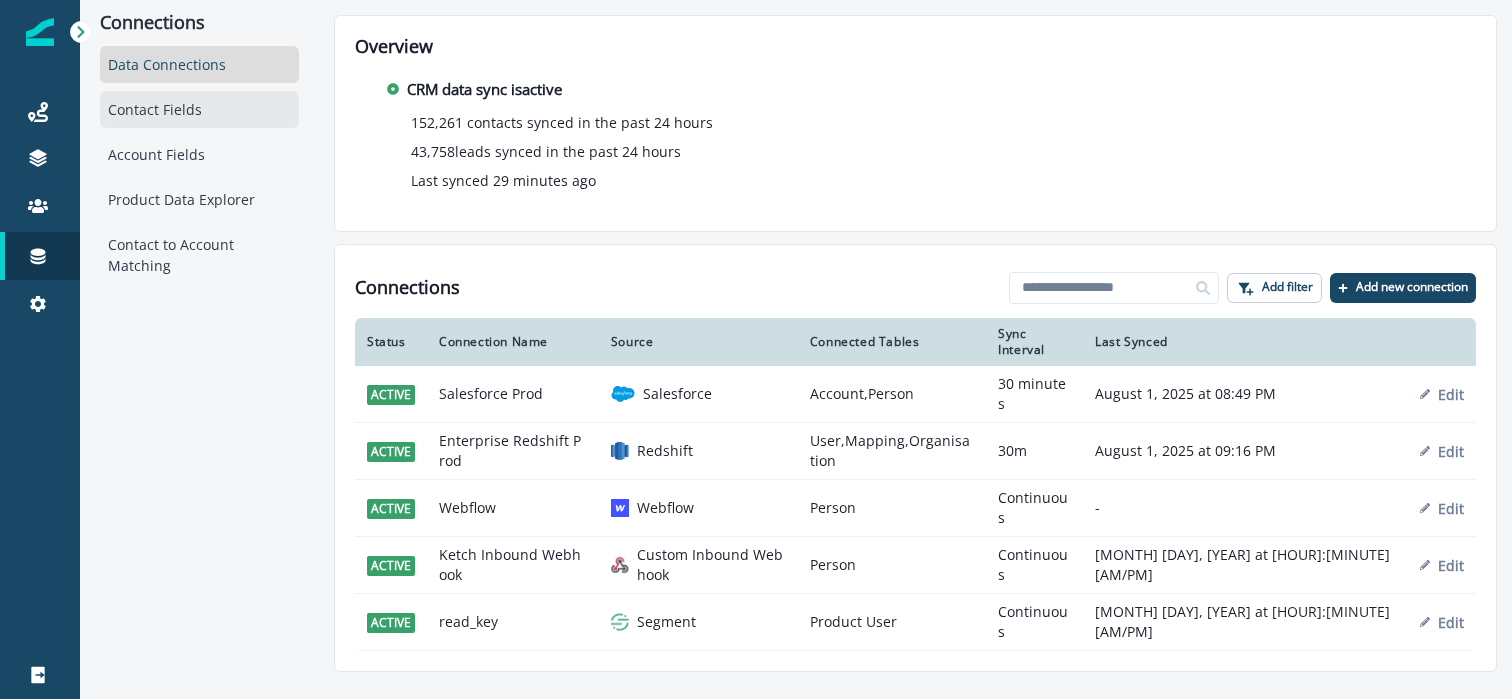 click on "Contact Fields" at bounding box center (199, 109) 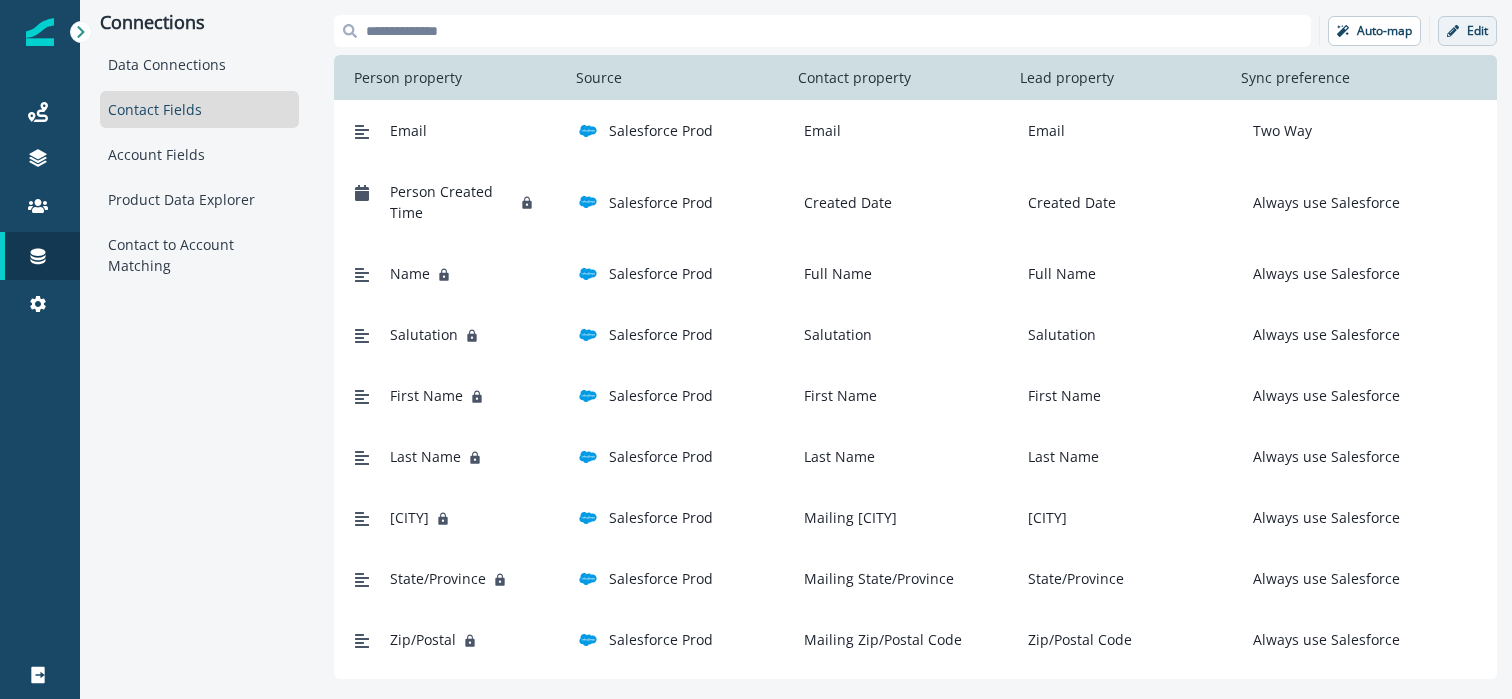 click on "Edit" at bounding box center (1467, 31) 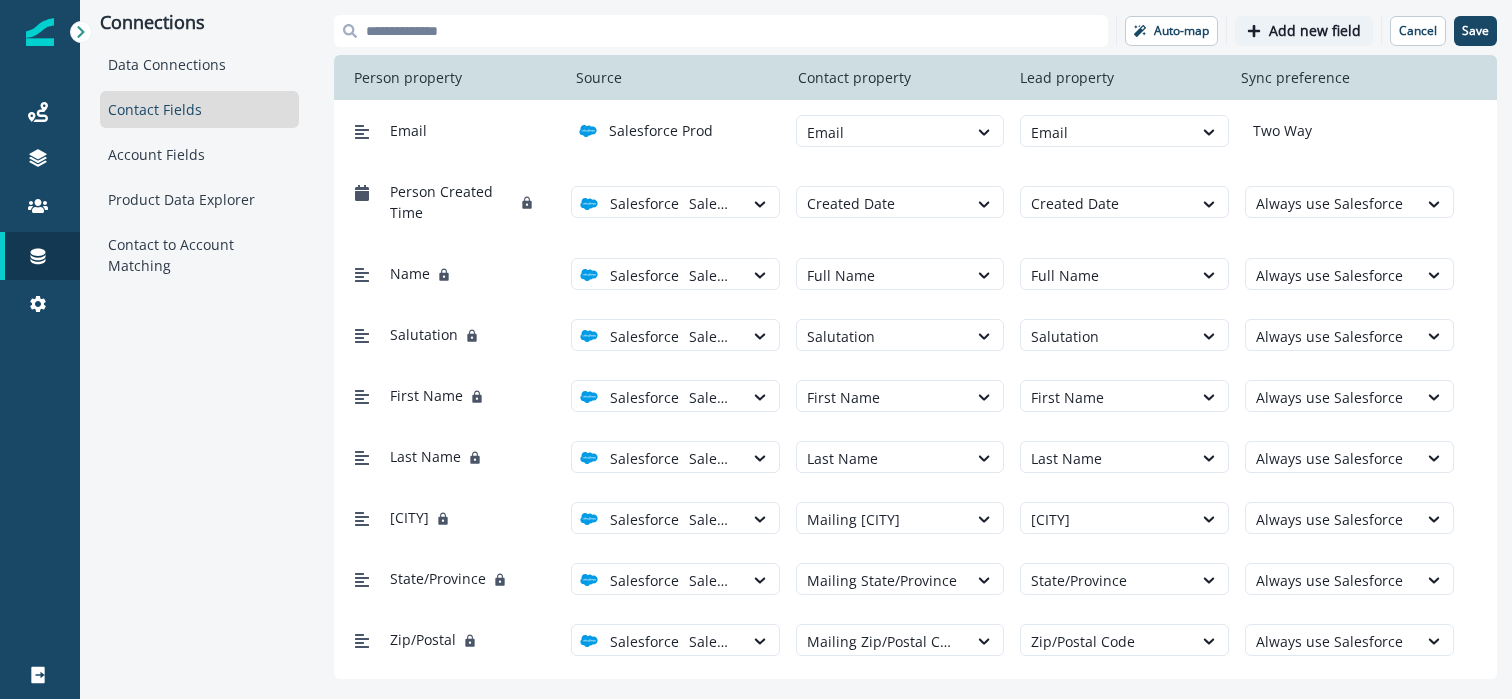 click on "Add new field" at bounding box center (1315, 31) 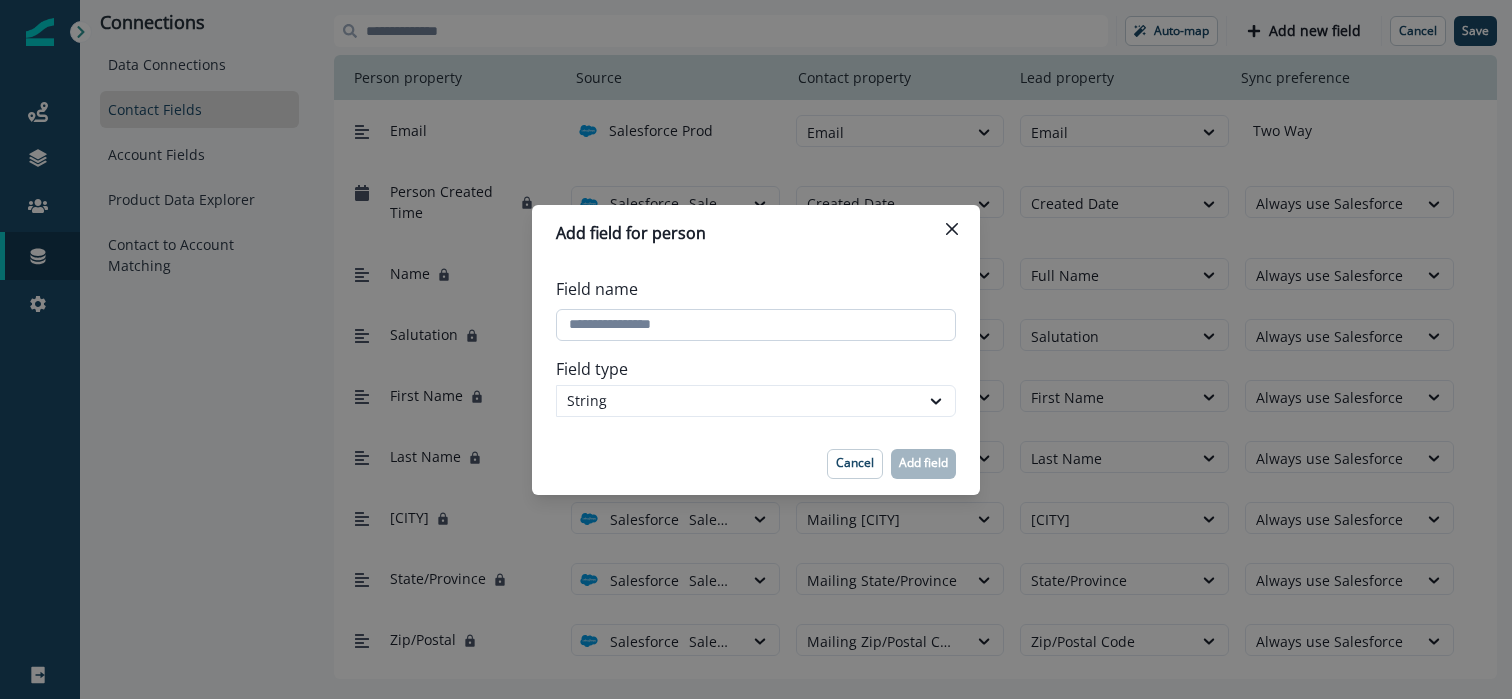 click on "Field name" at bounding box center (756, 325) 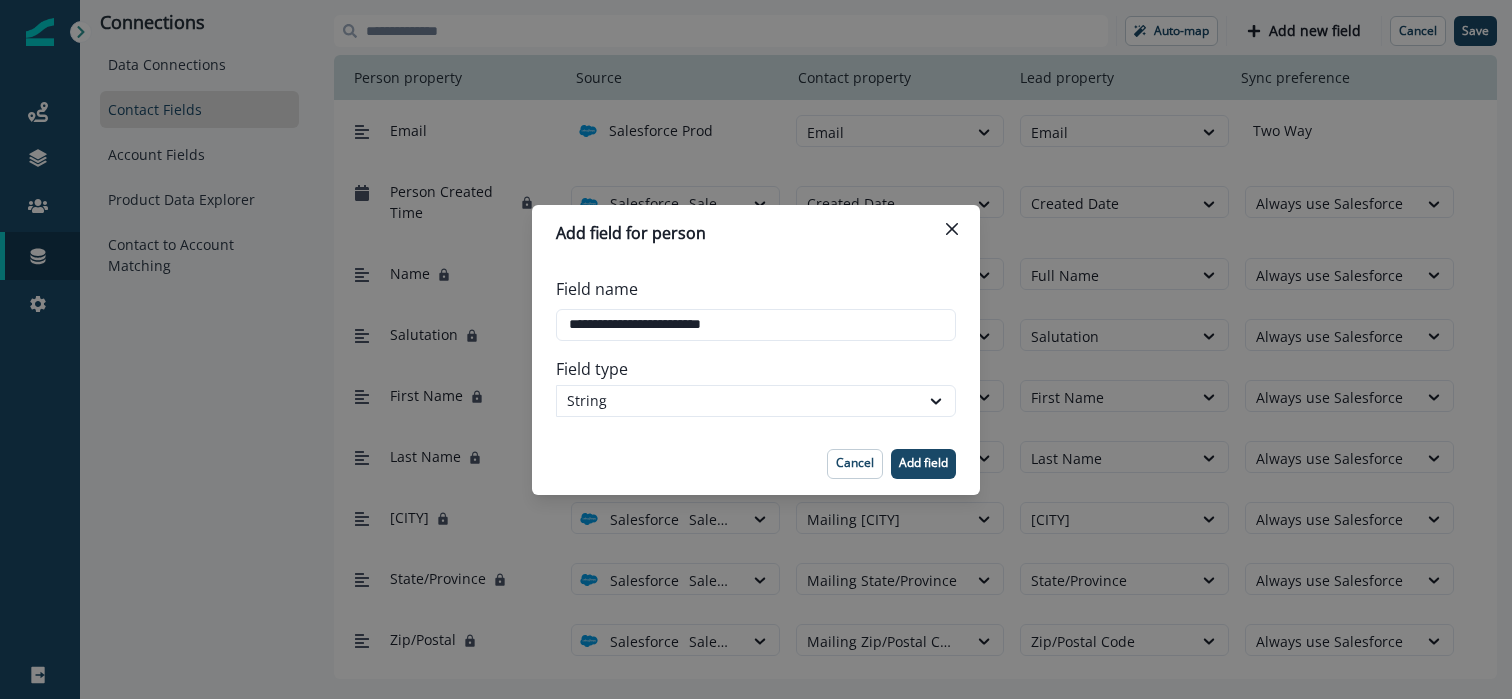 type on "**********" 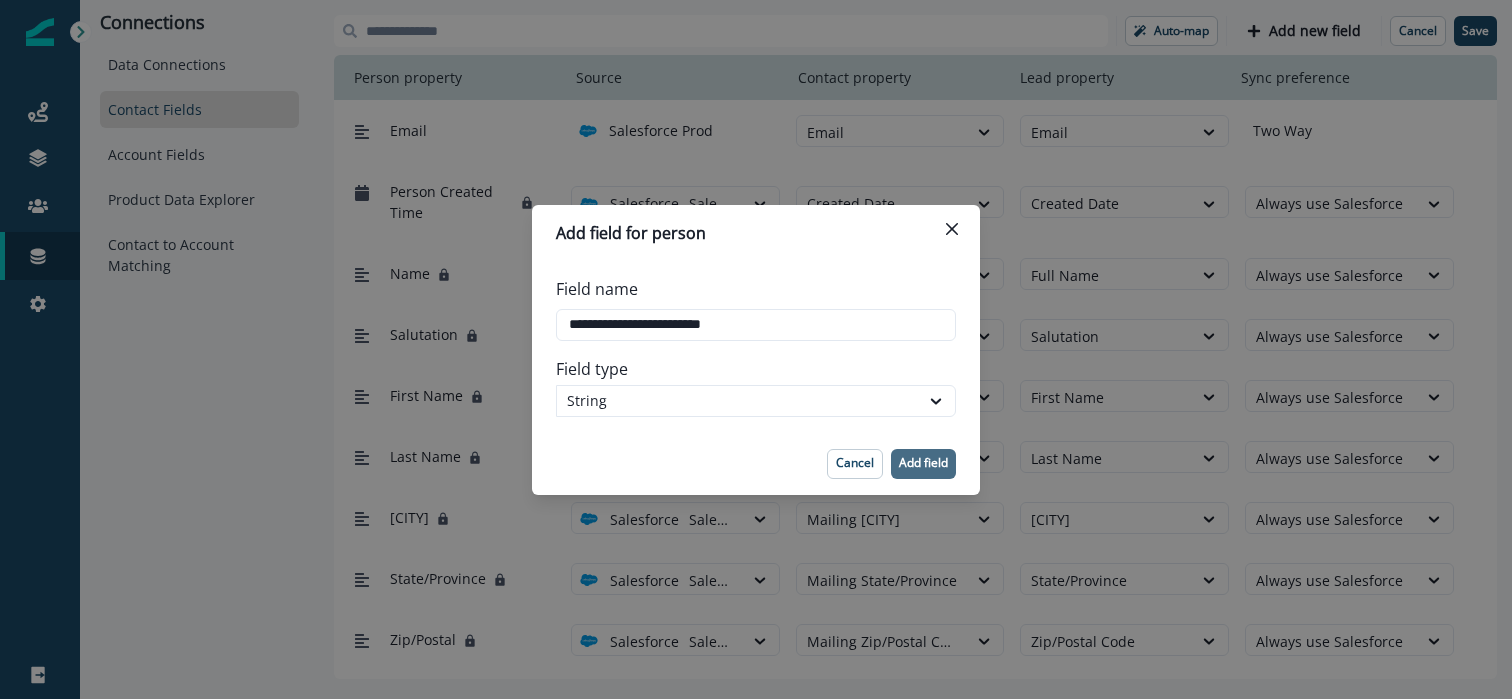 click on "Add field" at bounding box center [923, 463] 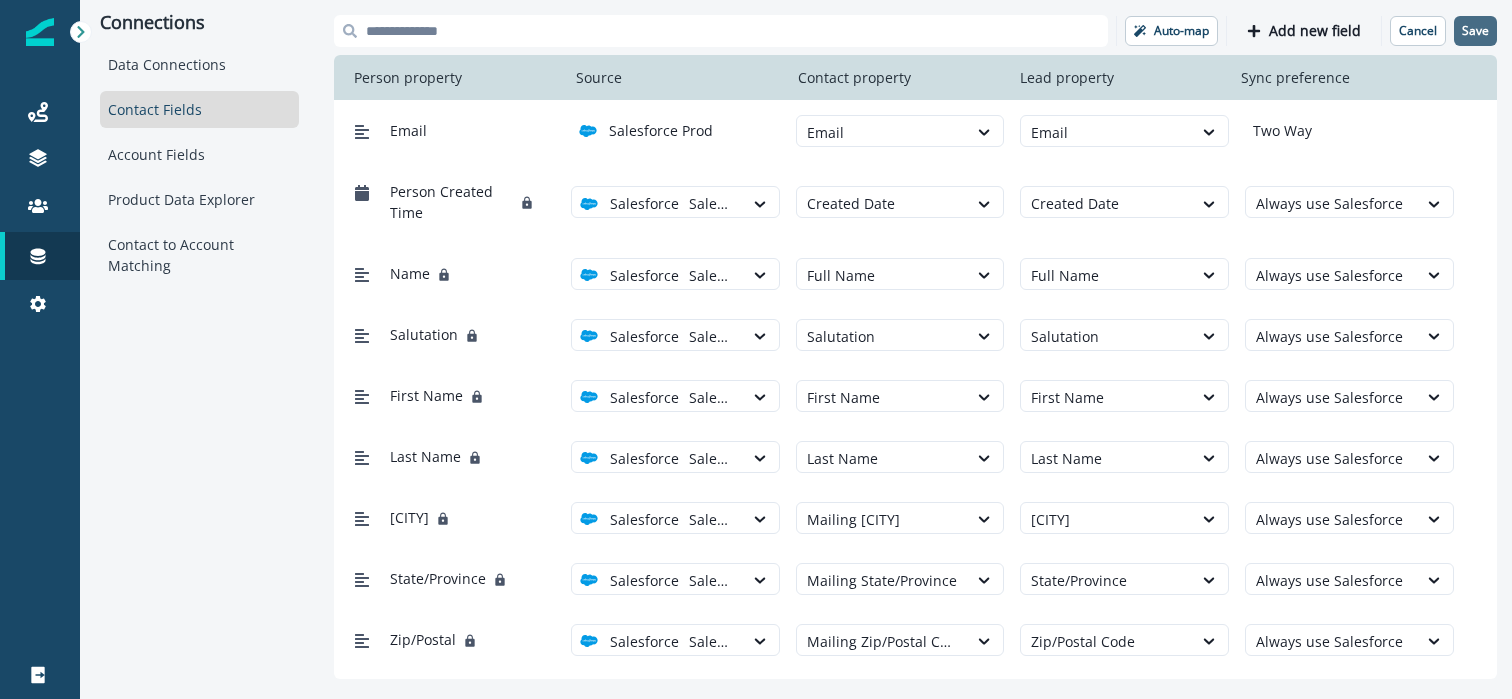 click on "Save" at bounding box center [1475, 31] 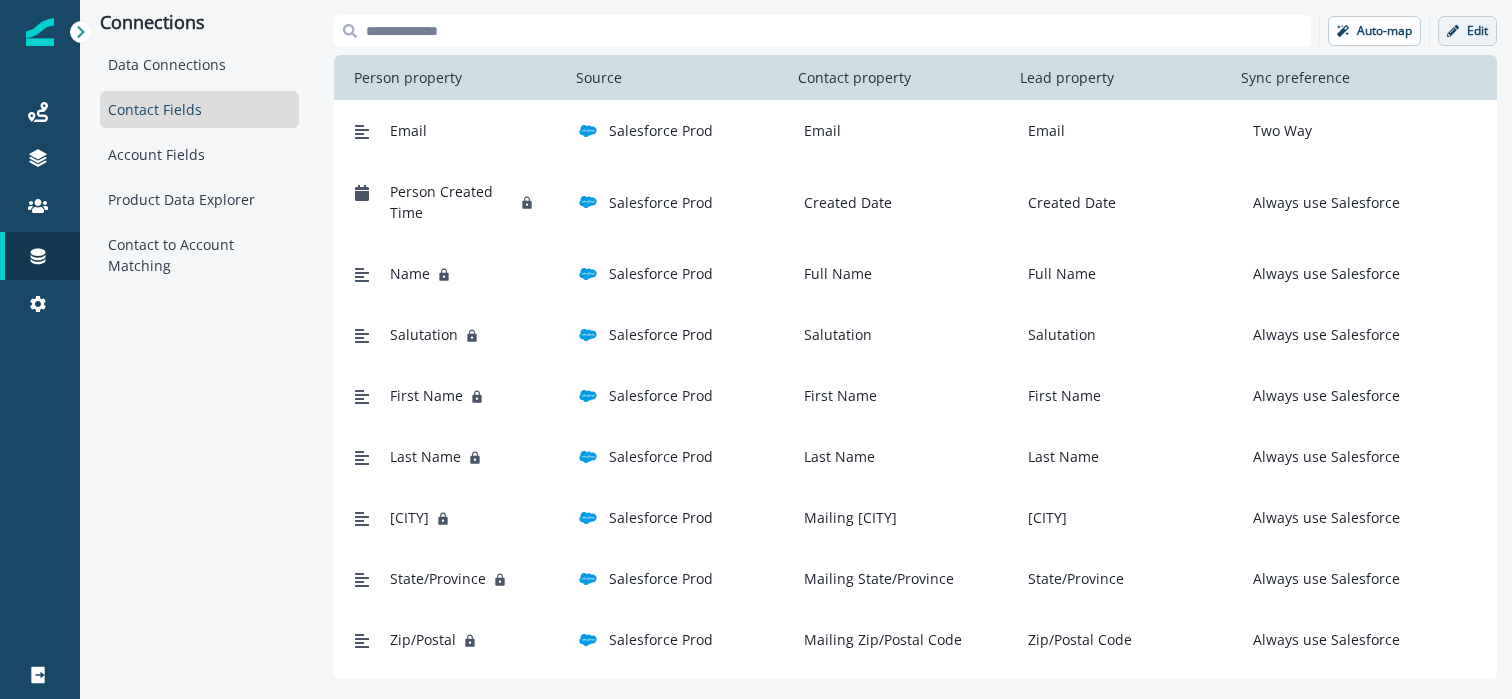 click on "Edit" at bounding box center [1477, 31] 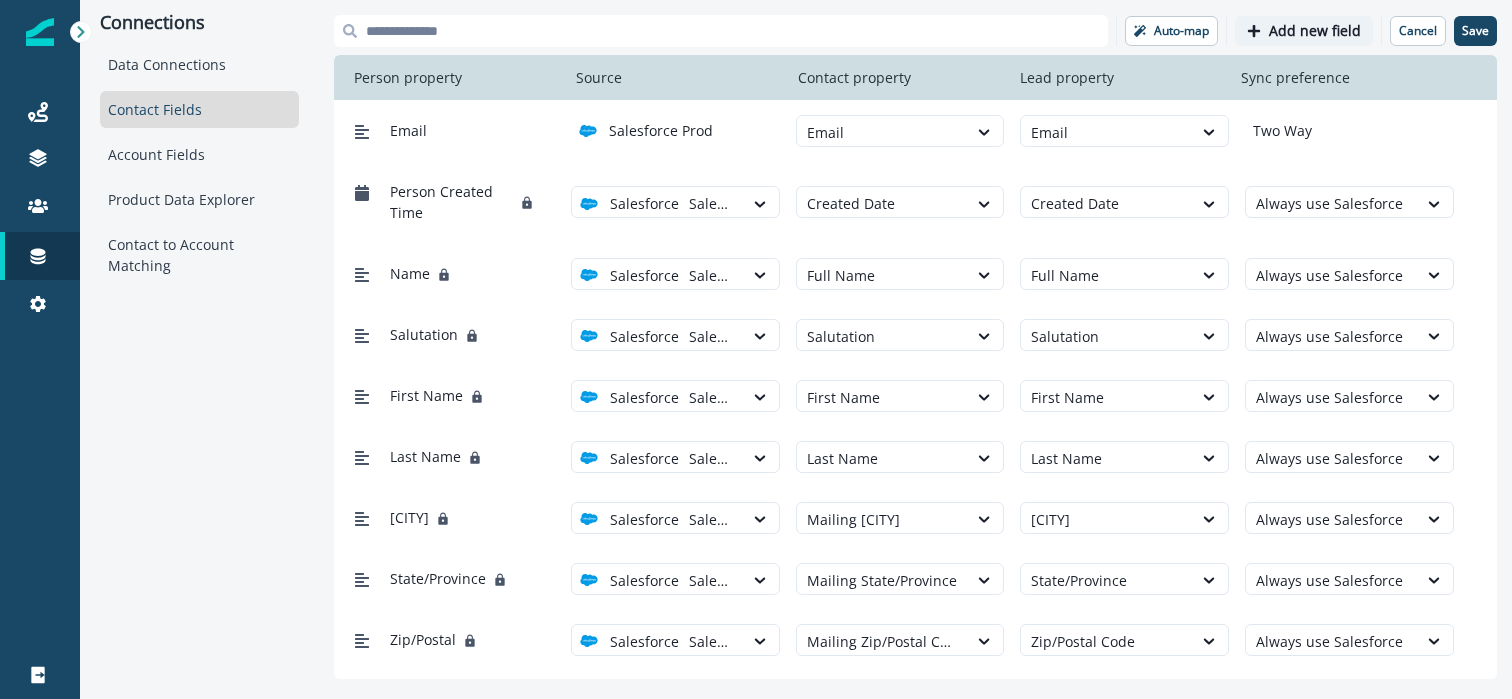 click on "Add new field" at bounding box center [1315, 31] 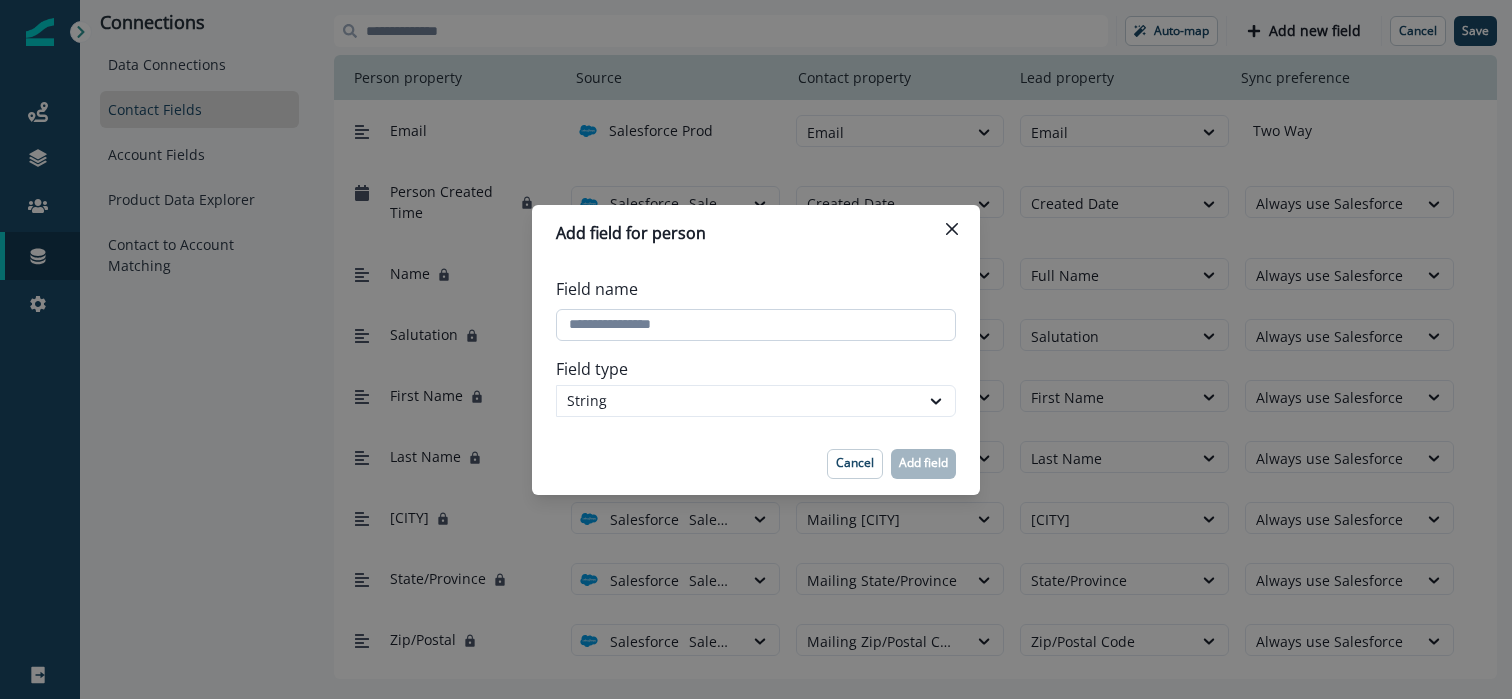 click on "Field name" at bounding box center (756, 325) 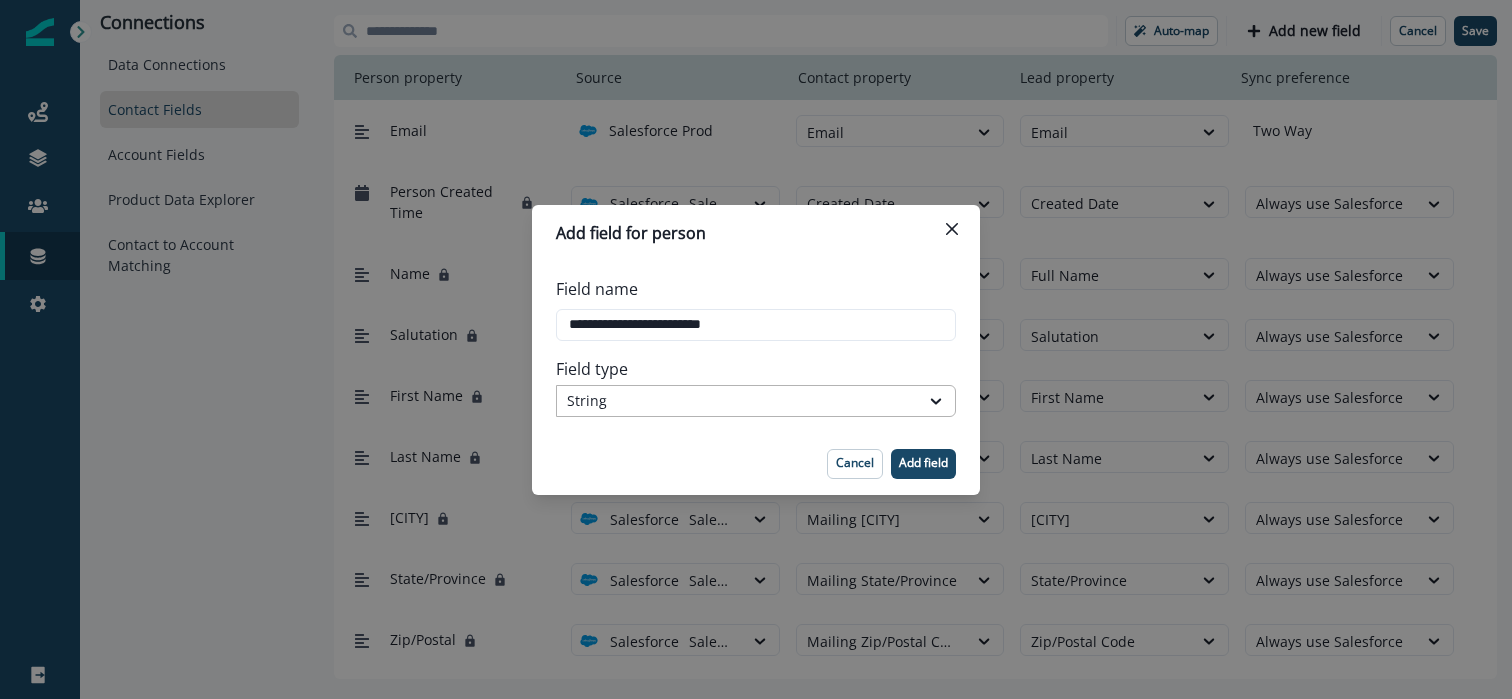 type on "**********" 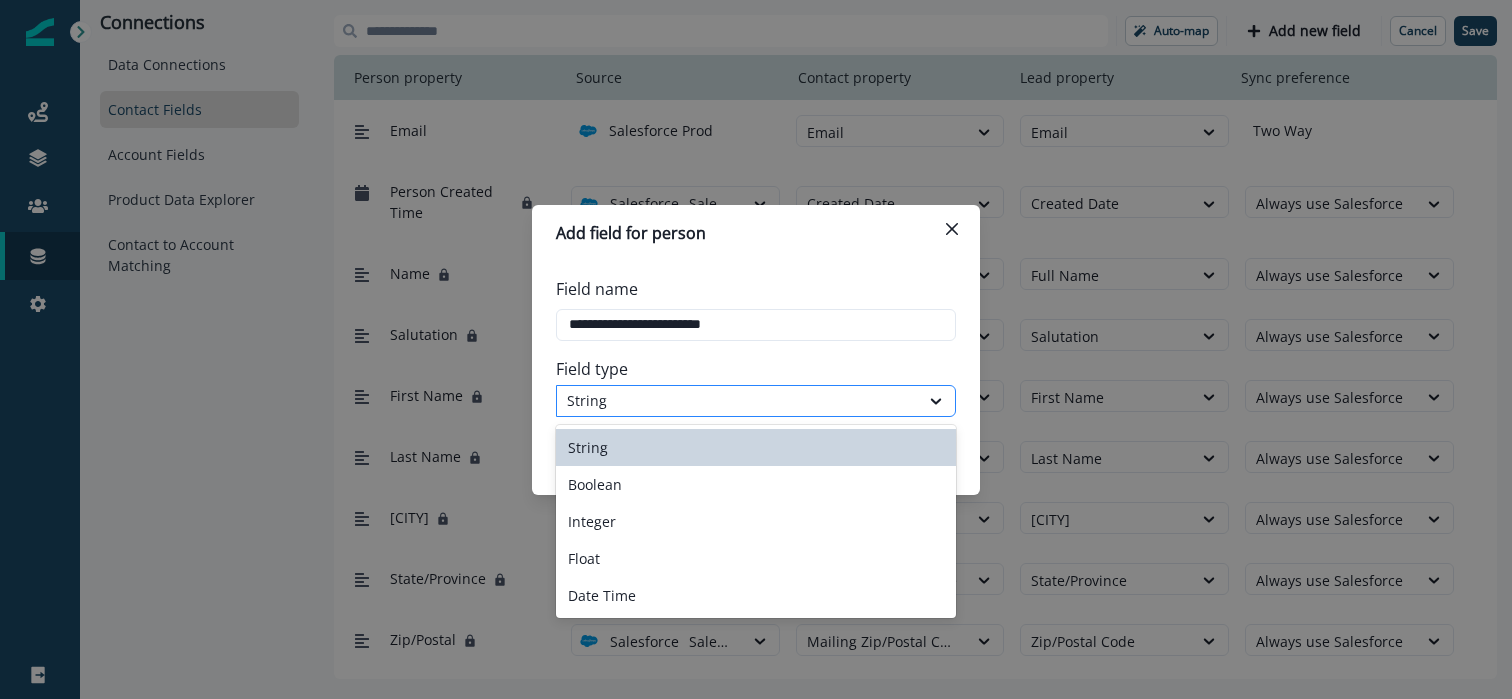 click on "String" at bounding box center (738, 400) 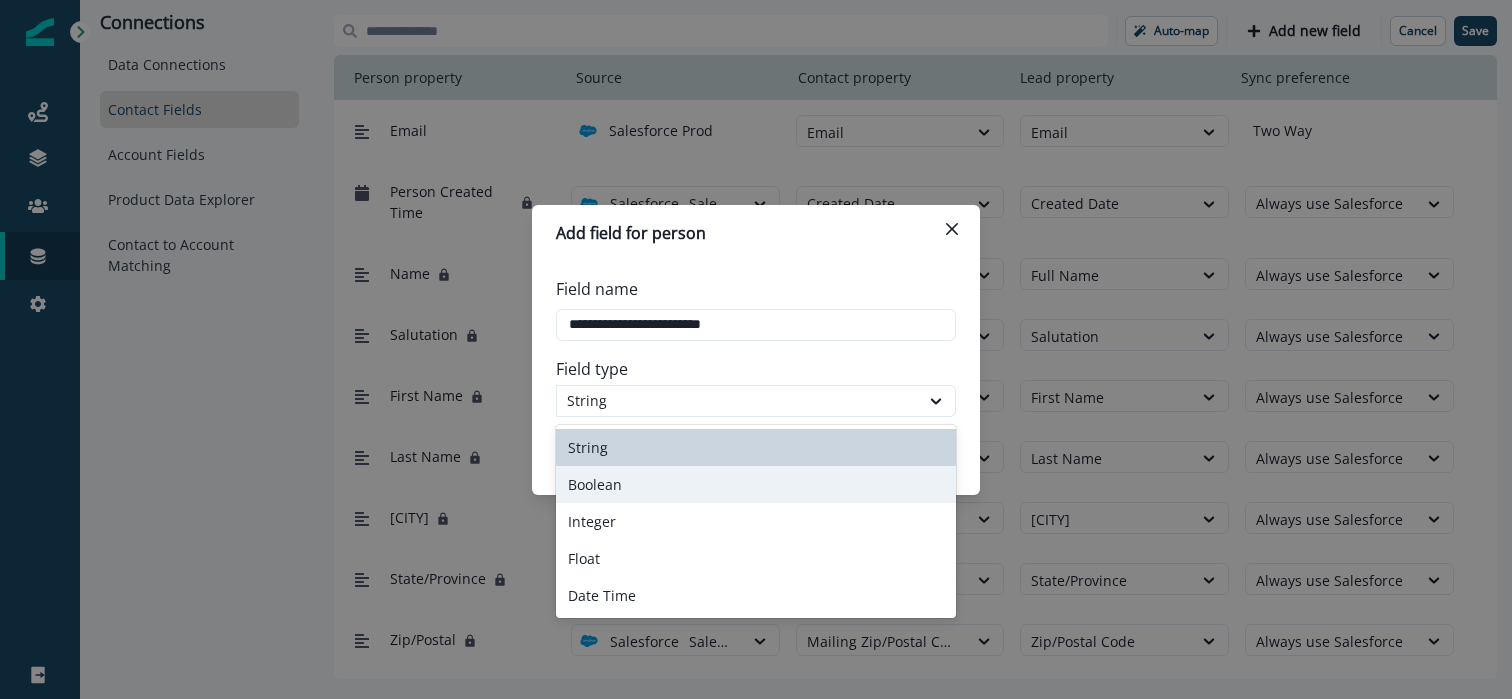 click on "Boolean" at bounding box center (756, 484) 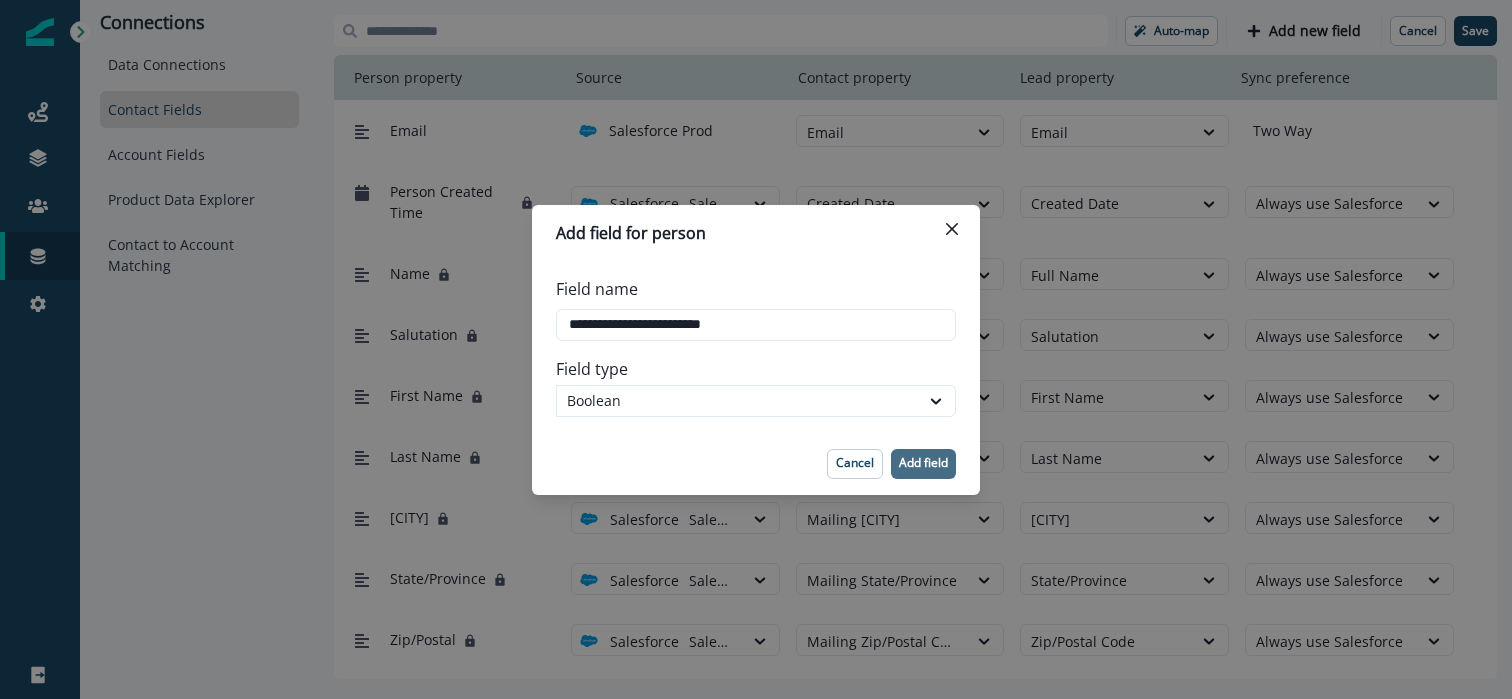 click on "Add field" at bounding box center (923, 463) 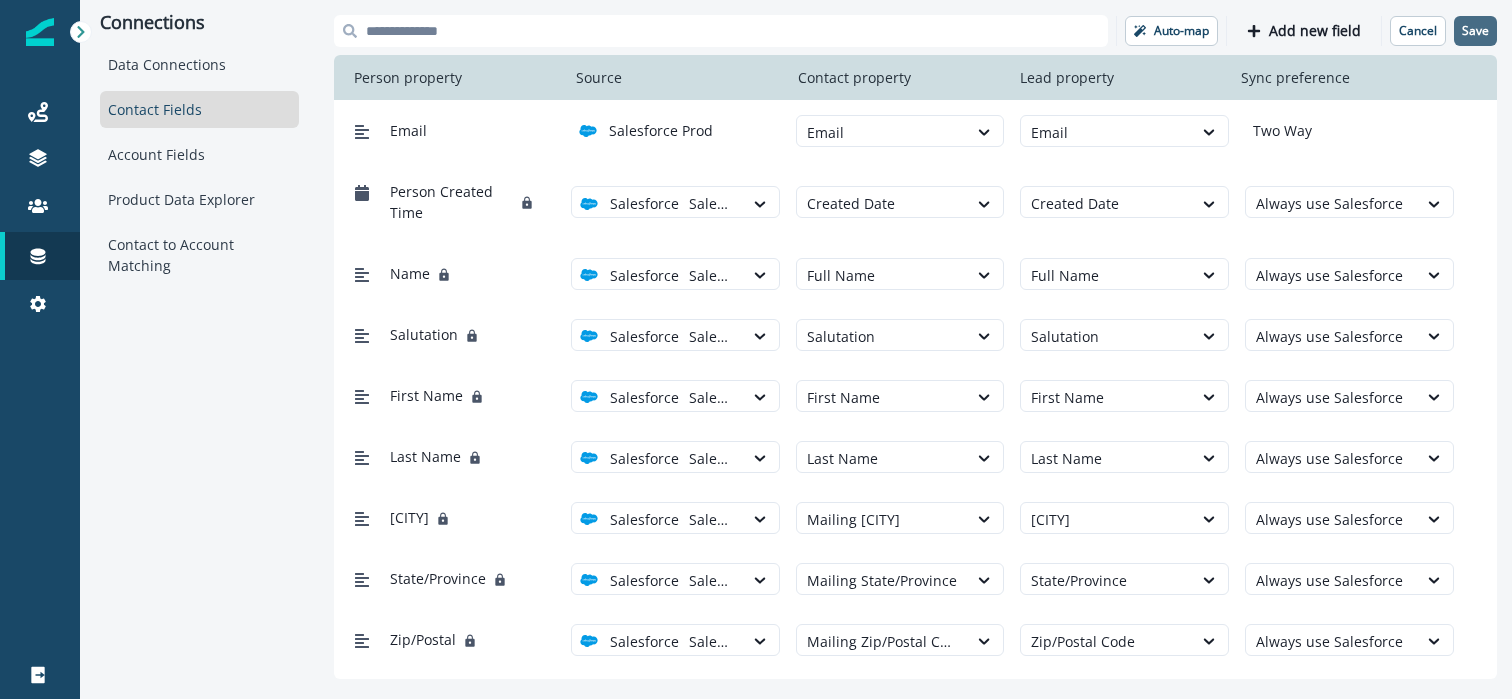 click on "Save" at bounding box center [1475, 31] 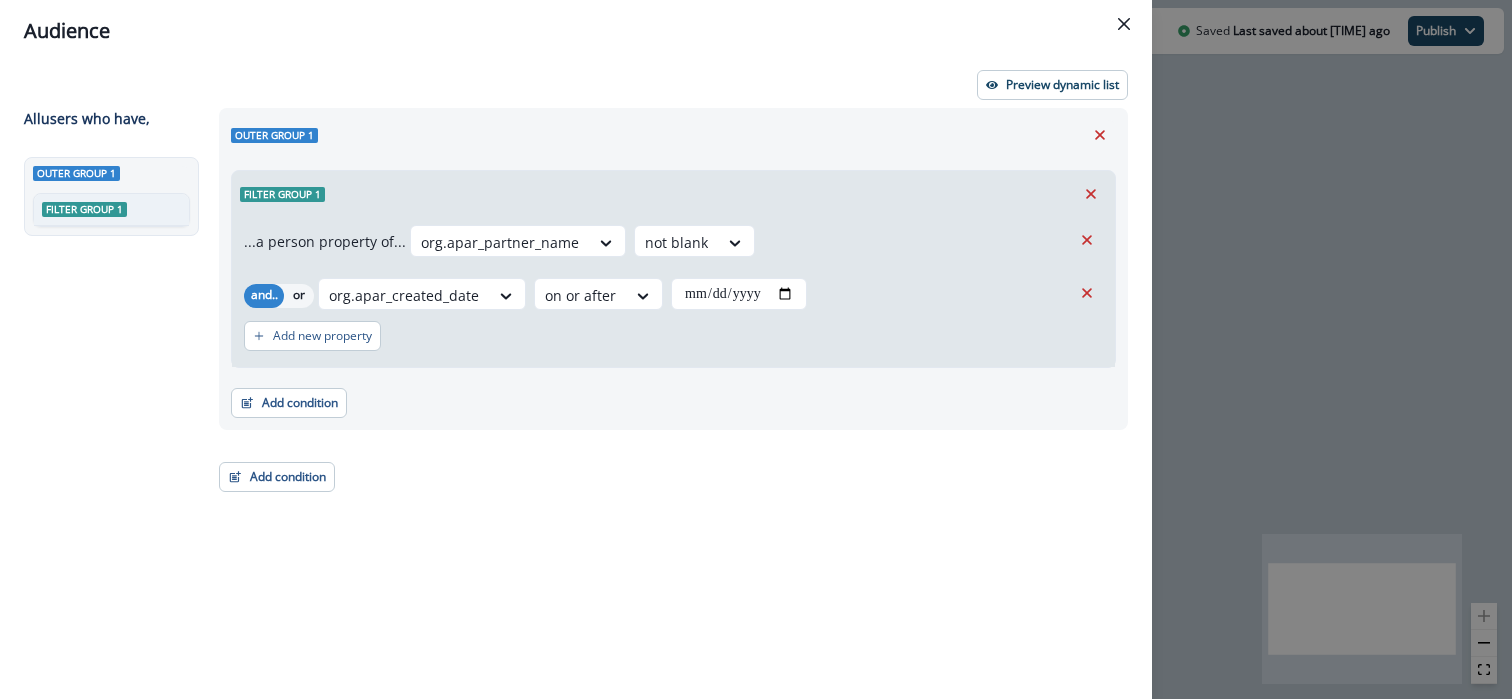 scroll, scrollTop: 0, scrollLeft: 0, axis: both 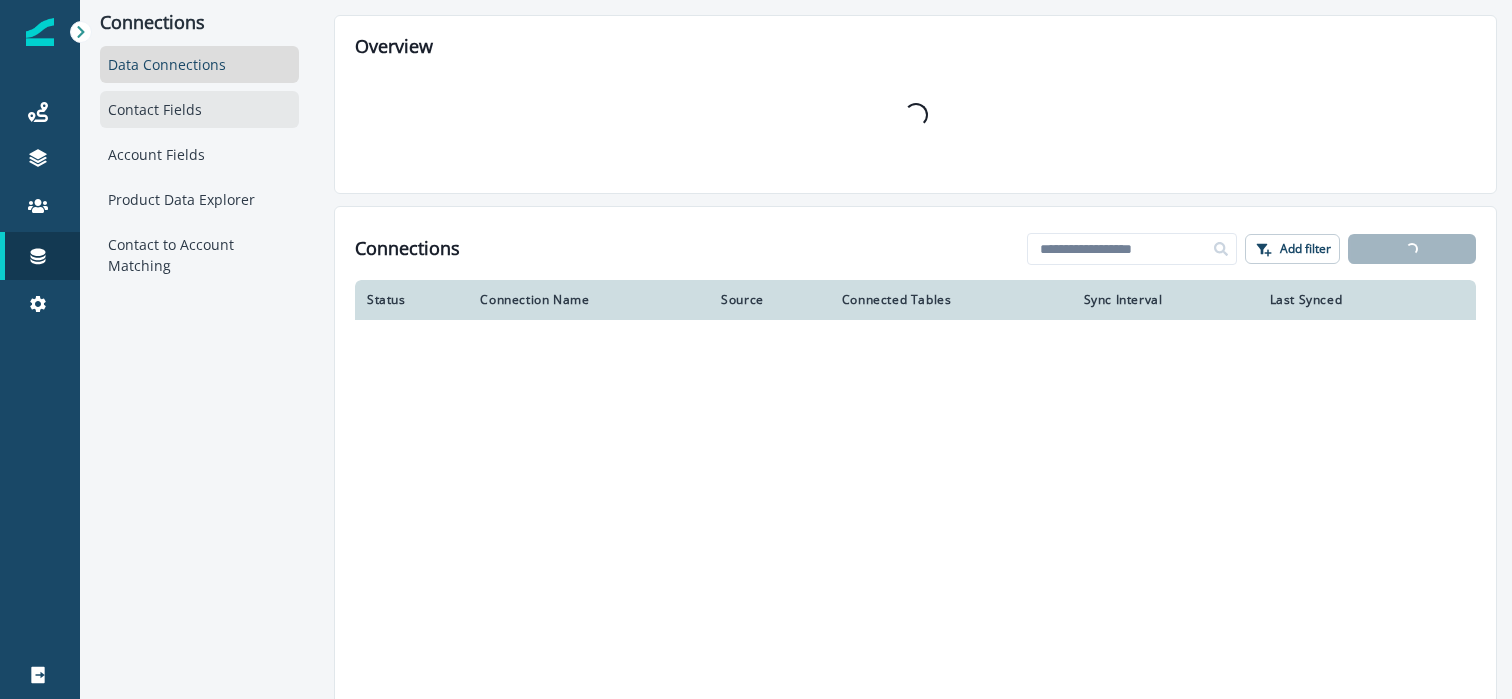 click on "Contact Fields" at bounding box center [199, 109] 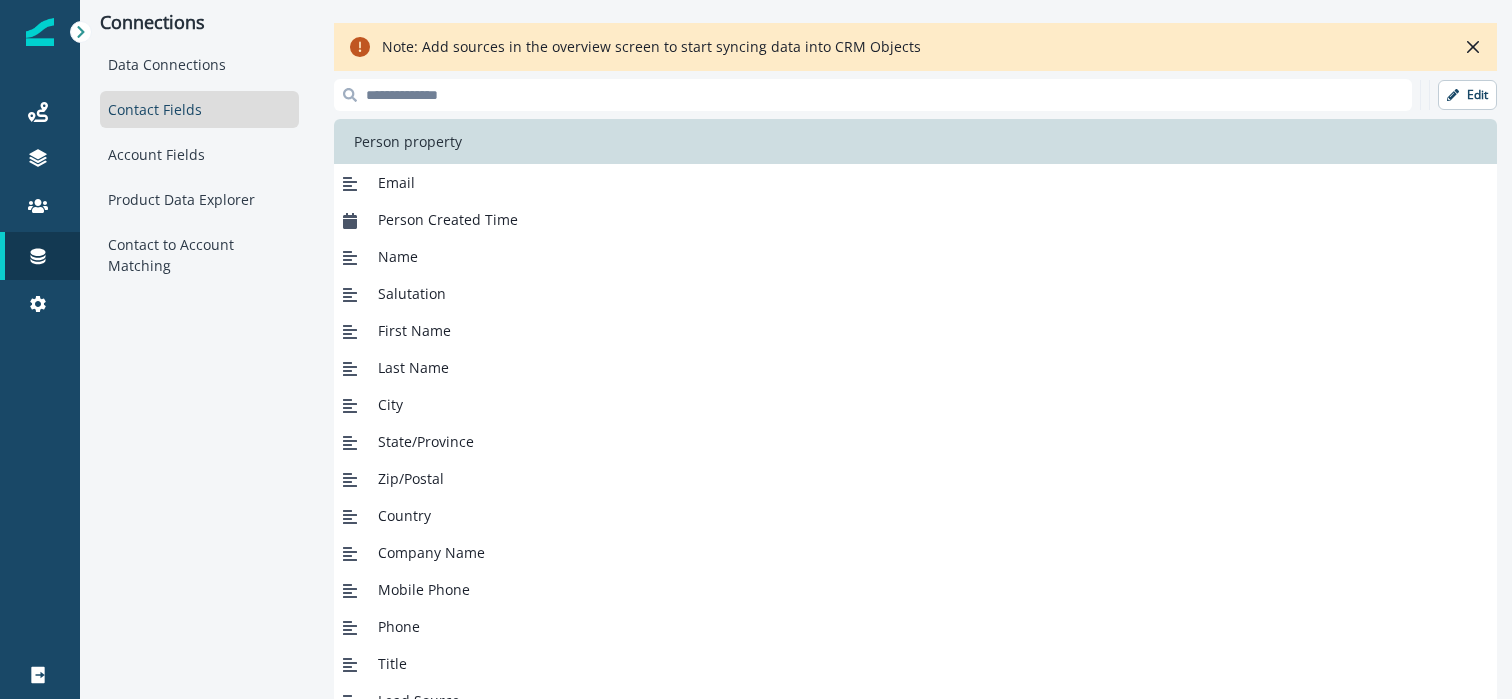 click at bounding box center (873, 95) 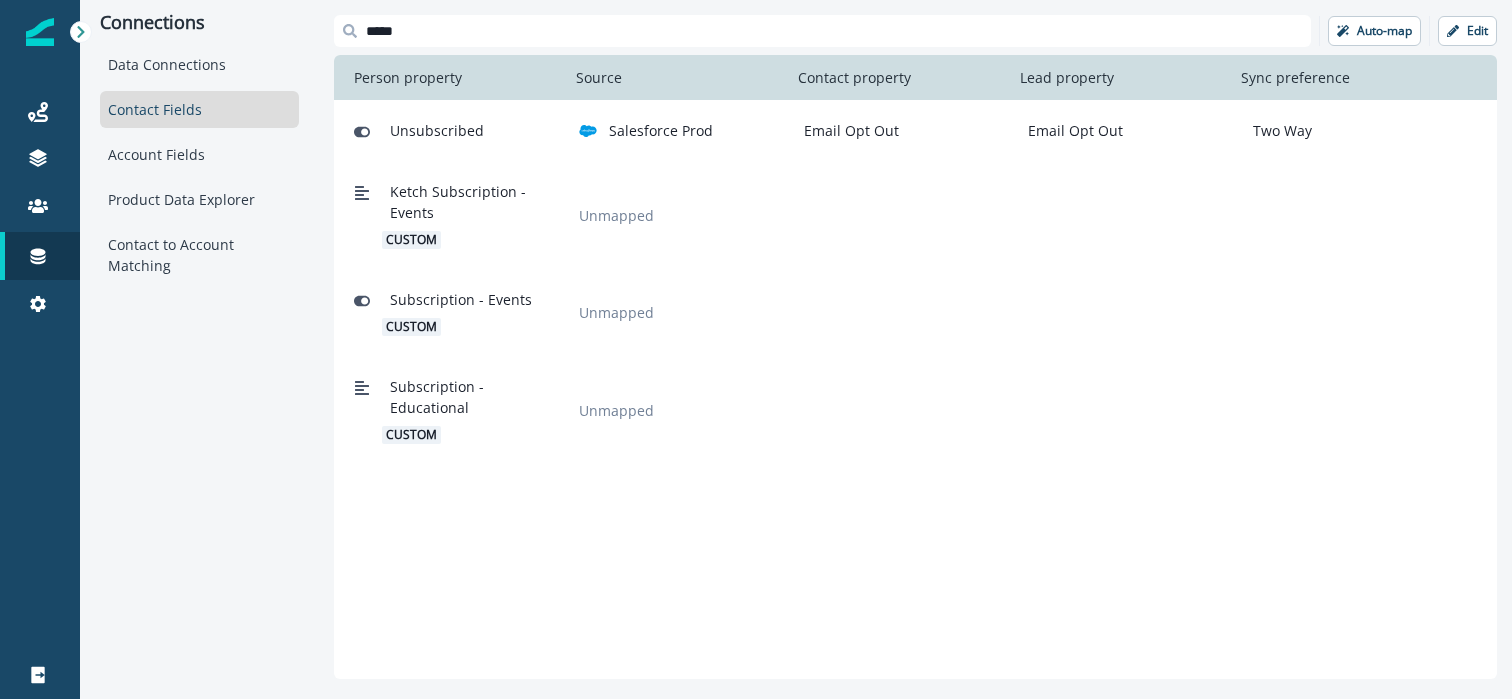 type on "*****" 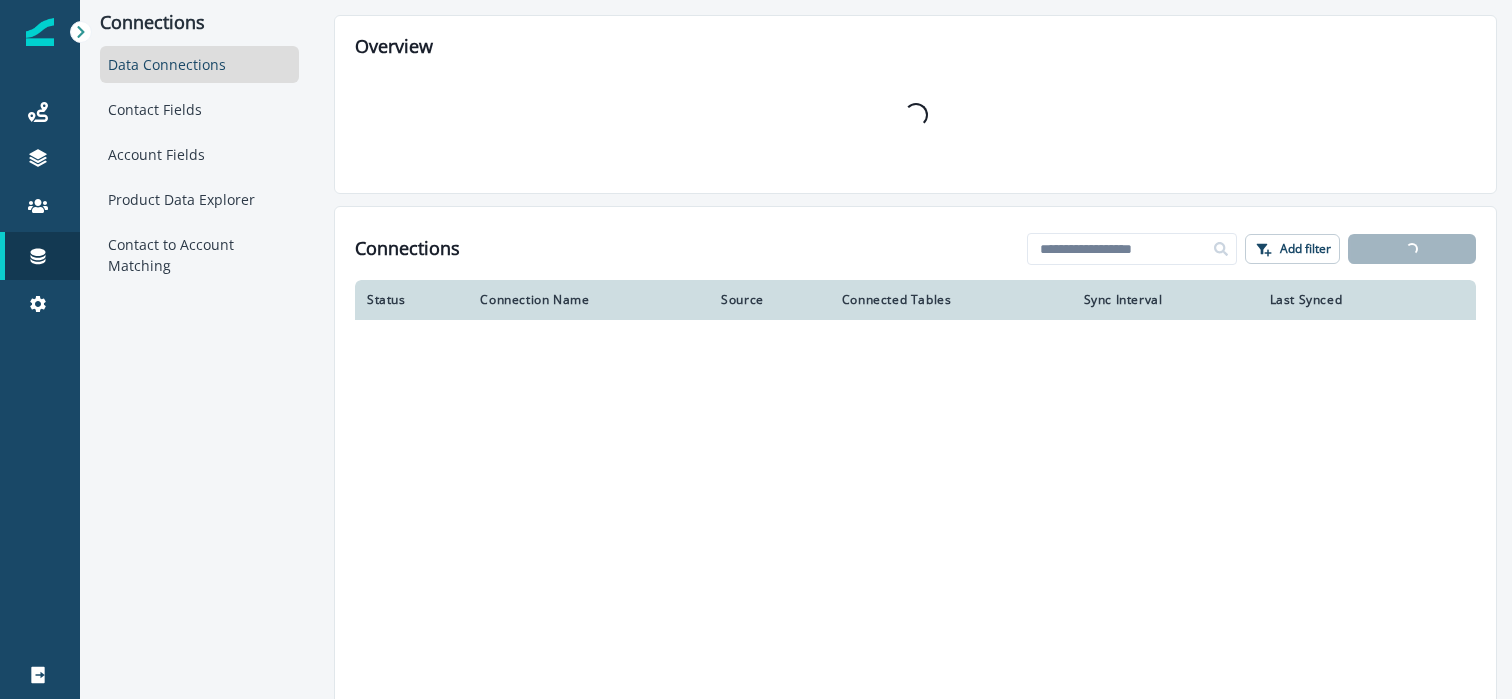 scroll, scrollTop: 0, scrollLeft: 0, axis: both 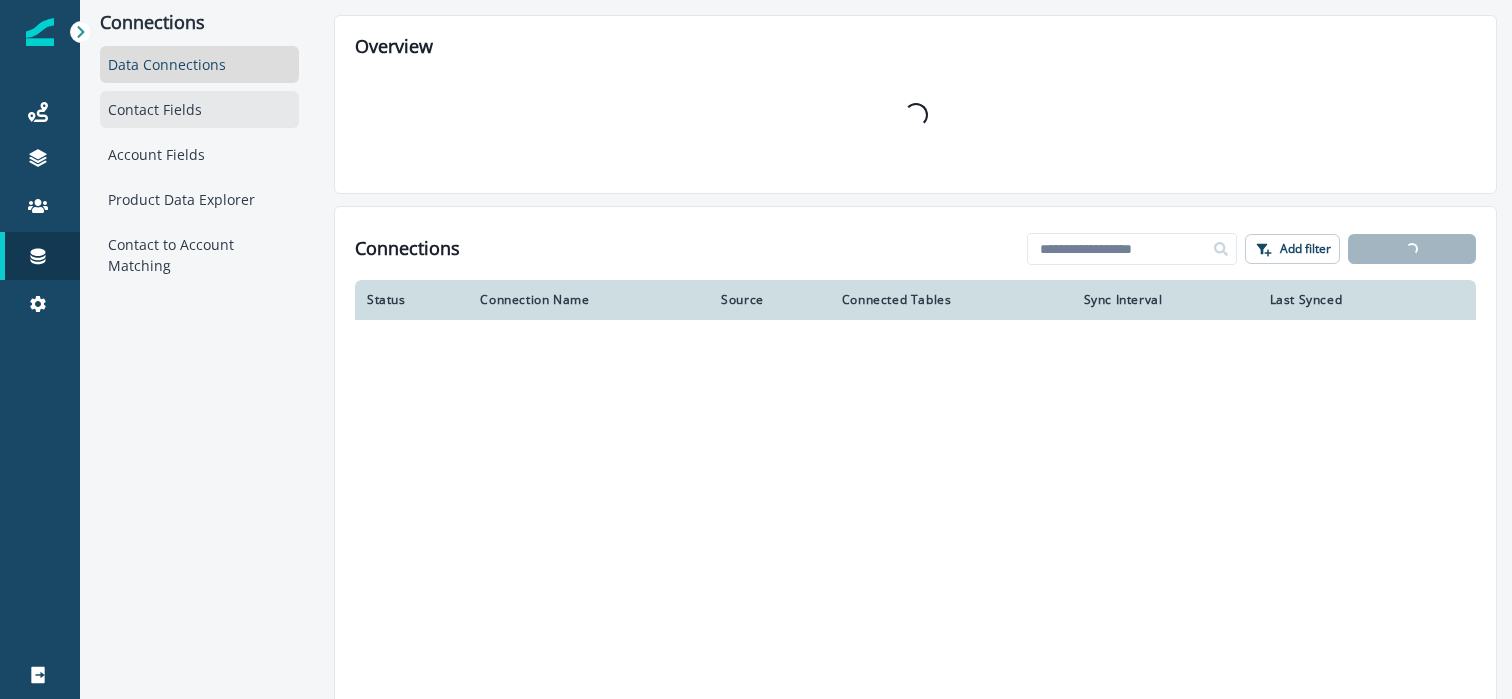 click on "Contact Fields" at bounding box center [199, 109] 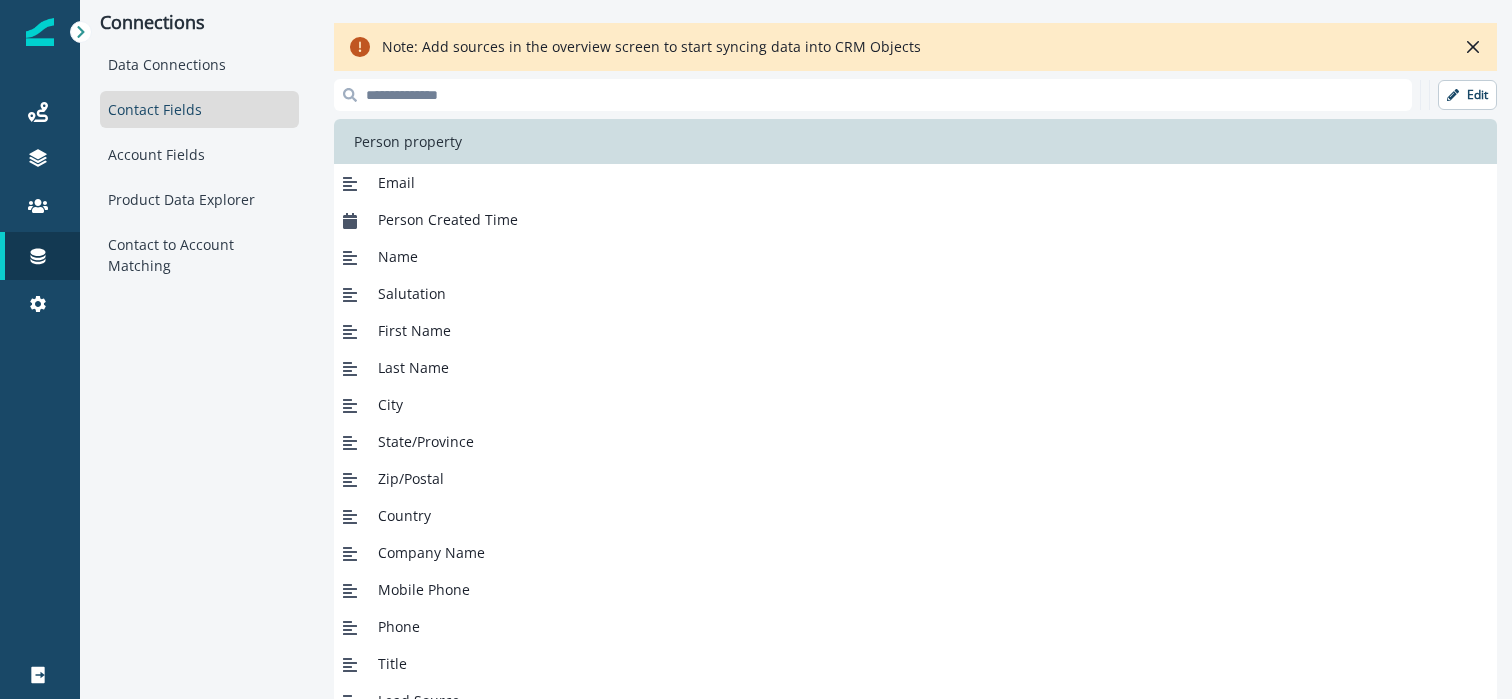 click at bounding box center (873, 95) 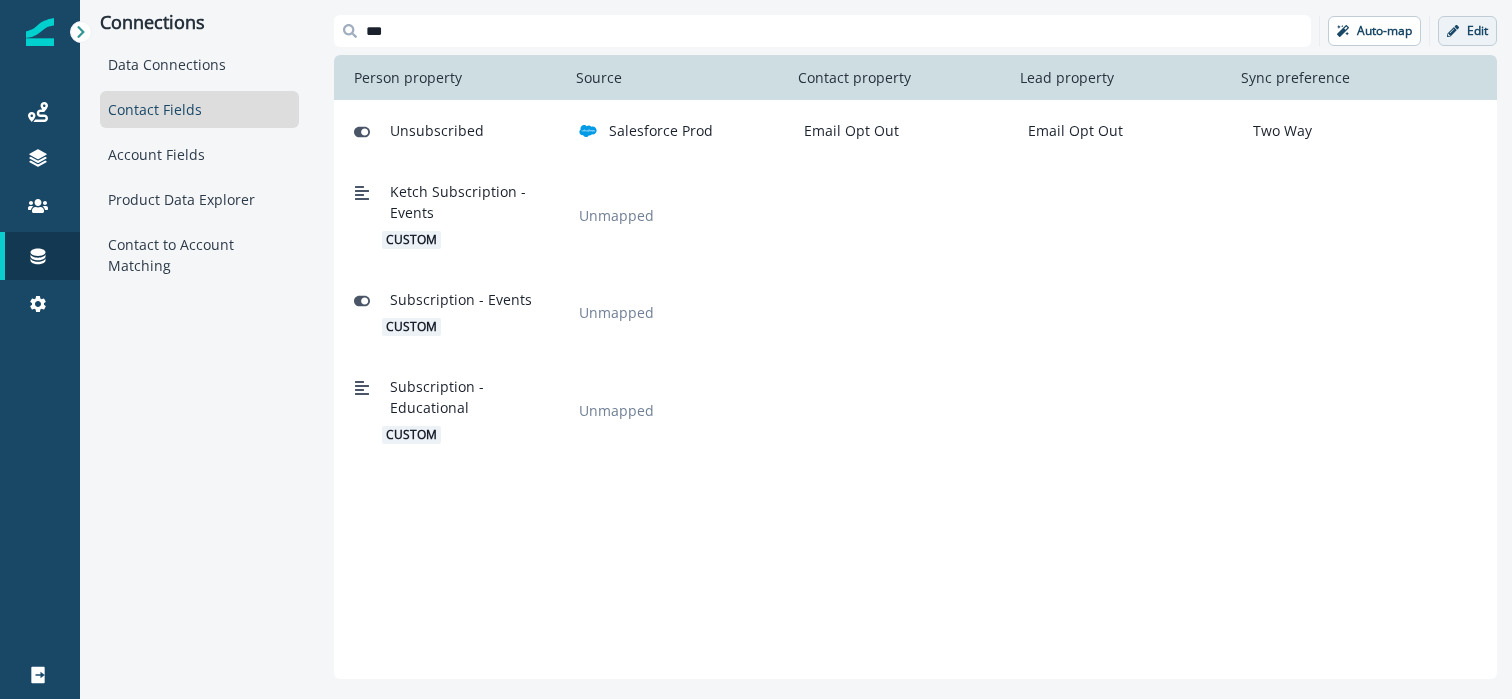 type on "***" 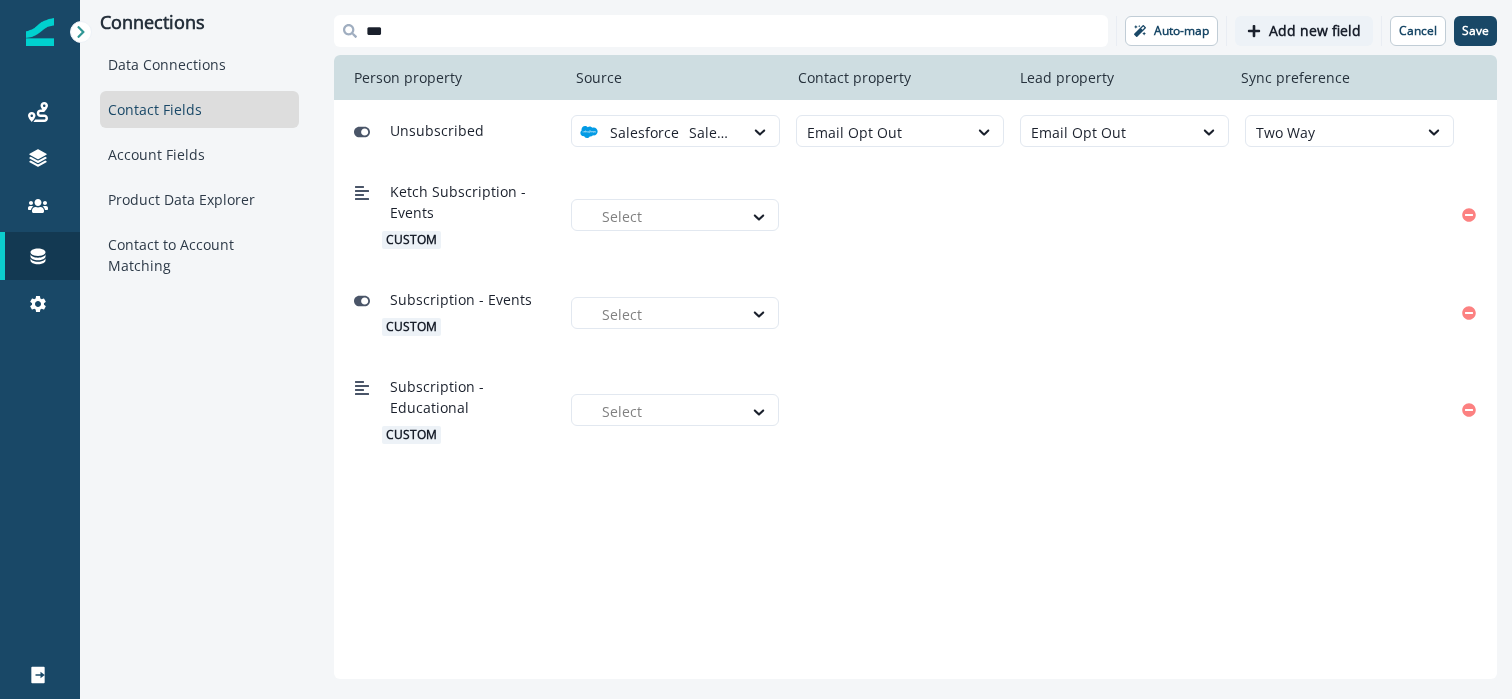 click on "Add new field" at bounding box center (1315, 31) 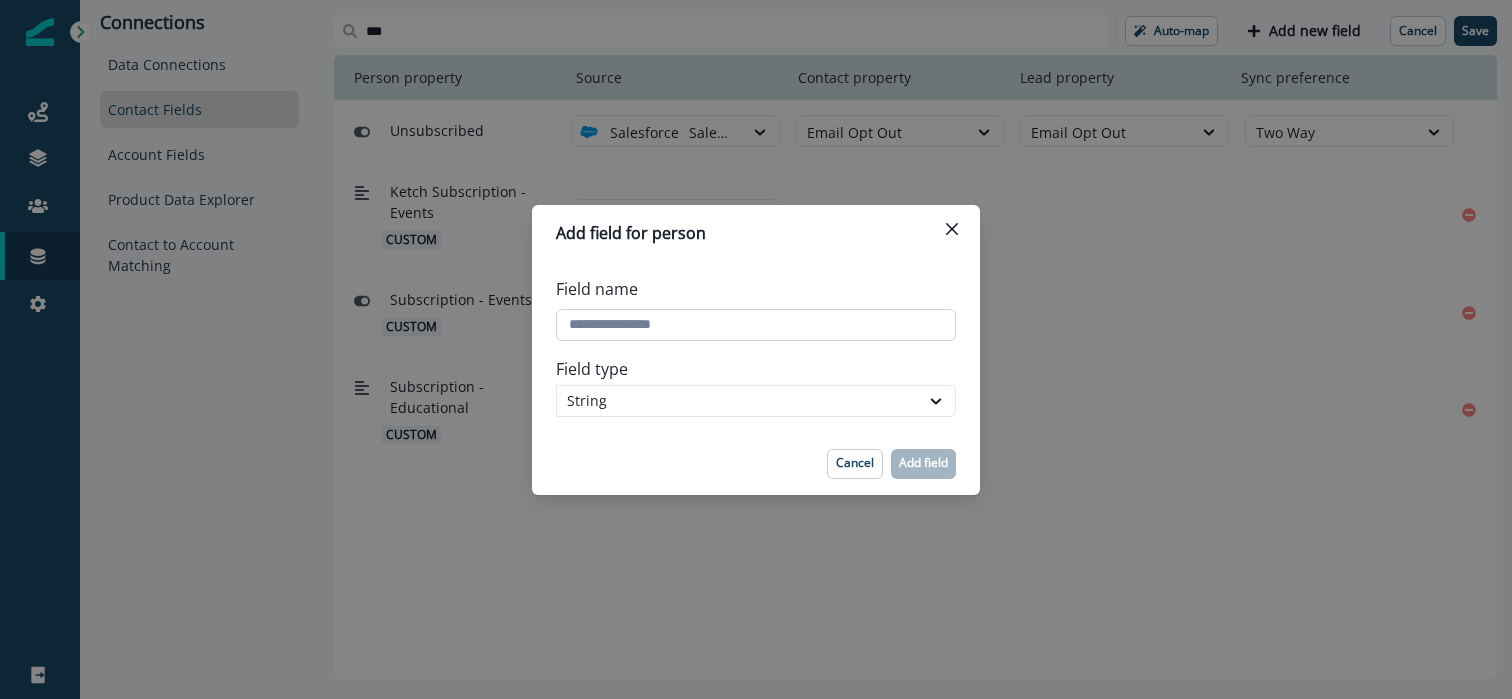click on "Field name" at bounding box center (756, 325) 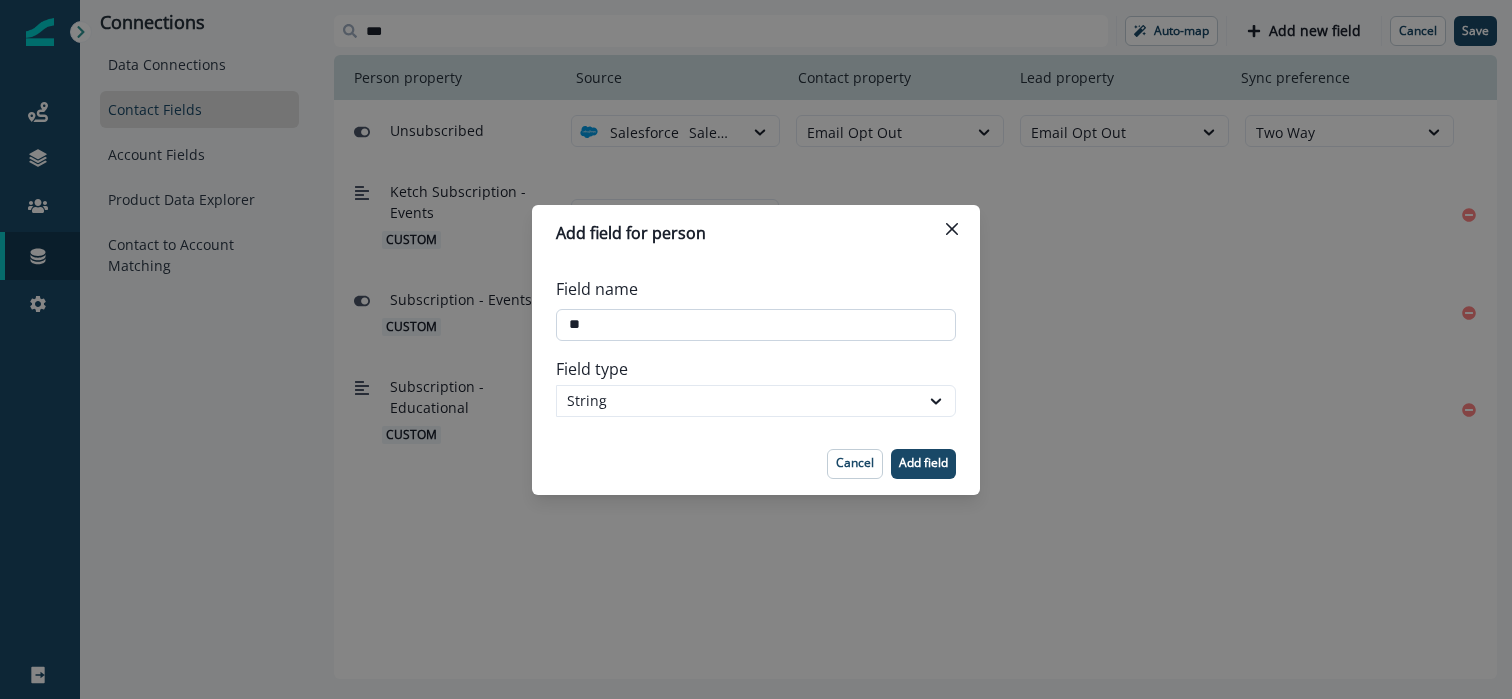 type on "*" 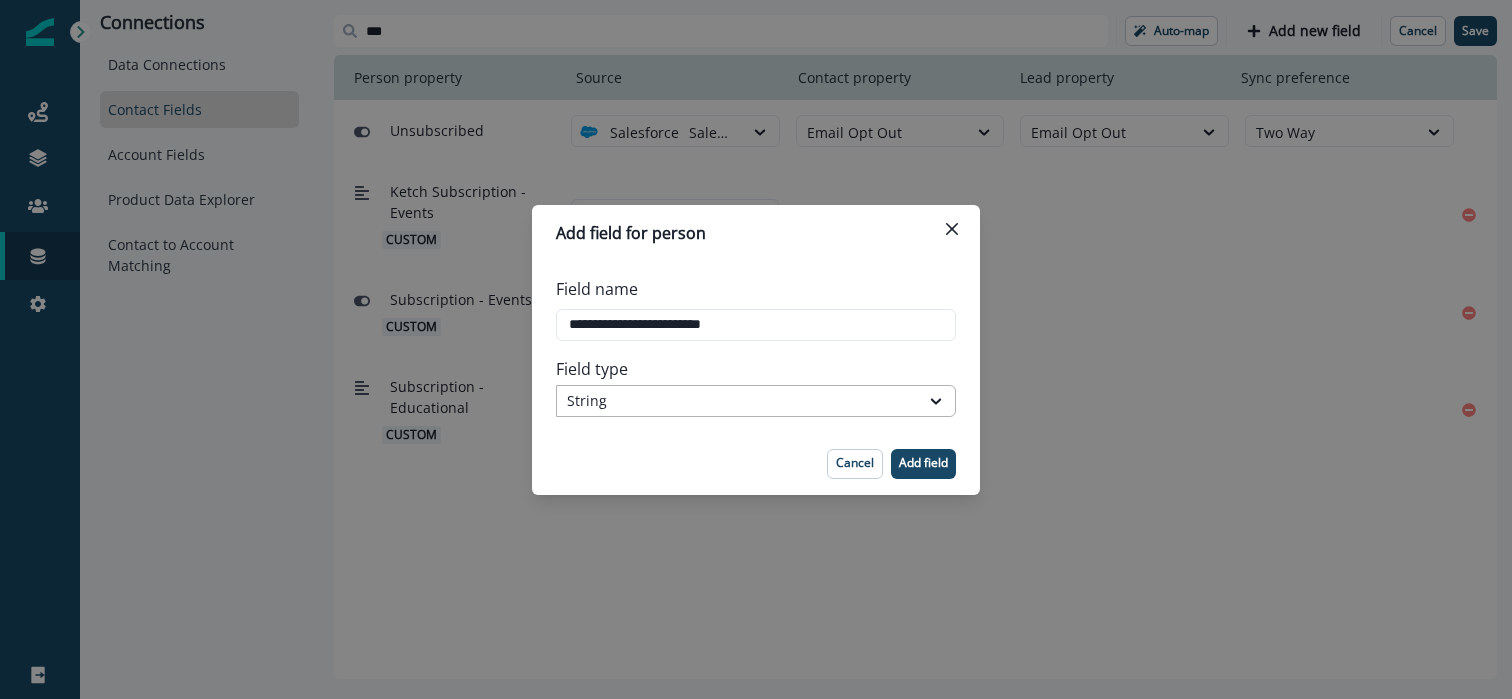 type on "**********" 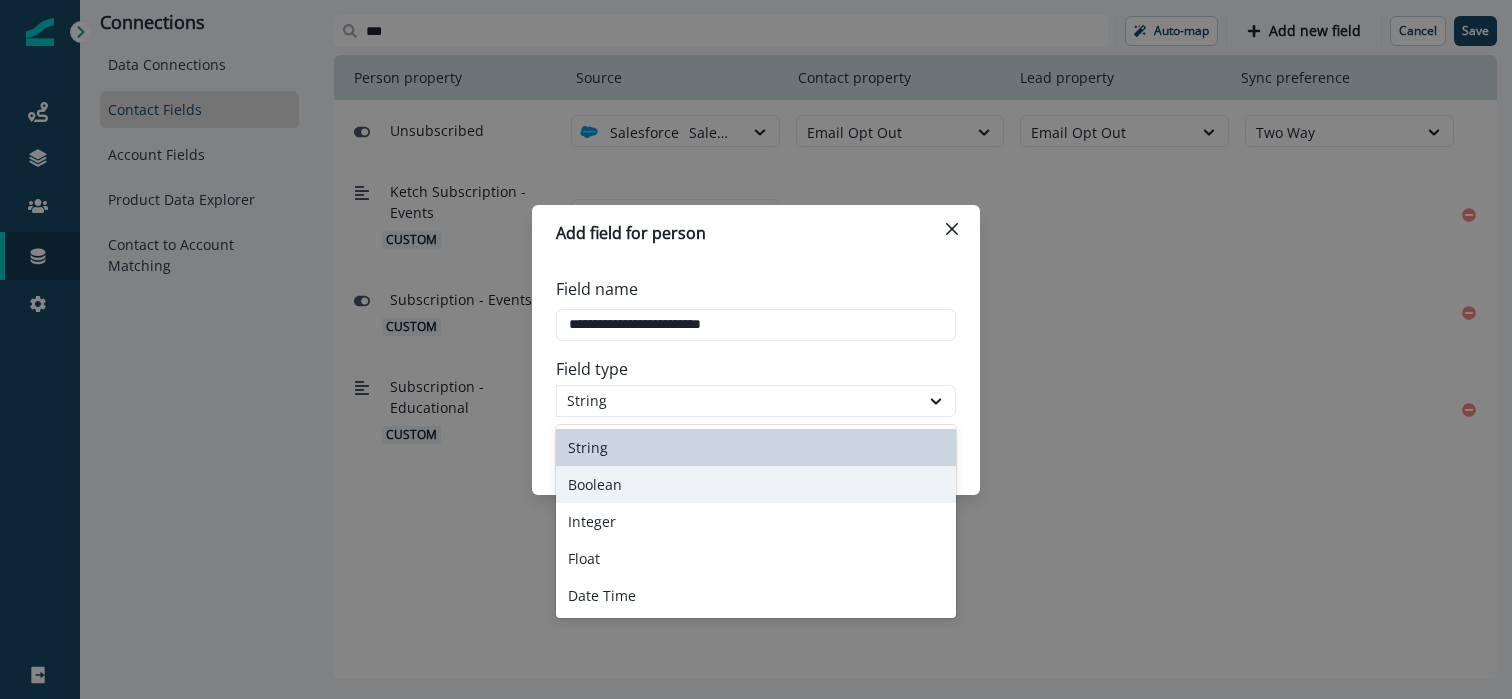 click on "Boolean" at bounding box center [756, 484] 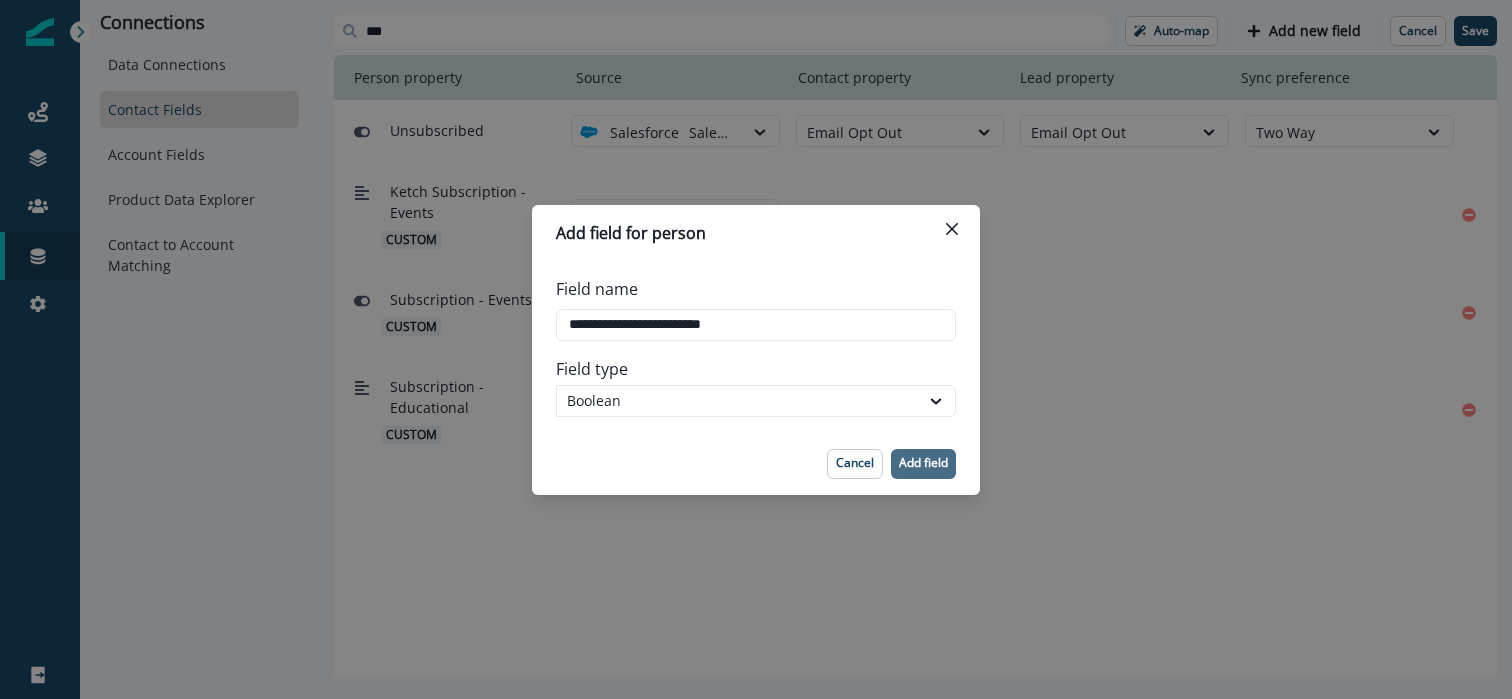 click on "Add field" at bounding box center (923, 463) 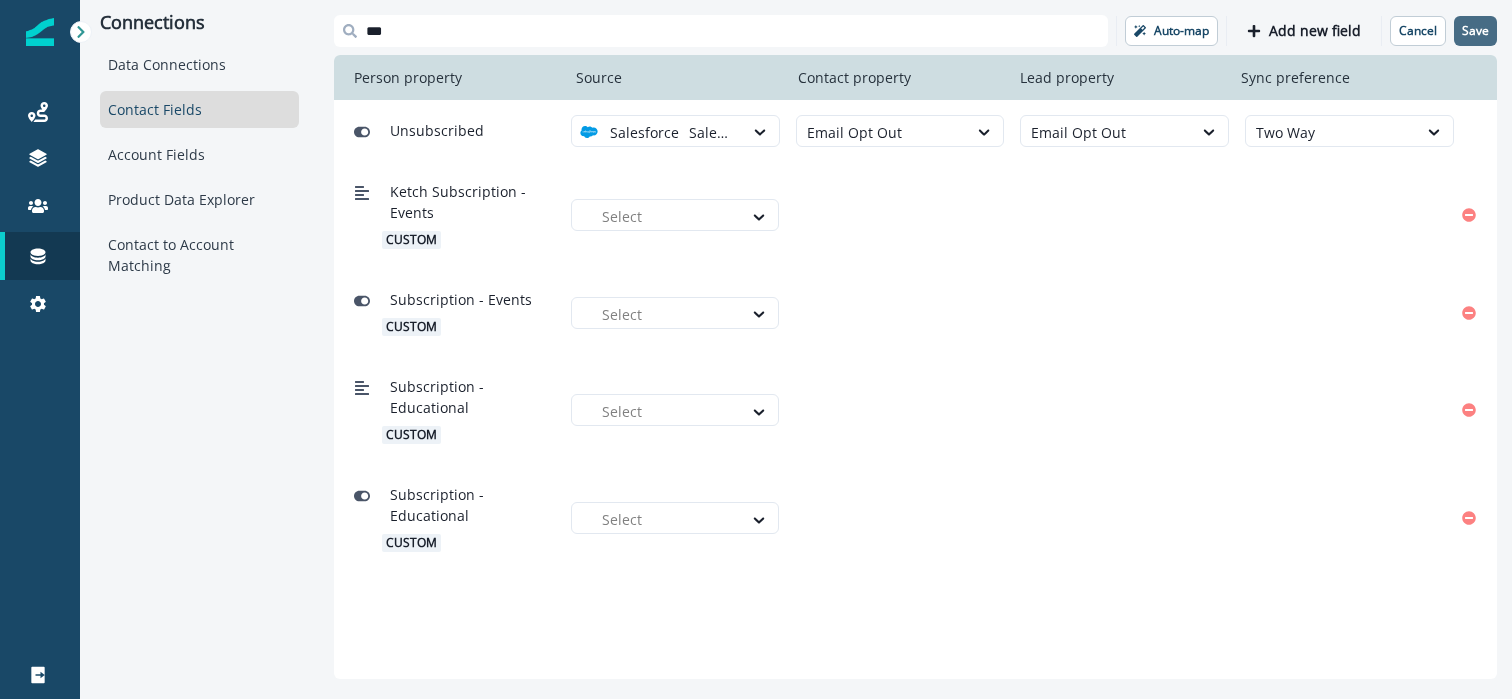 click on "Save" at bounding box center [1475, 31] 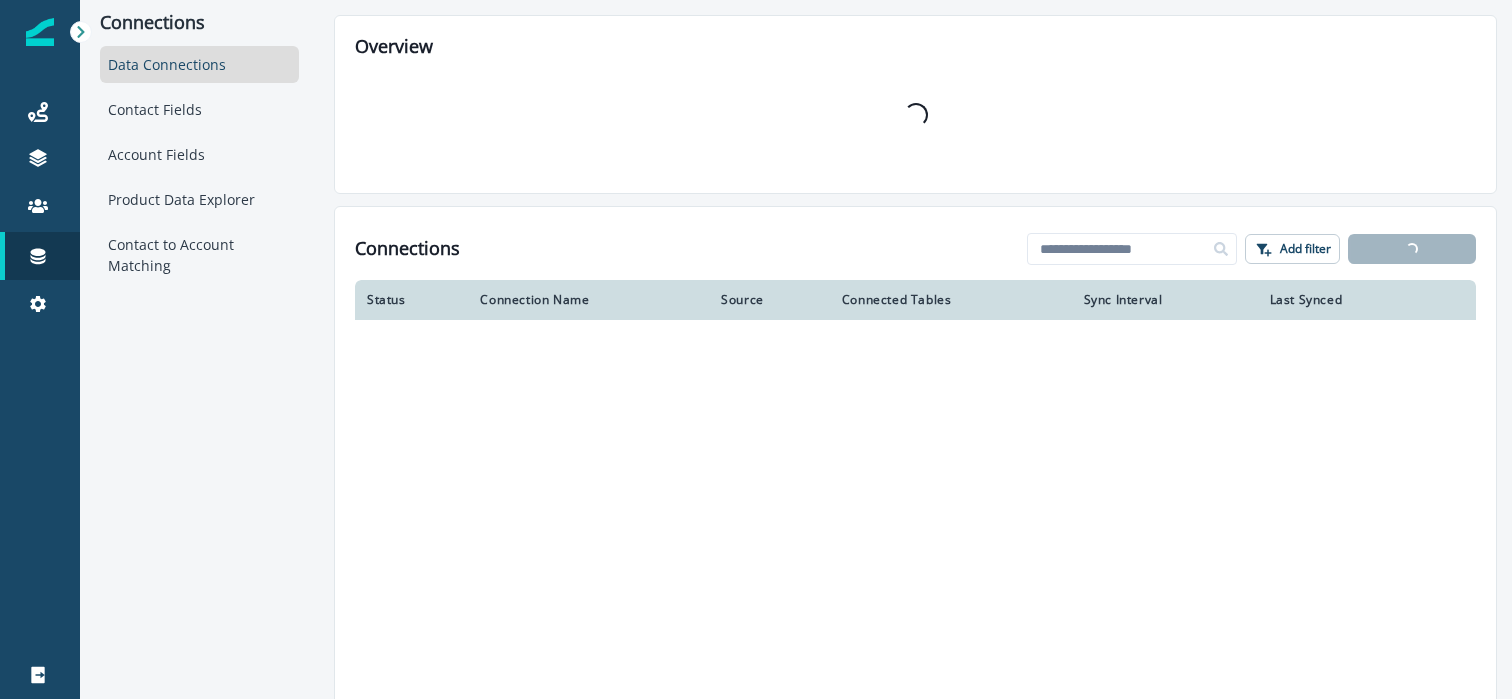 scroll, scrollTop: 0, scrollLeft: 0, axis: both 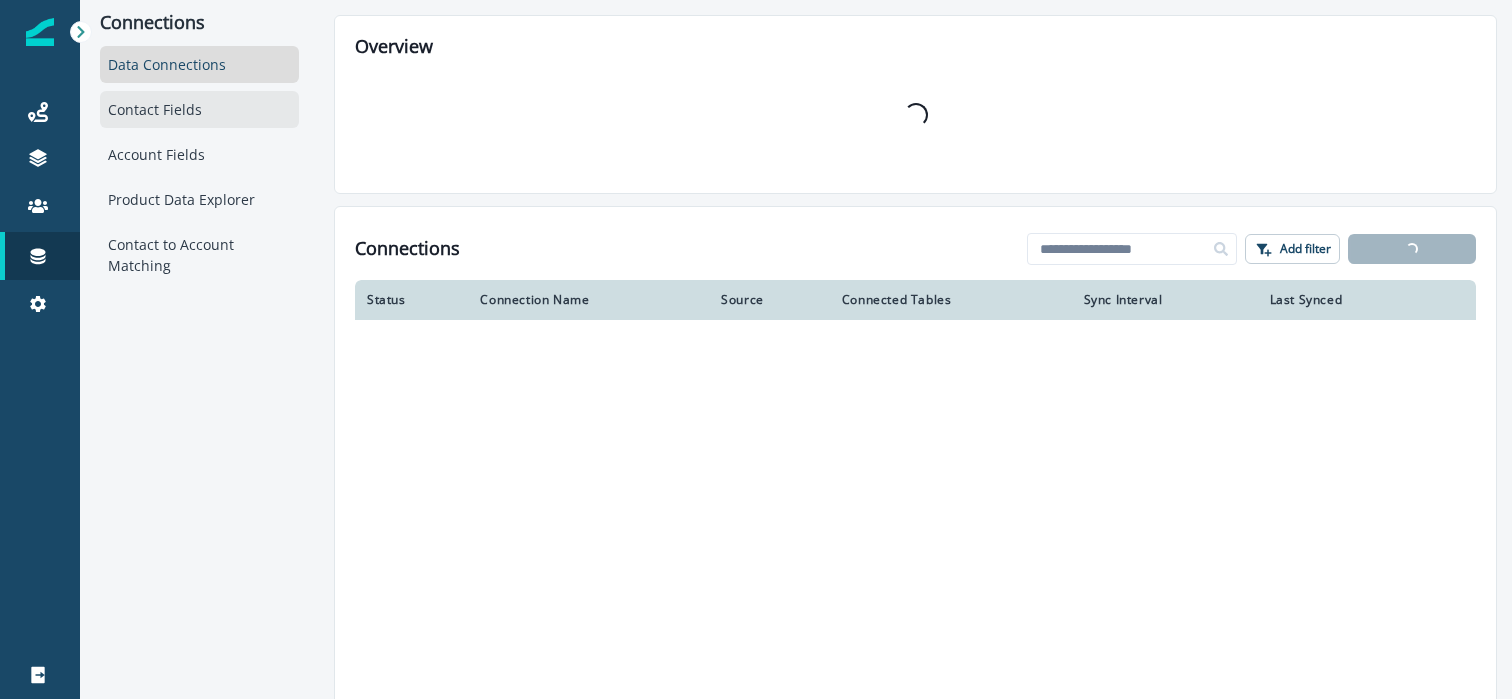 click on "Contact Fields" at bounding box center [199, 109] 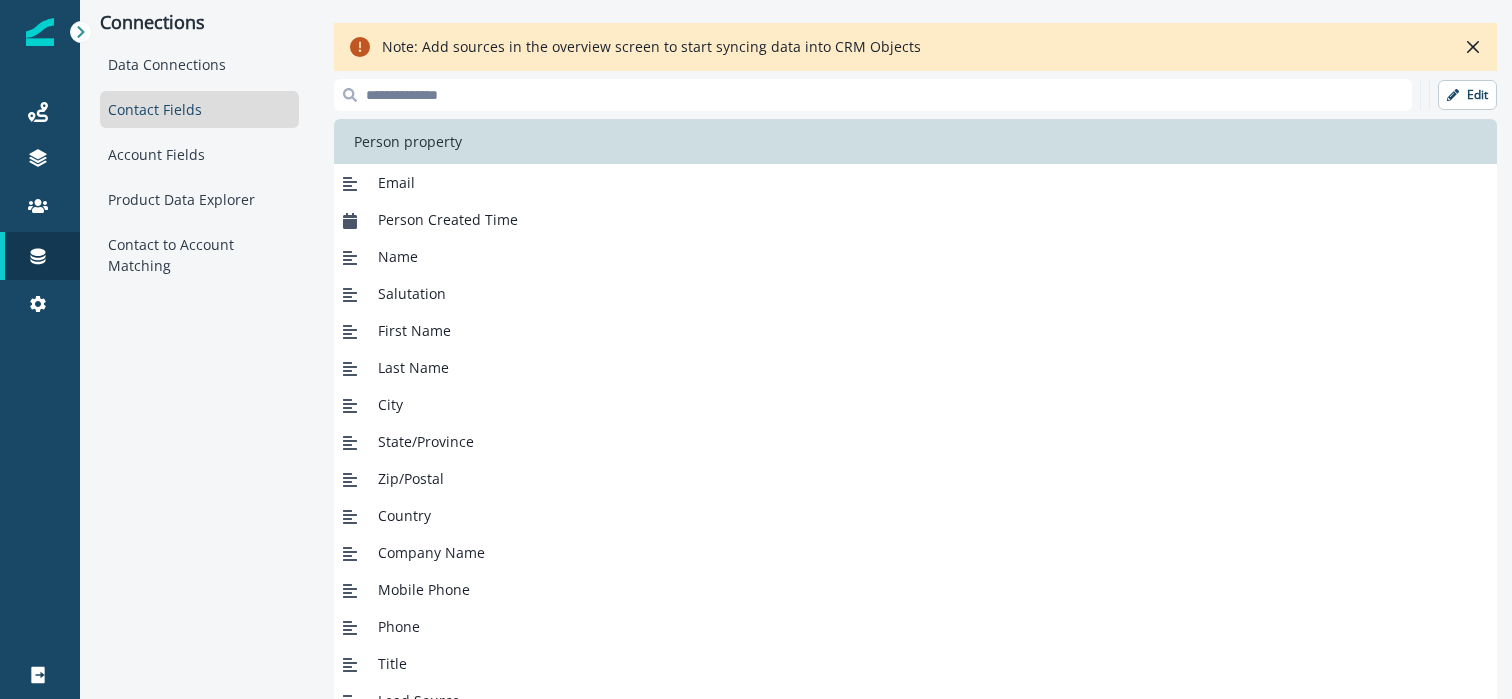 click at bounding box center (873, 95) 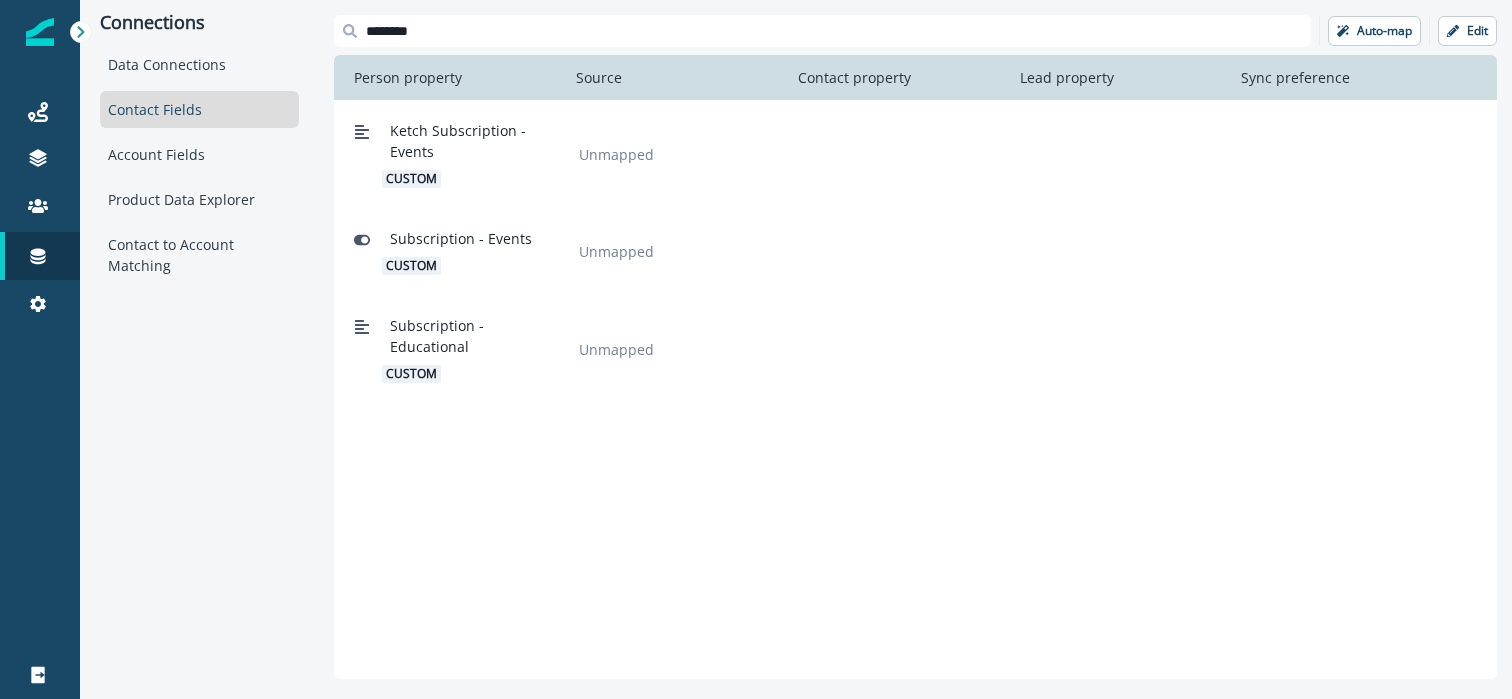 type on "********" 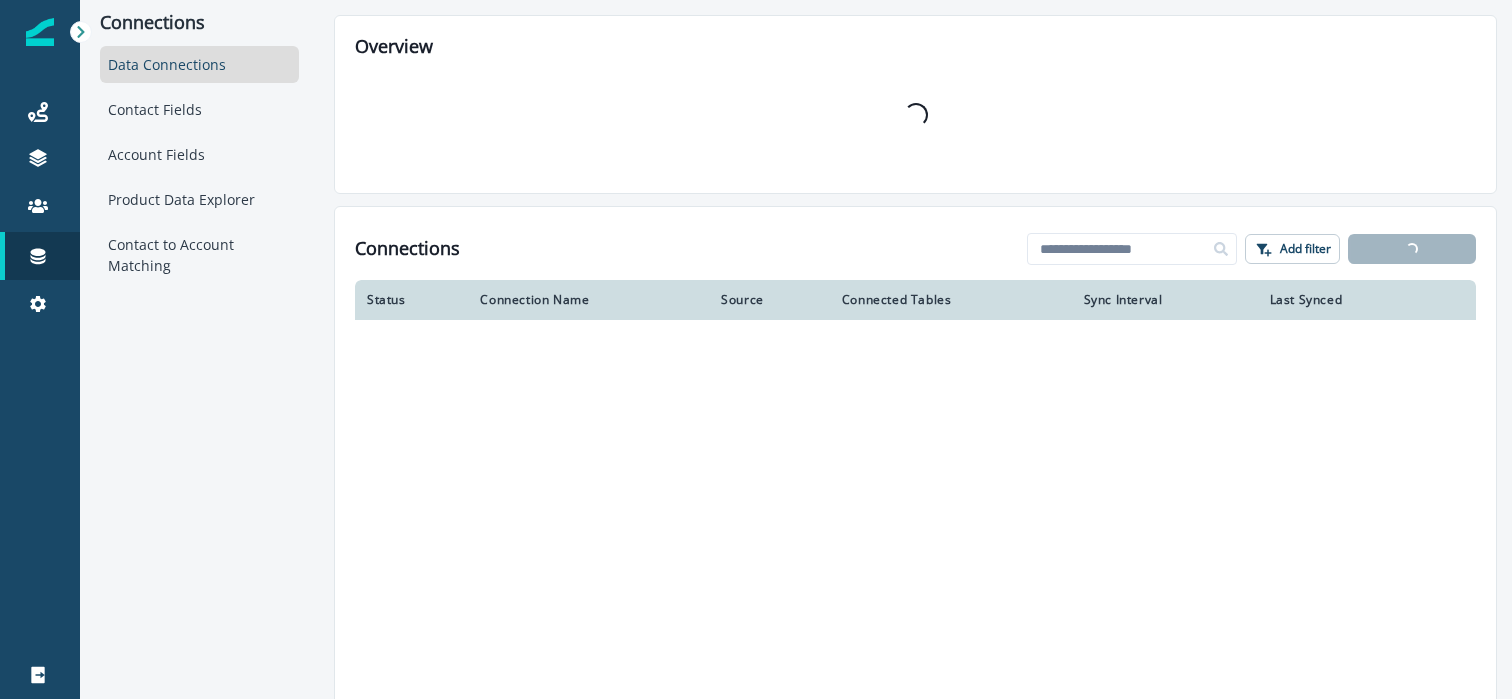 scroll, scrollTop: 0, scrollLeft: 0, axis: both 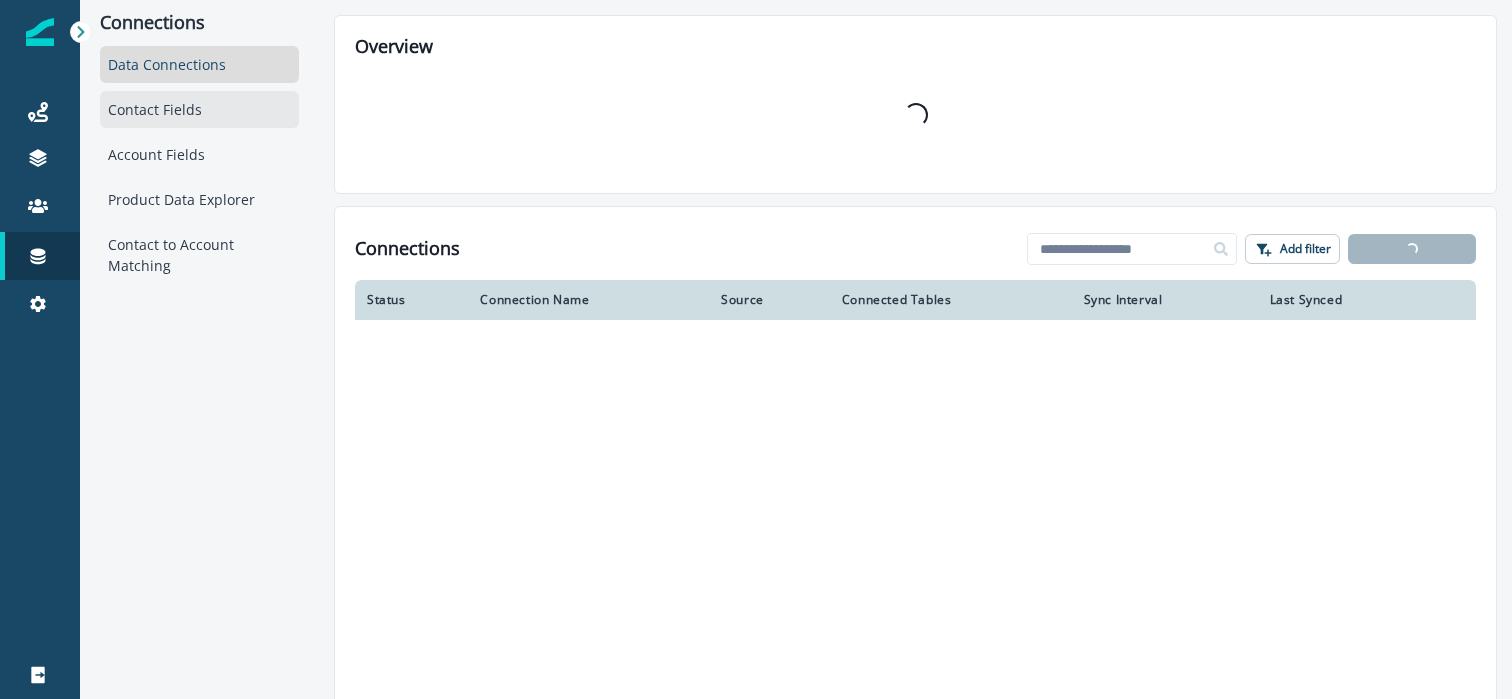 click on "Contact Fields" at bounding box center [199, 109] 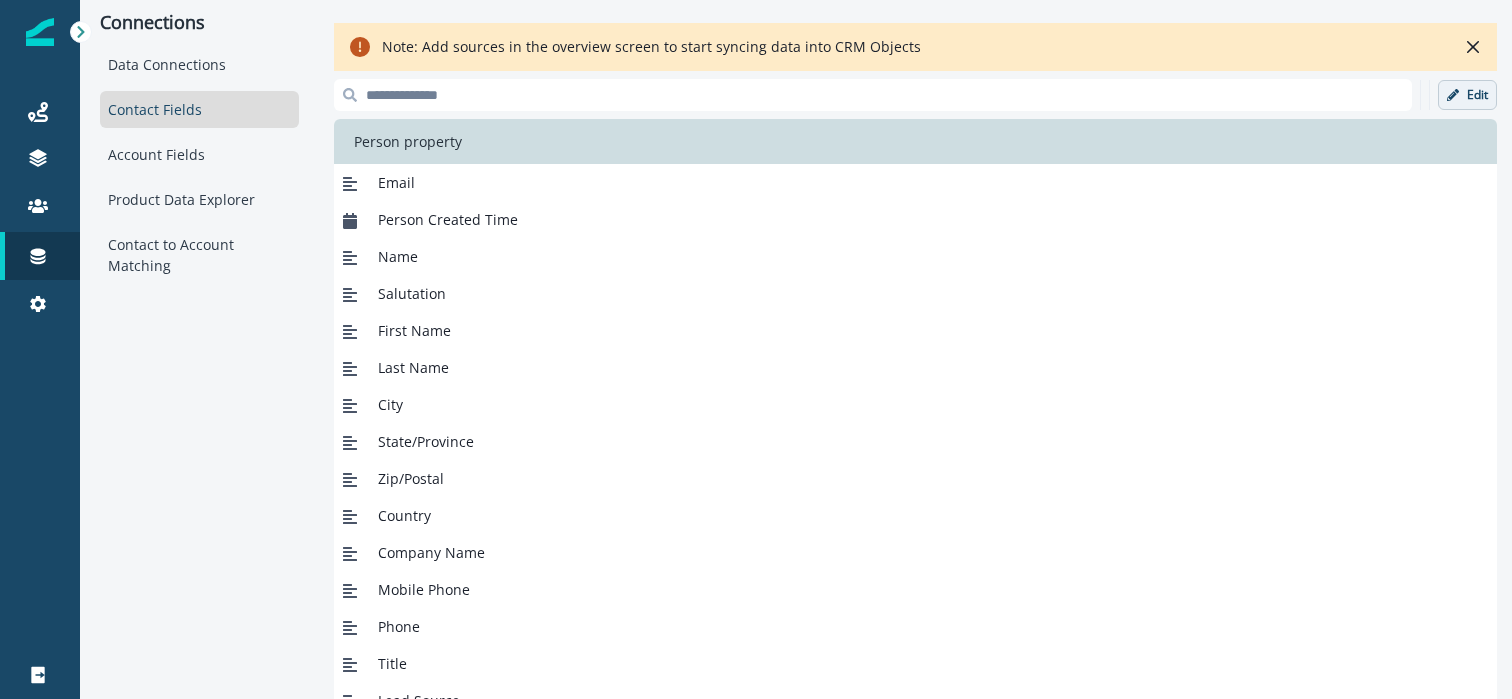 click on "Edit" at bounding box center (1477, 95) 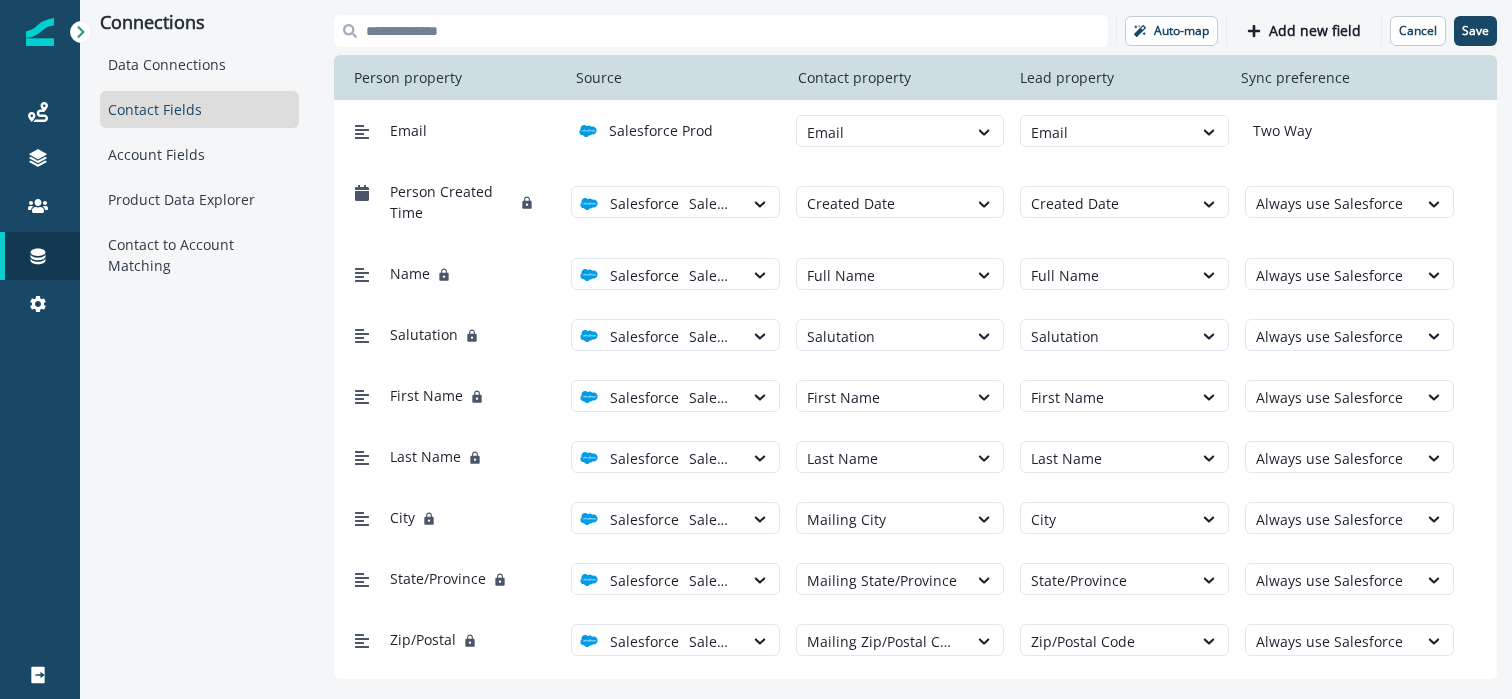 click at bounding box center [721, 31] 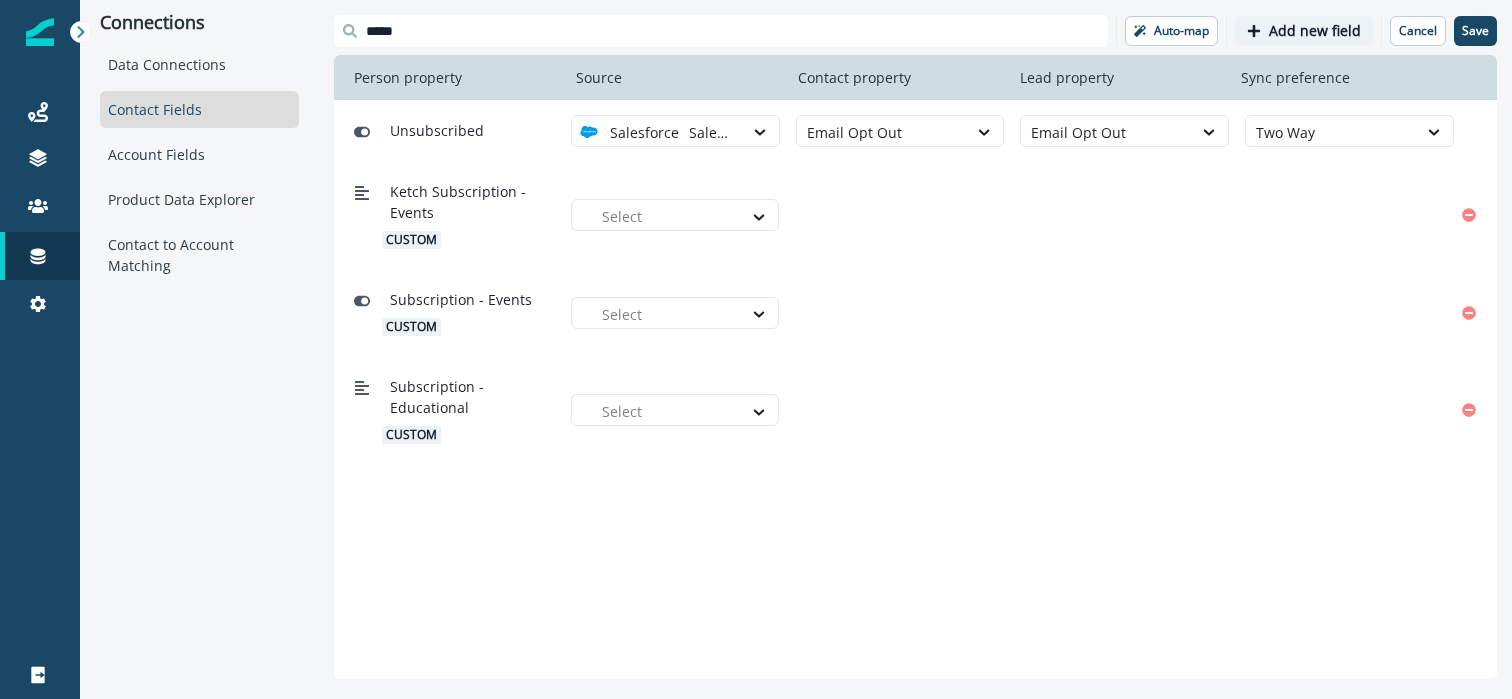 type on "*****" 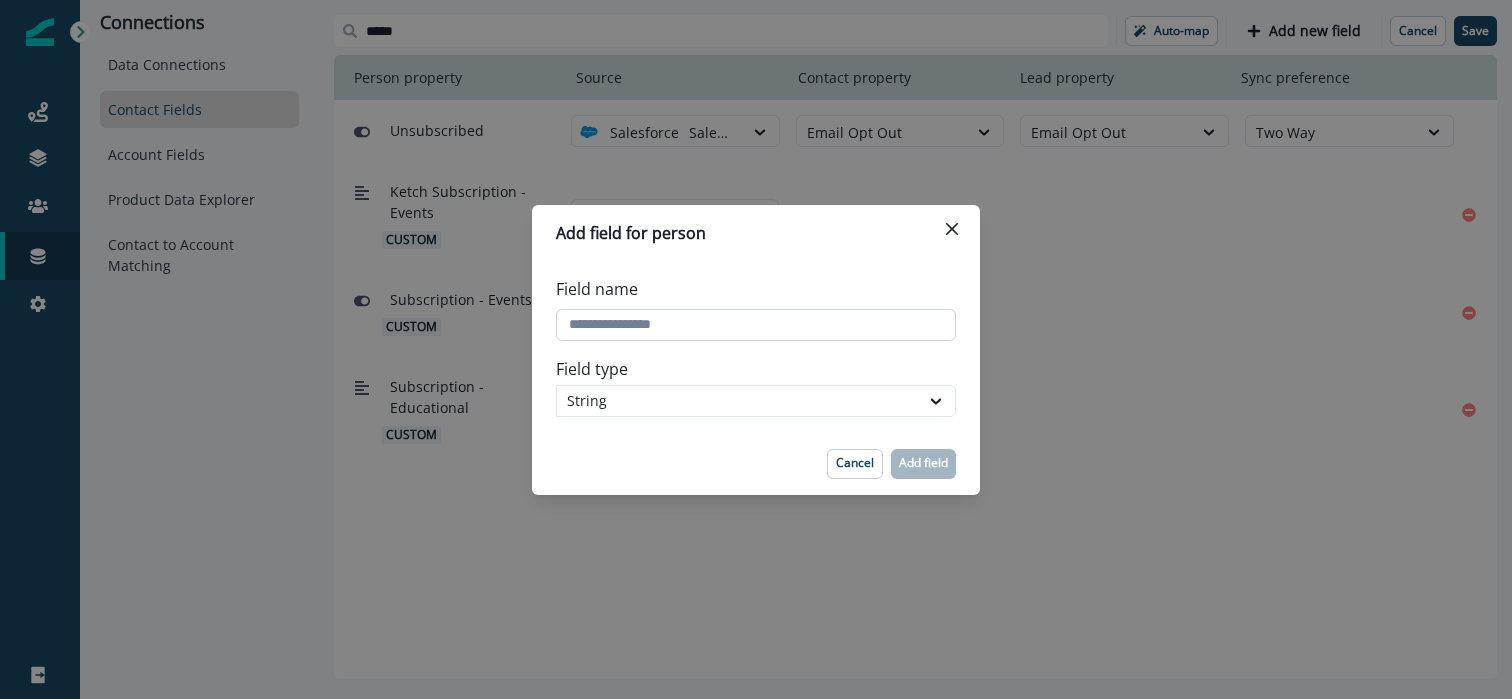 click on "Field name" at bounding box center (756, 325) 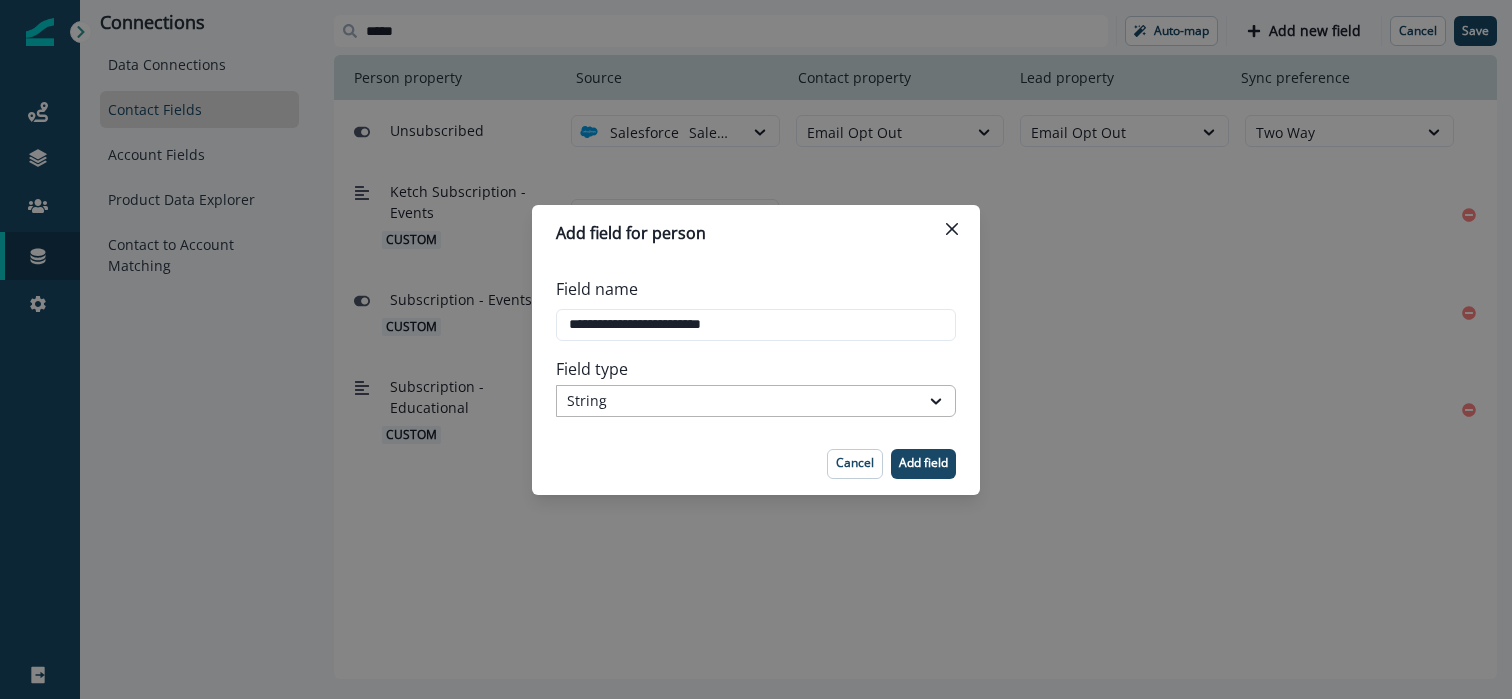 type on "**********" 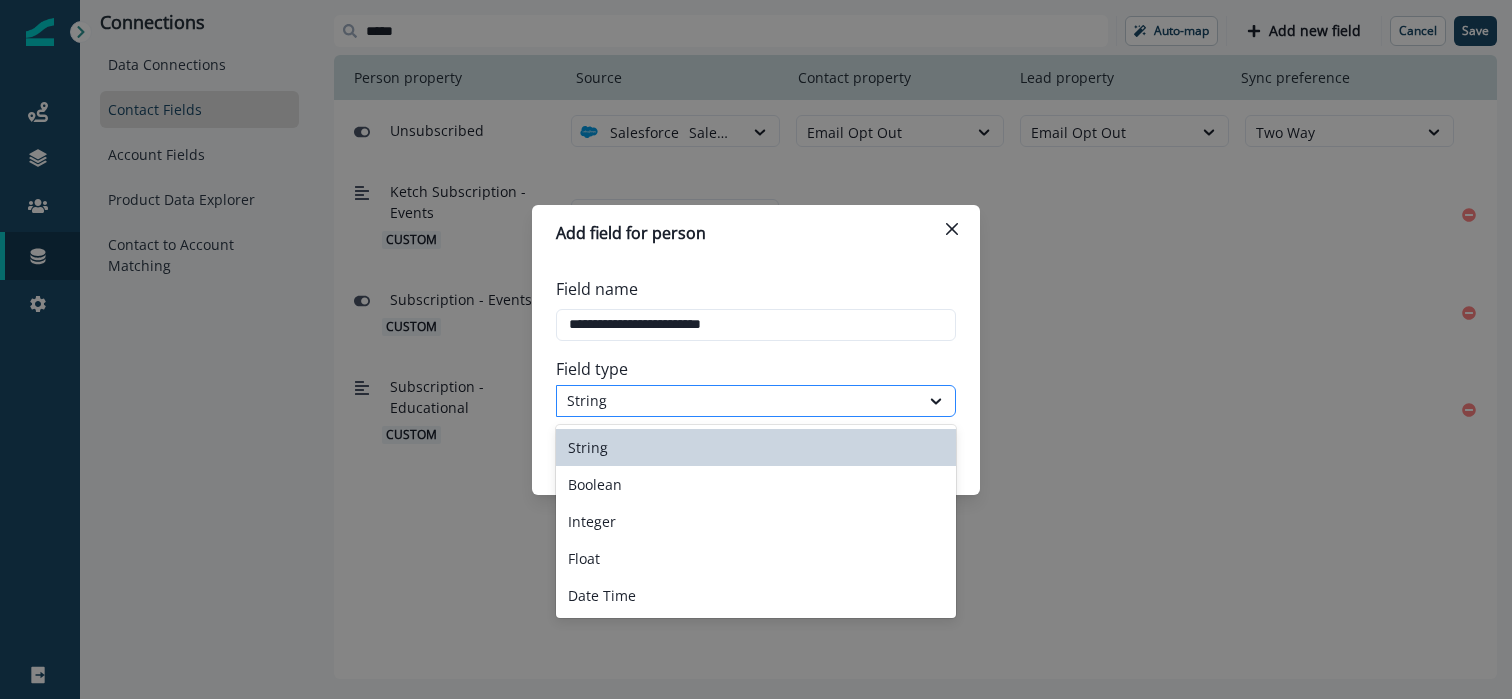 click on "String" at bounding box center (738, 400) 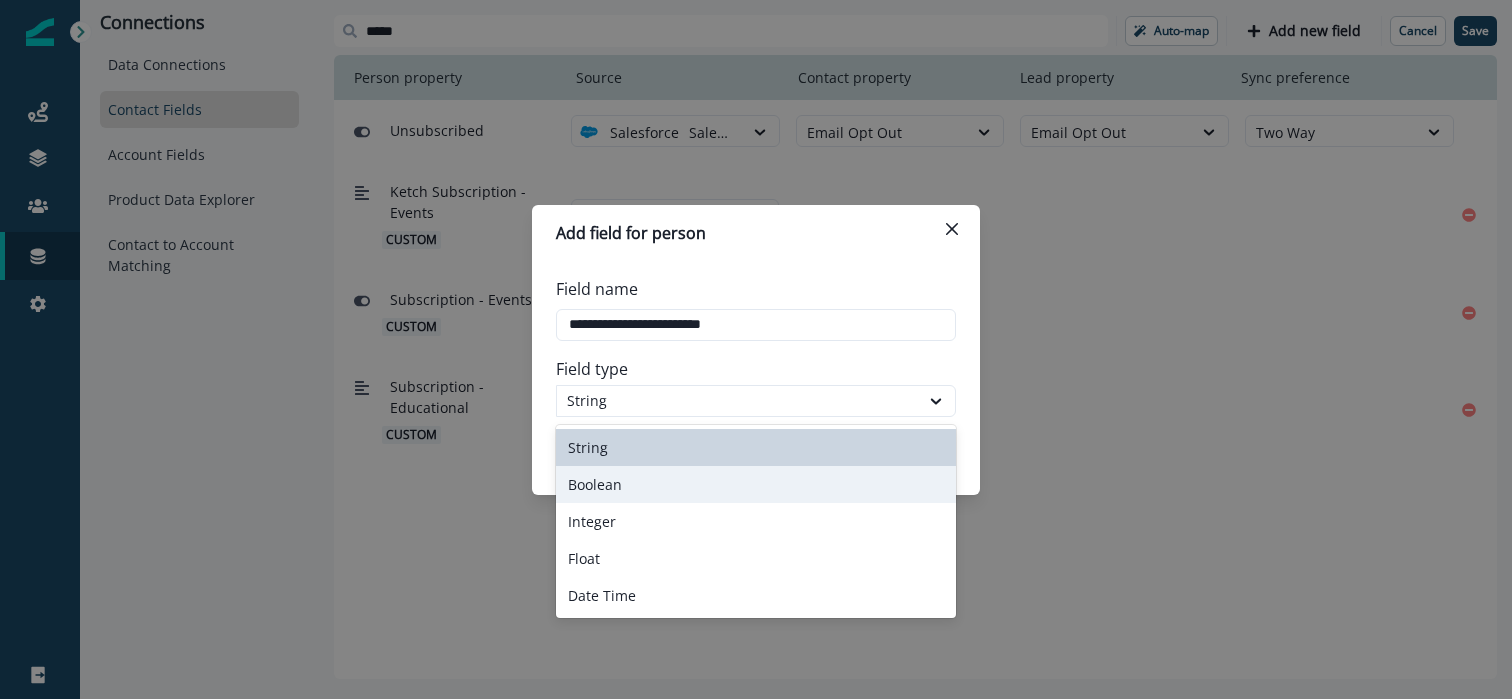 click on "Boolean" at bounding box center (756, 484) 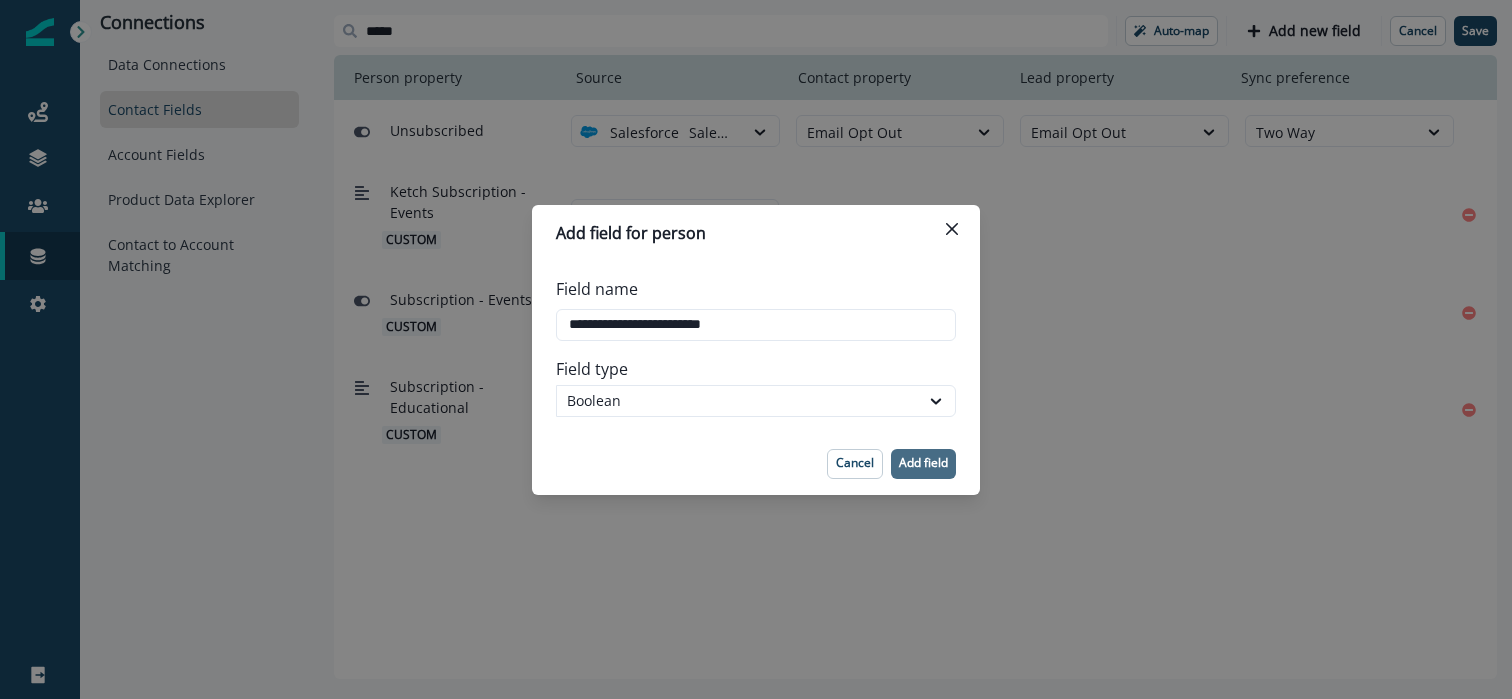 click on "Add field" at bounding box center [923, 463] 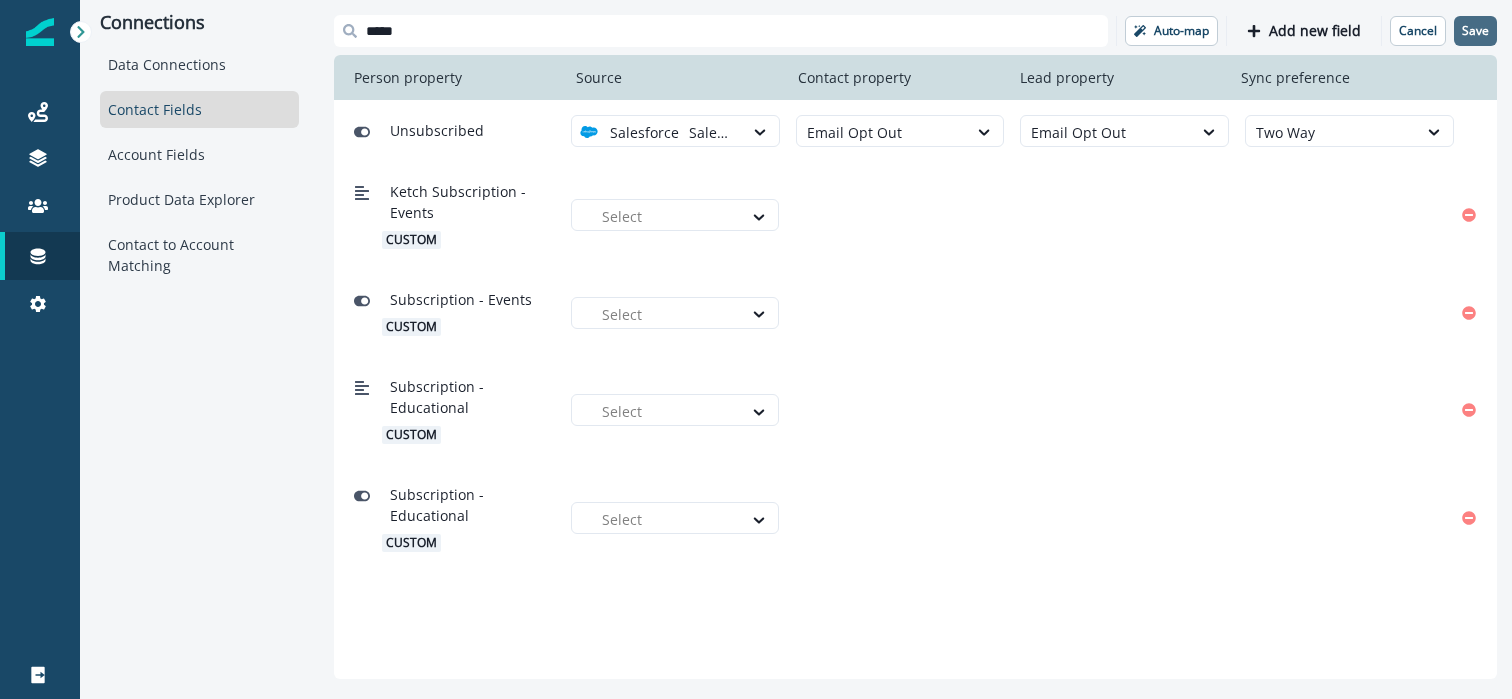 click on "Save" at bounding box center (1475, 31) 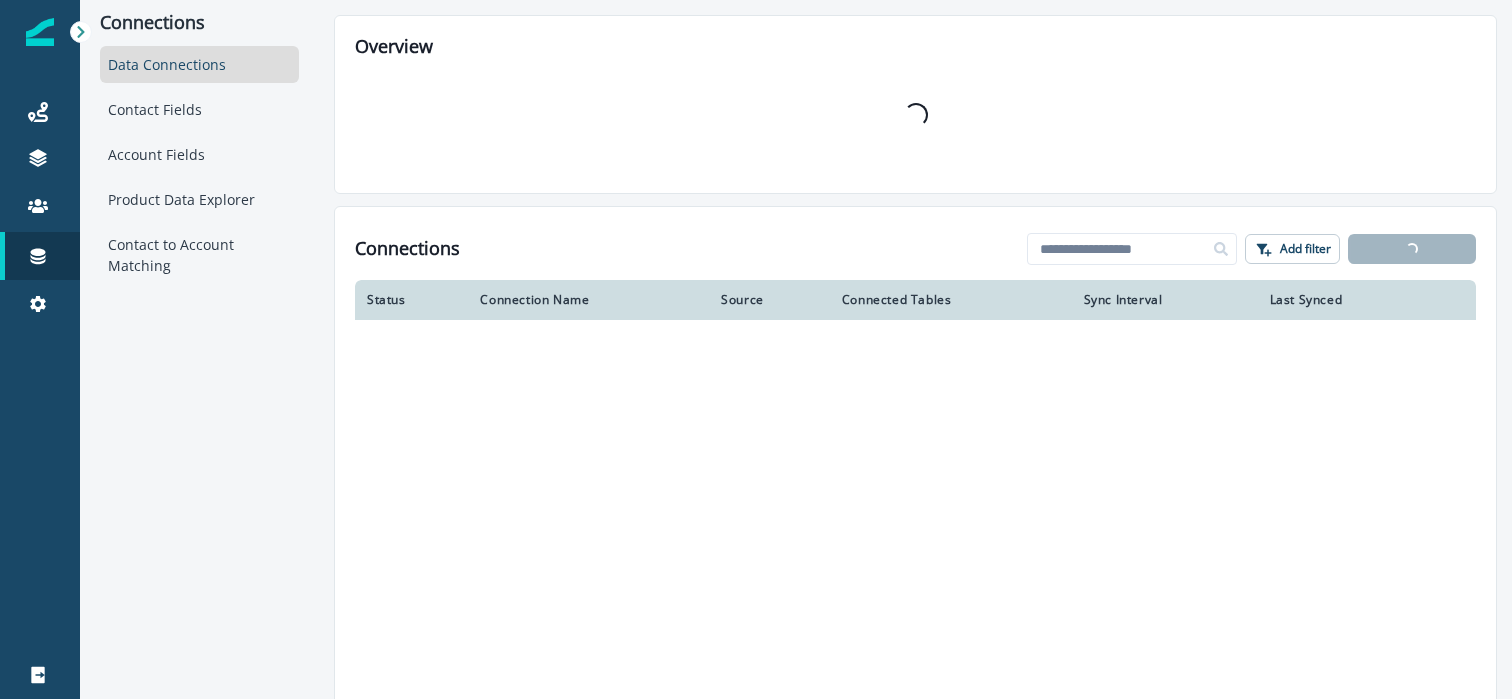 scroll, scrollTop: 0, scrollLeft: 0, axis: both 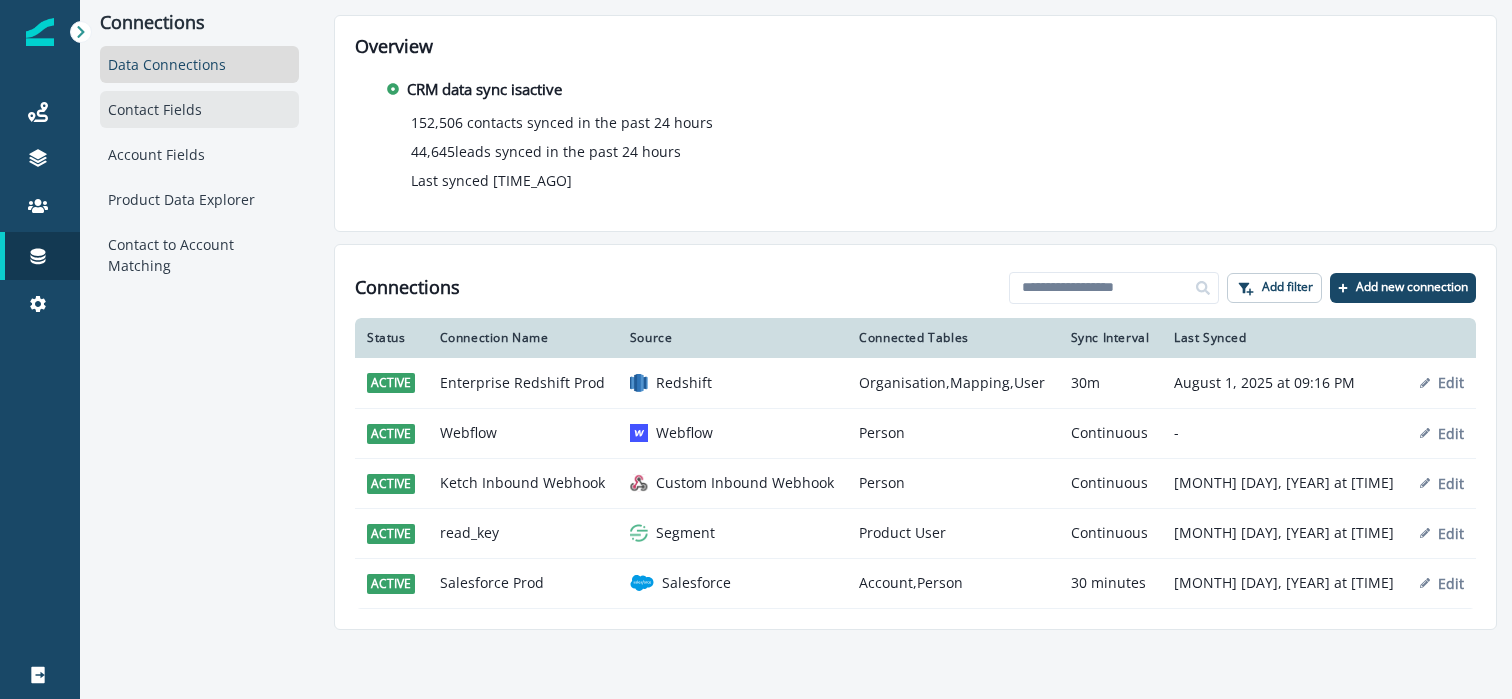 click on "Contact Fields" at bounding box center (199, 109) 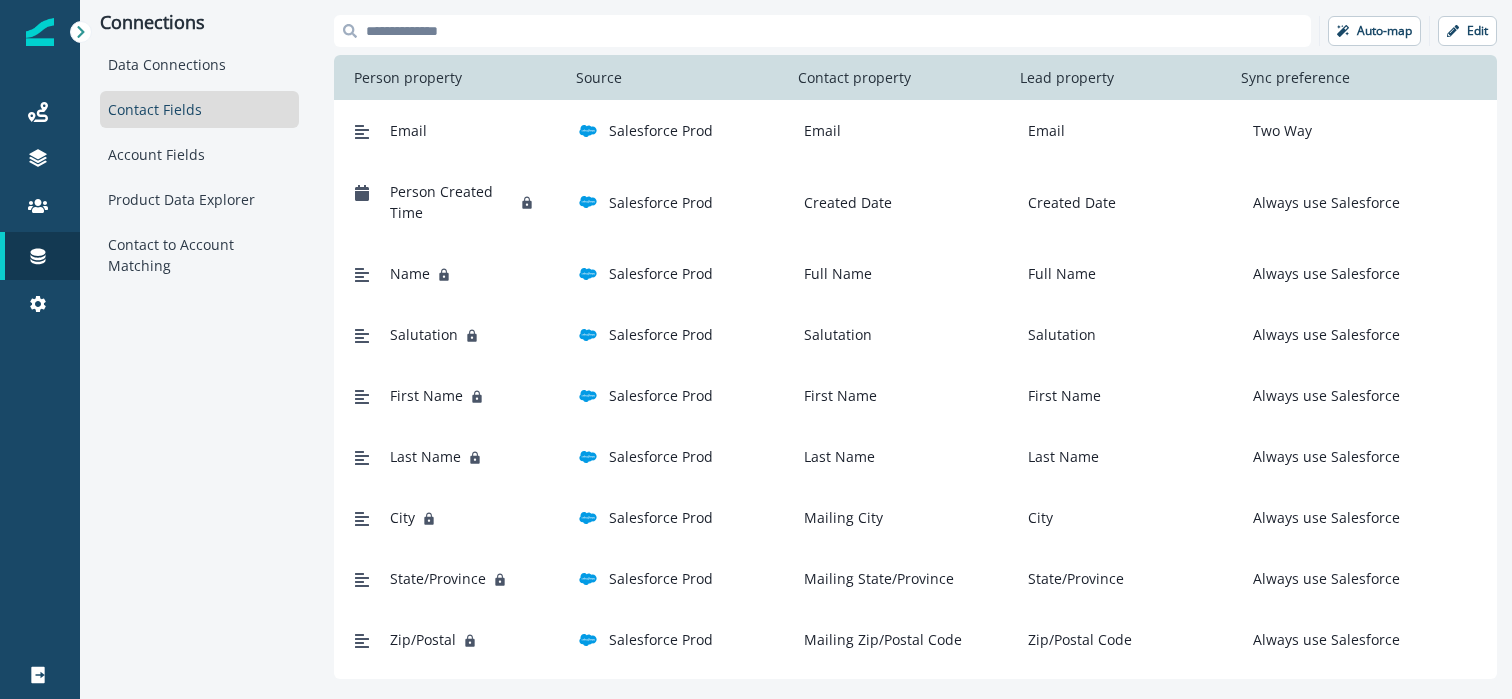 click at bounding box center (822, 31) 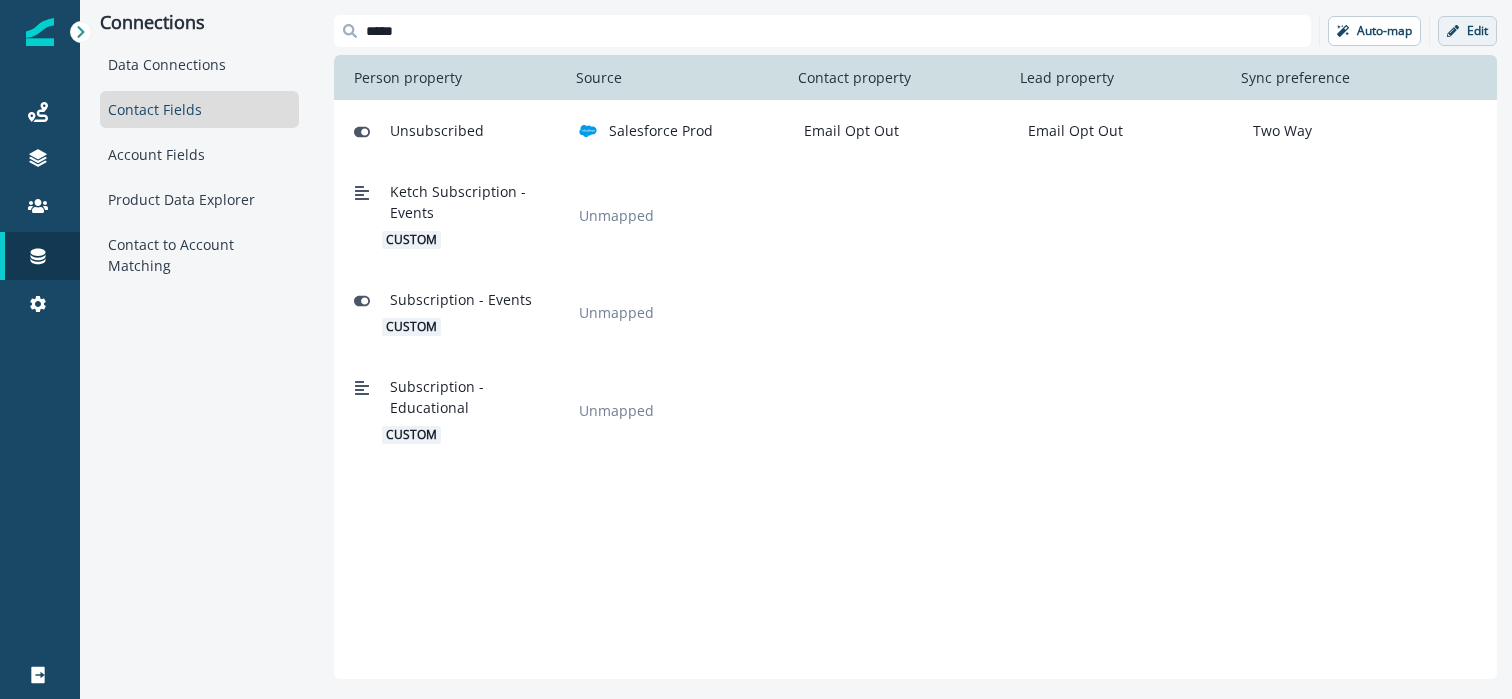 type on "*****" 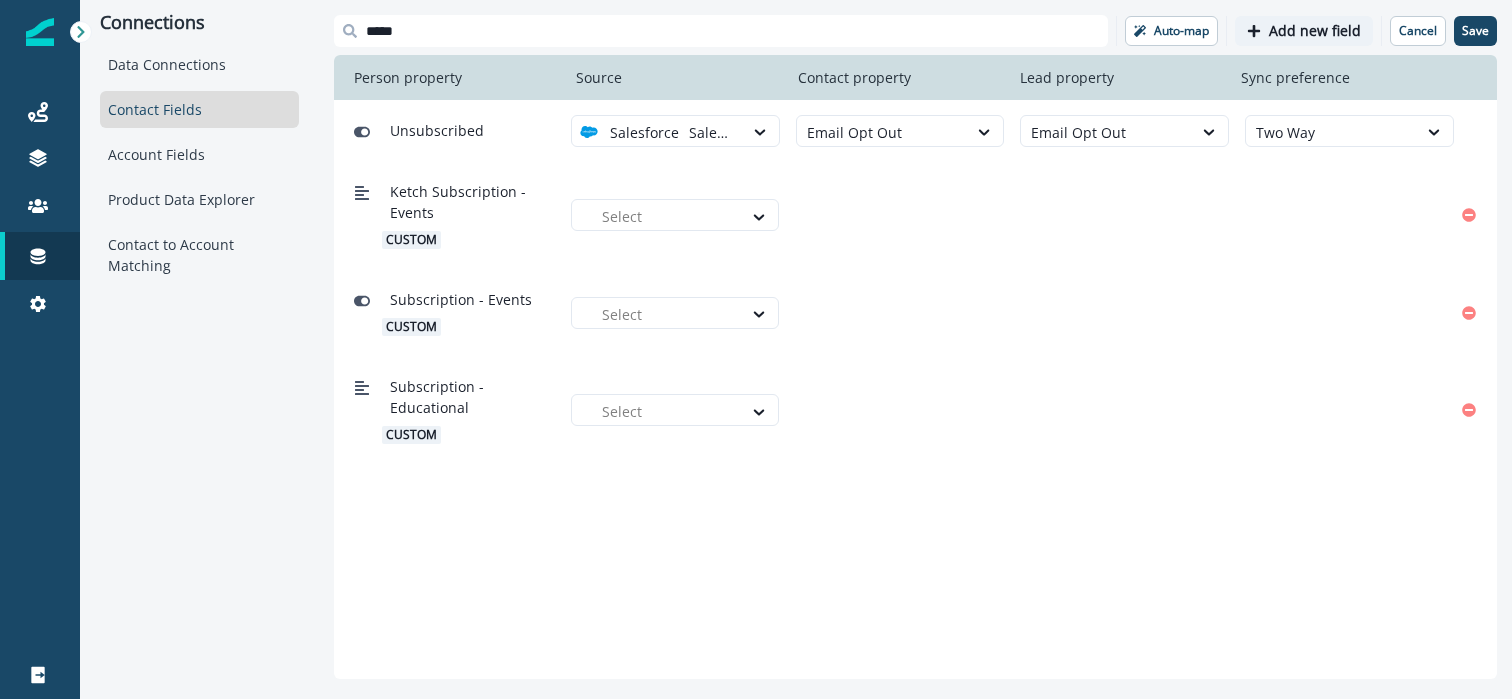 click on "Add new field" at bounding box center (1315, 31) 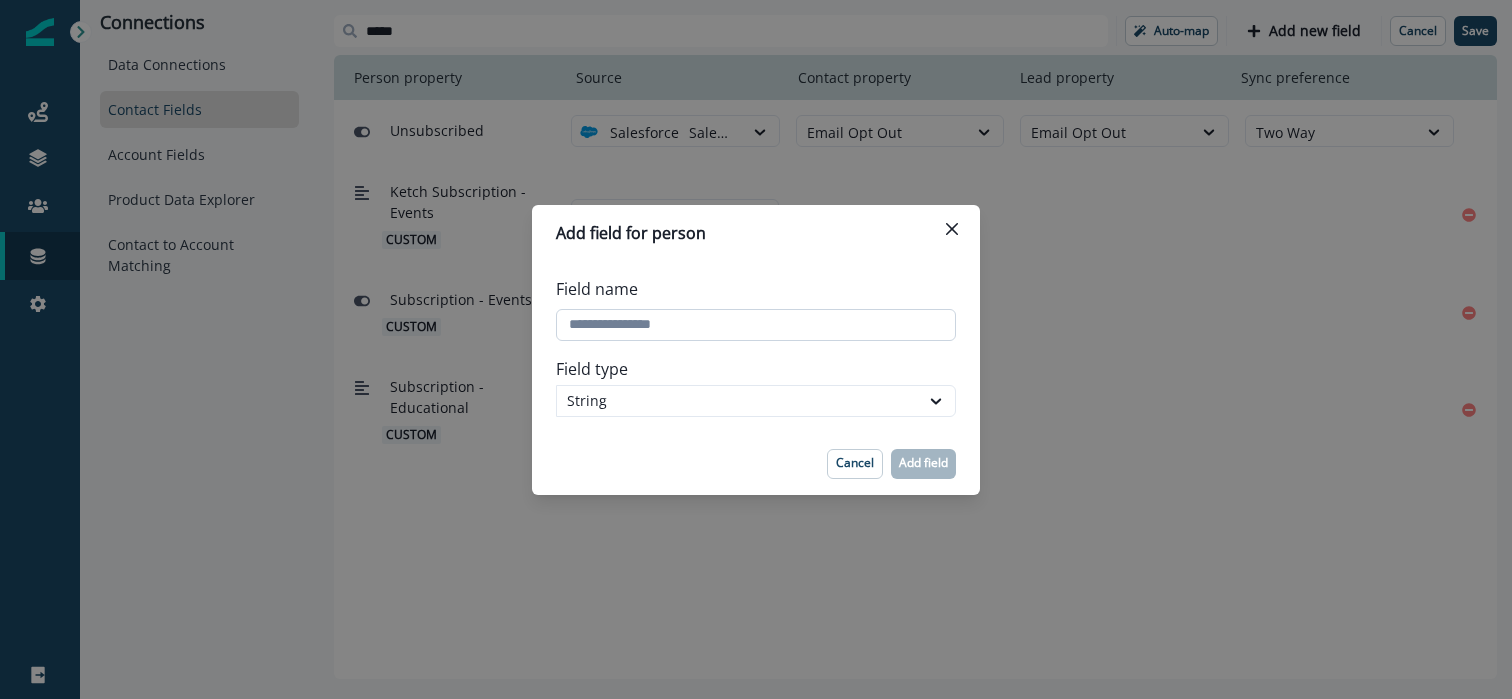 click on "Field name" at bounding box center [756, 325] 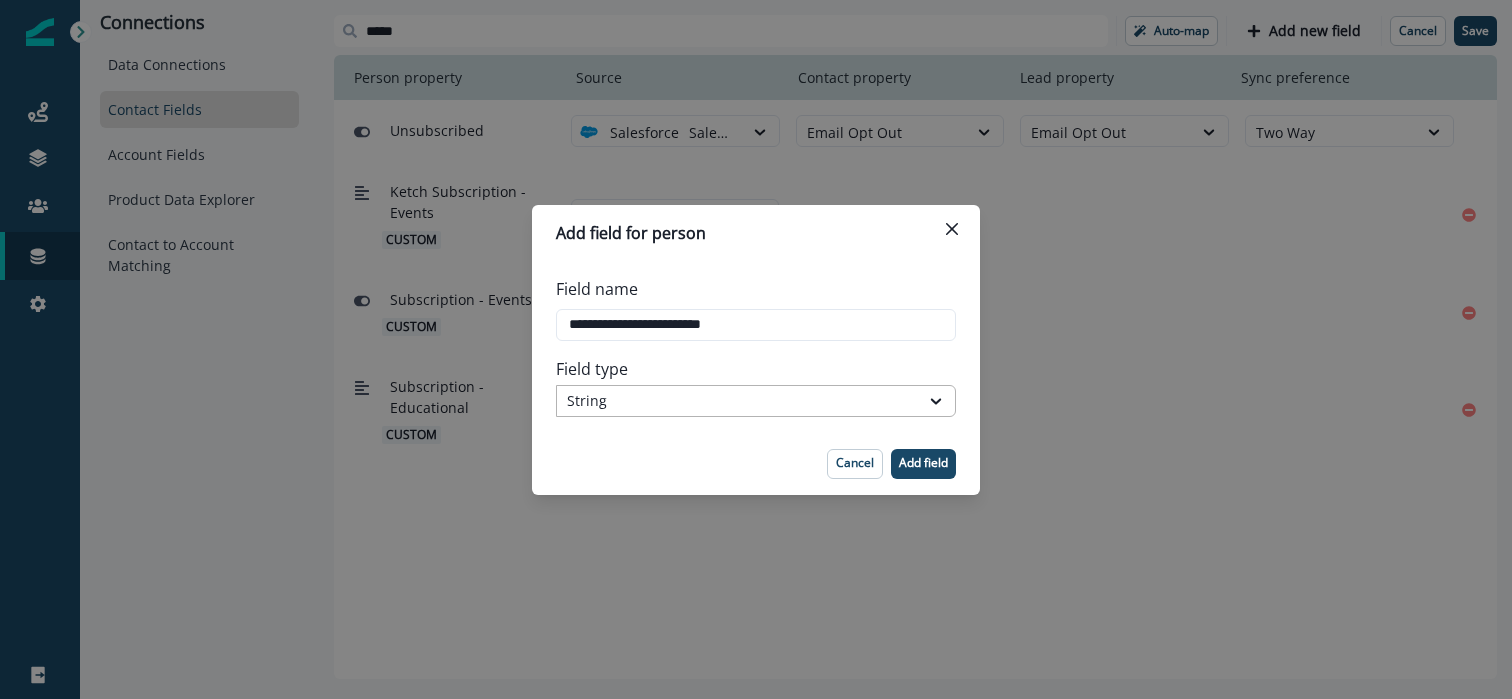type on "**********" 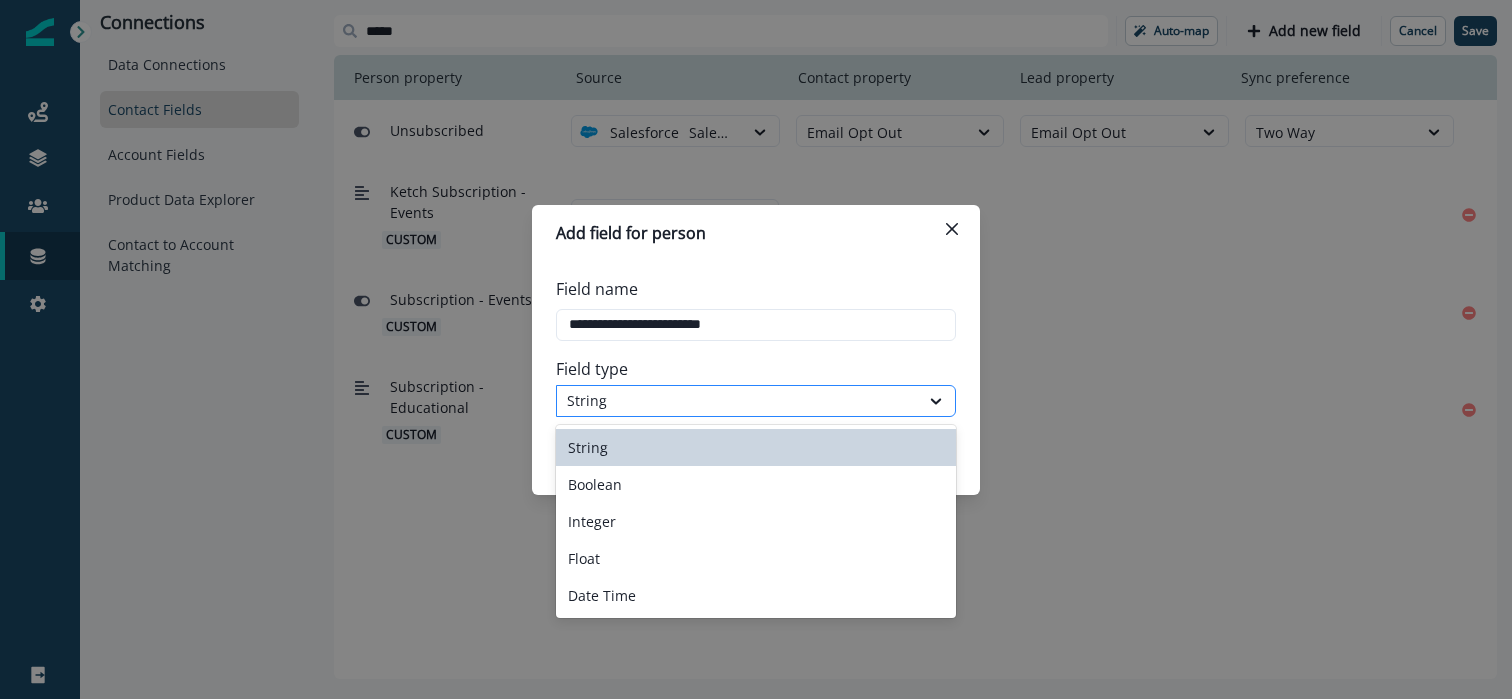 click on "String" at bounding box center (738, 400) 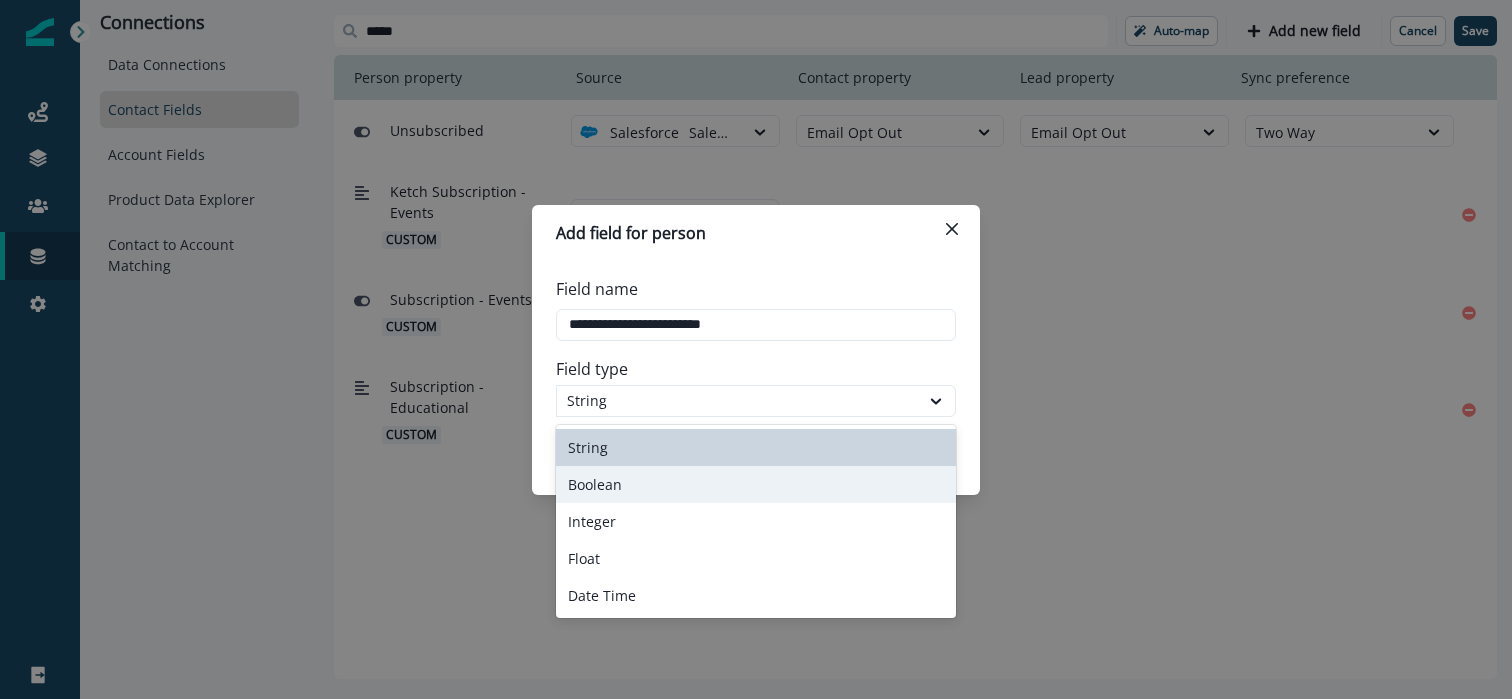 click on "Boolean" at bounding box center (756, 484) 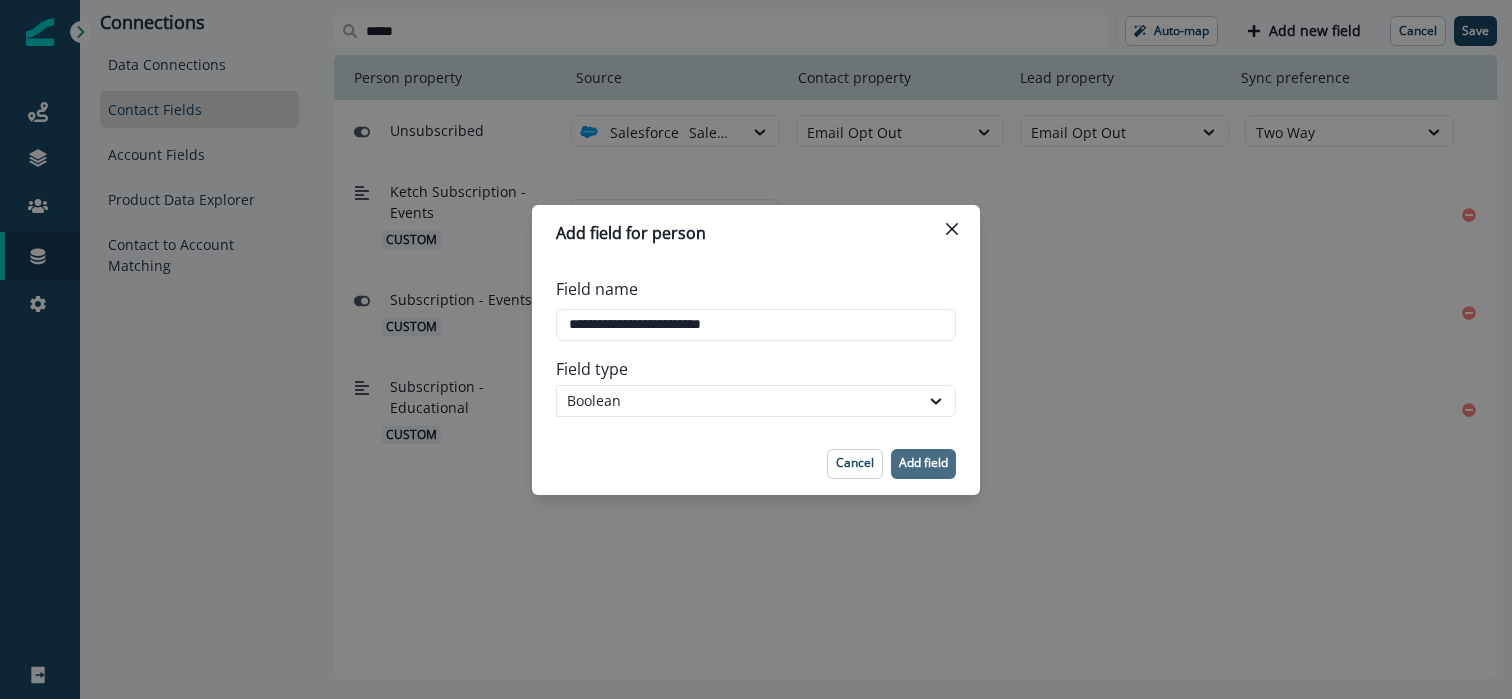 click on "Add field" at bounding box center (923, 463) 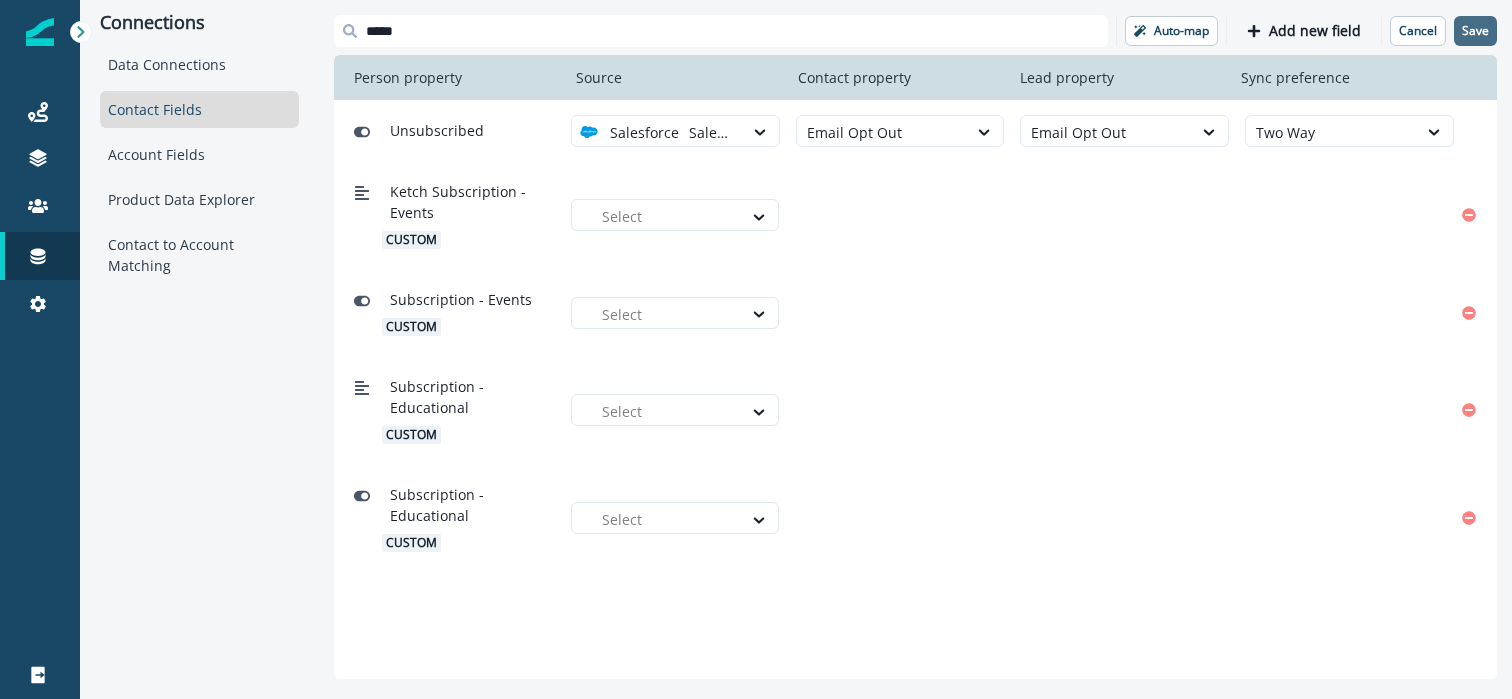 click on "Save" at bounding box center (1475, 31) 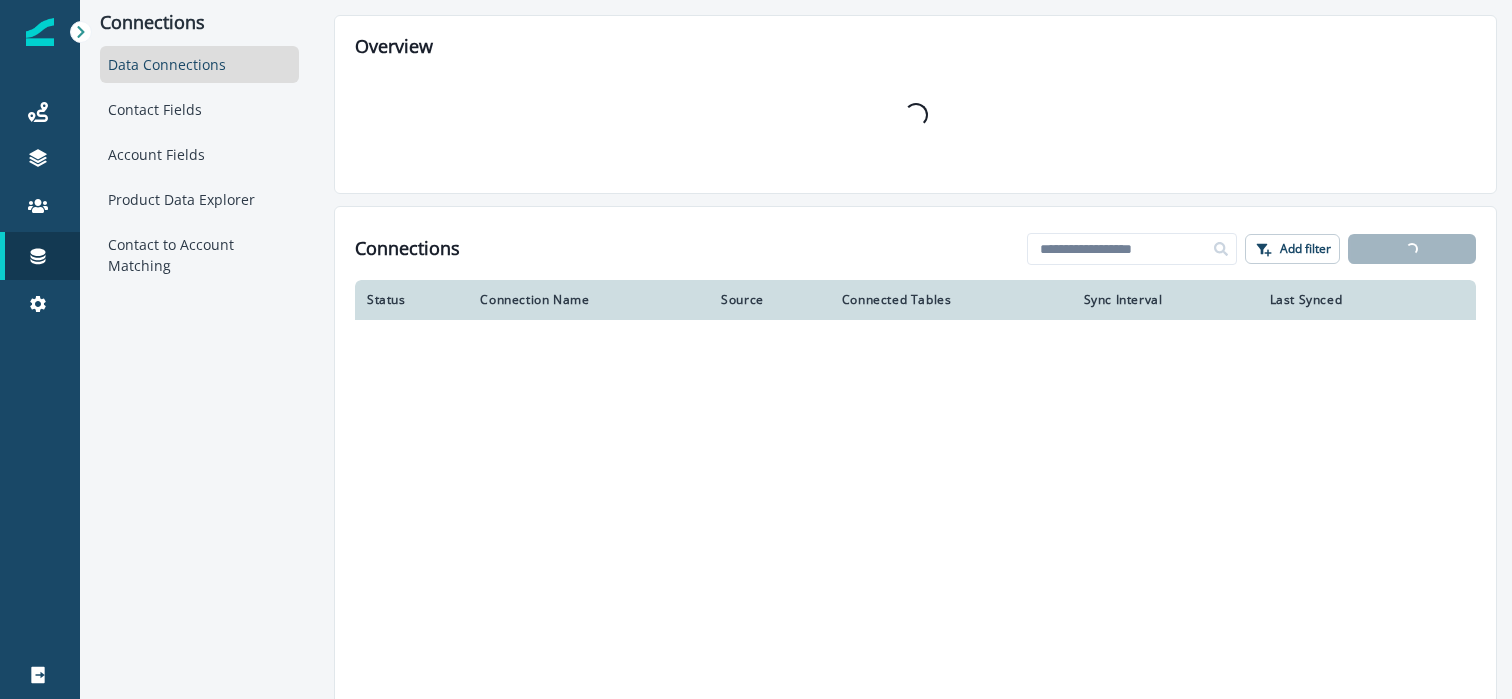 scroll, scrollTop: 0, scrollLeft: 0, axis: both 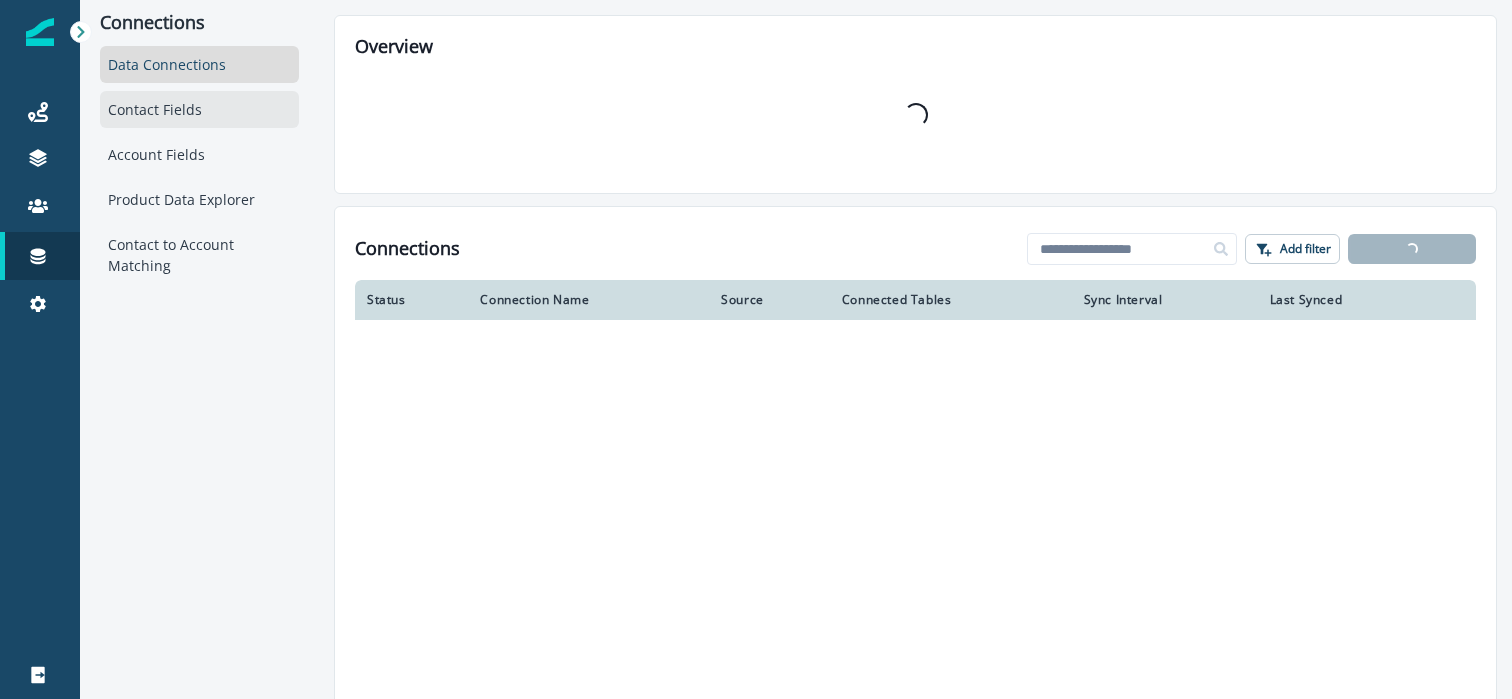 click on "Contact Fields" at bounding box center [199, 109] 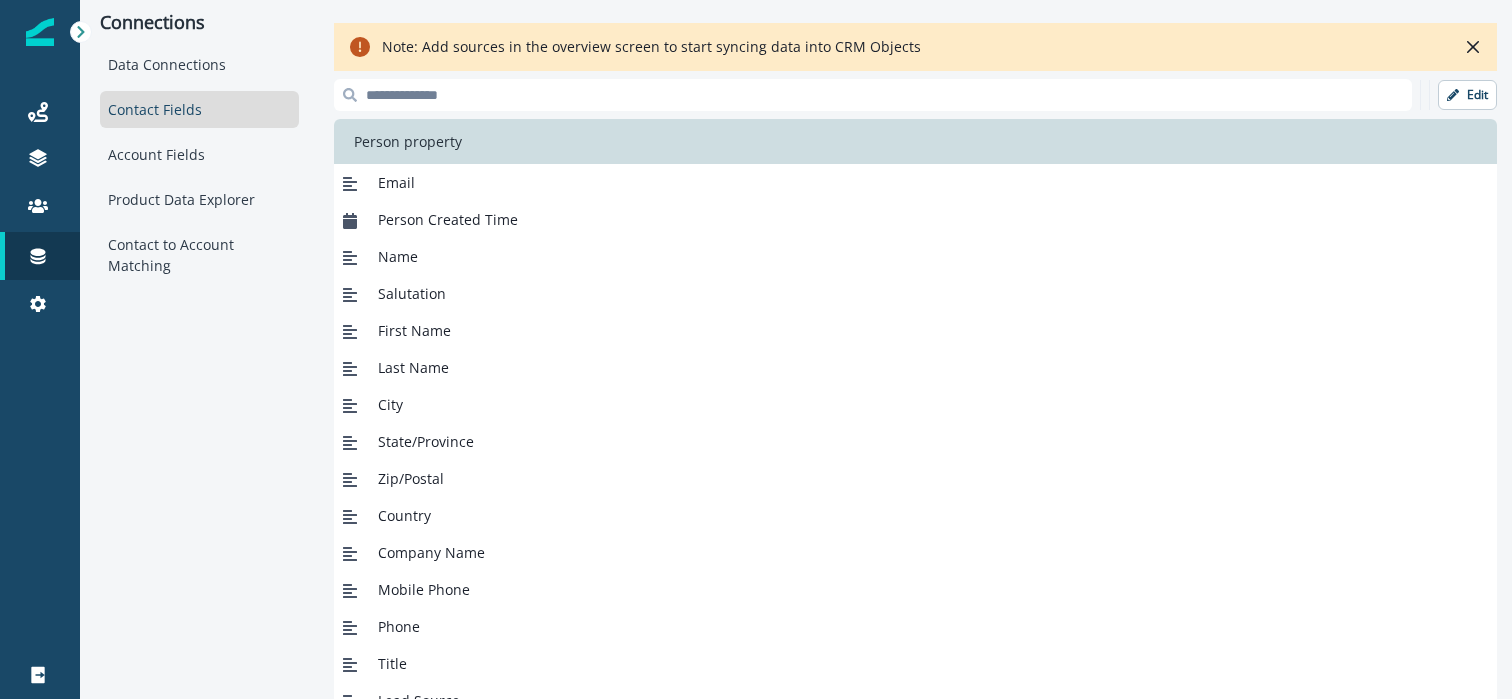 click at bounding box center (873, 95) 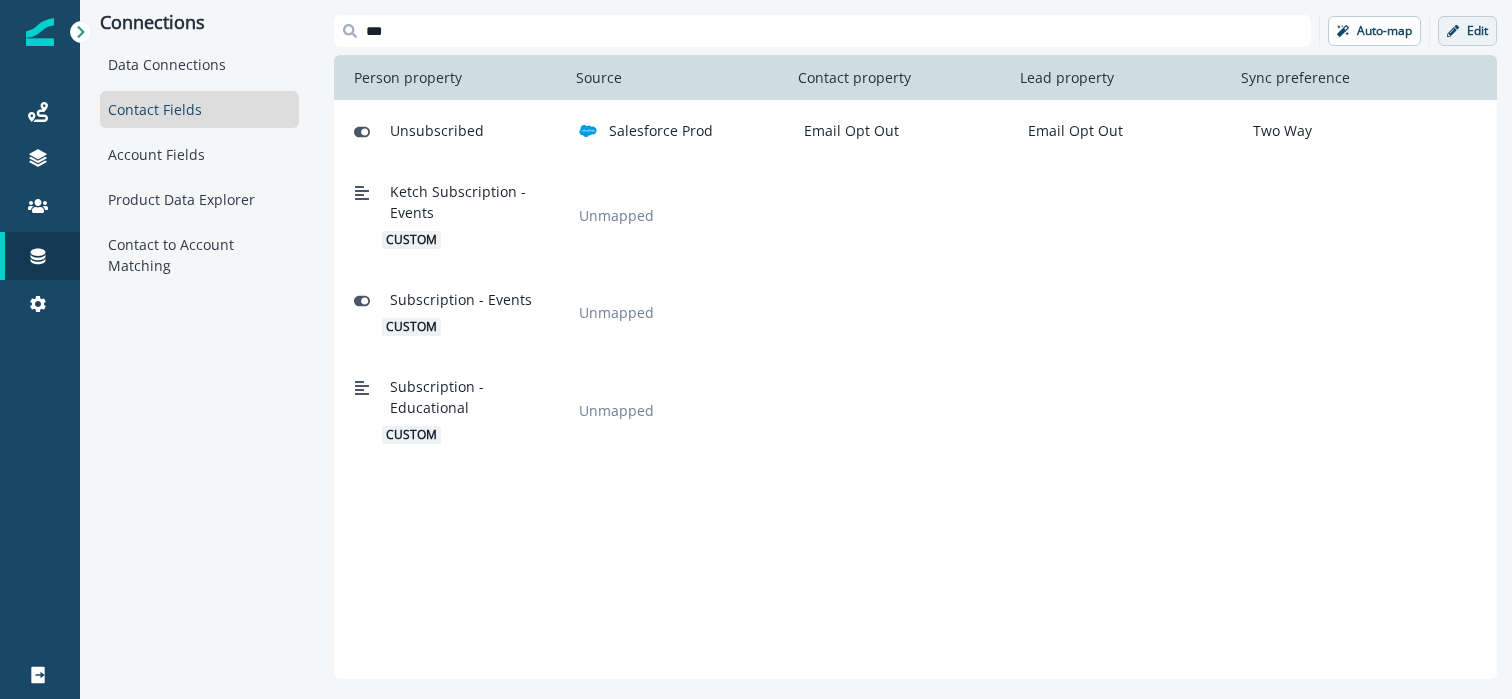 type on "***" 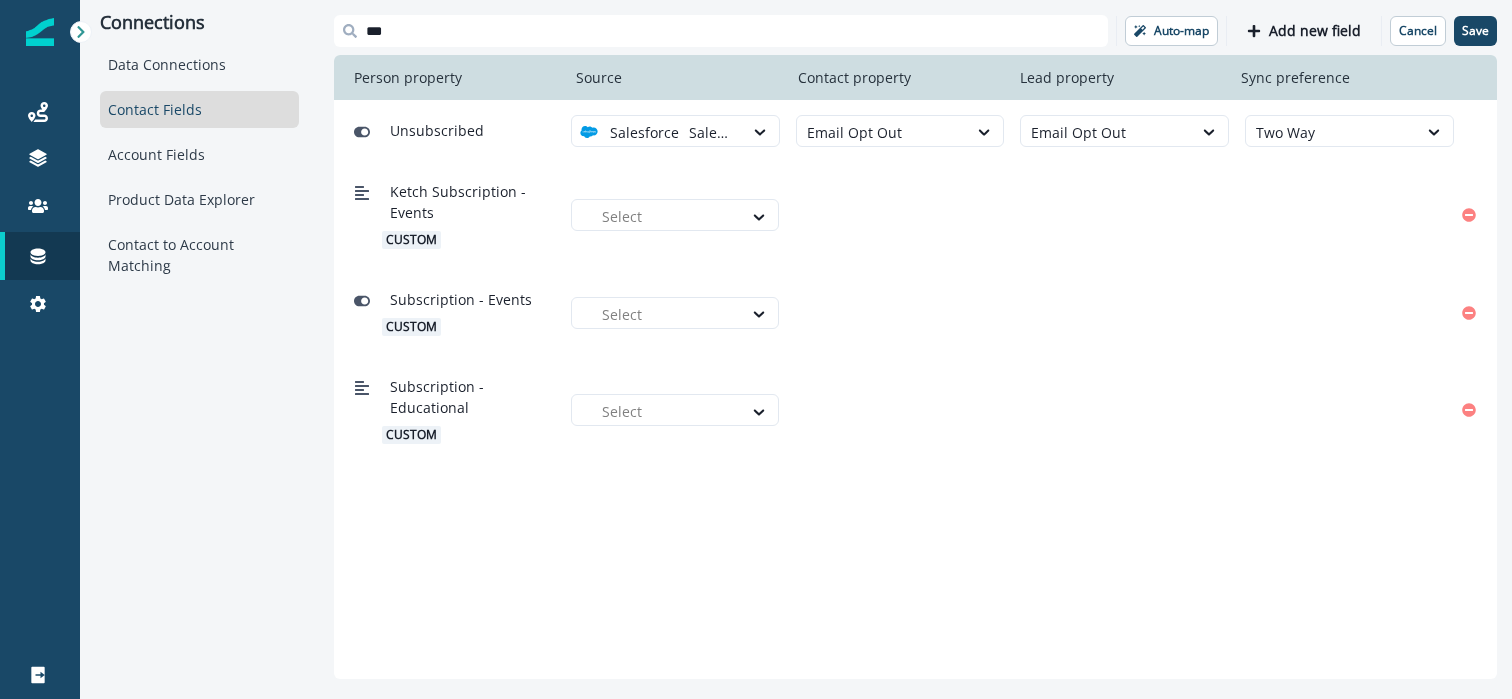 click on "Subscription - Educational" at bounding box center [462, 397] 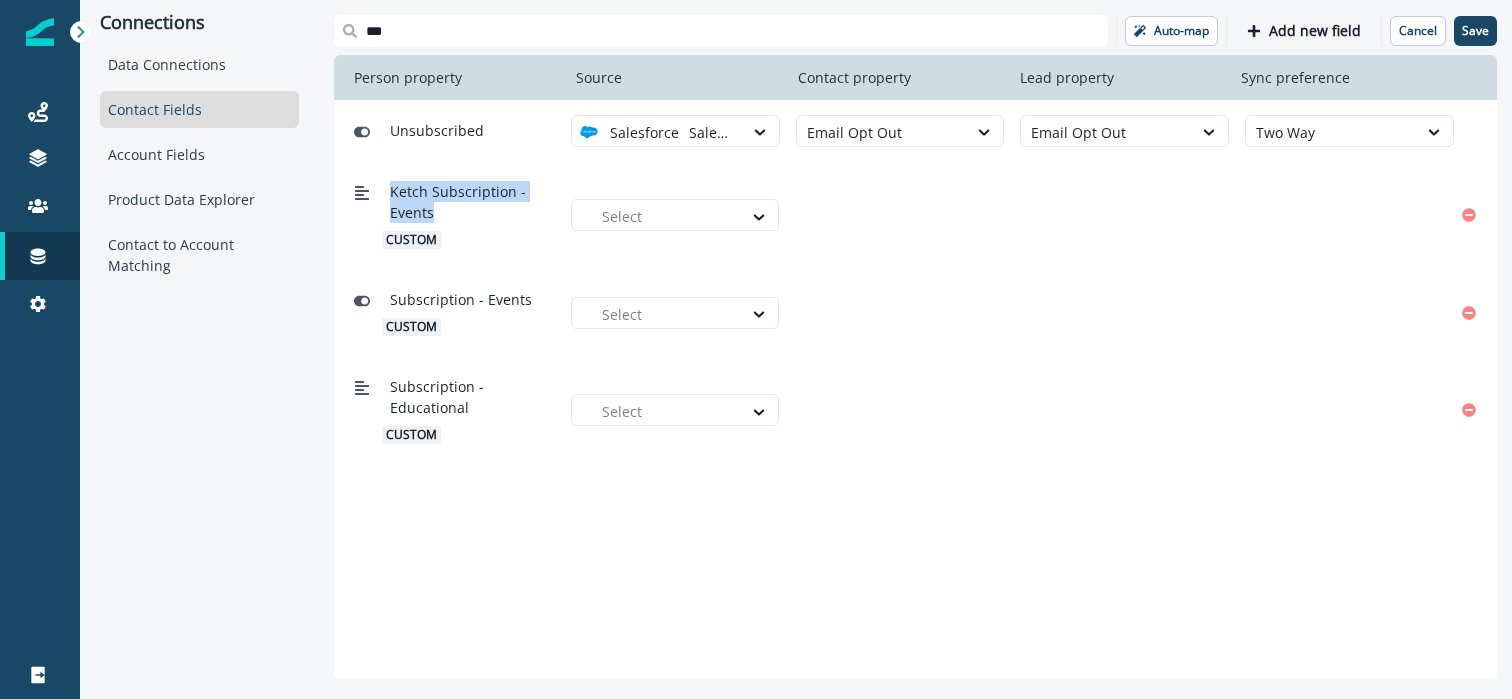drag, startPoint x: 435, startPoint y: 211, endPoint x: 393, endPoint y: 197, distance: 44.27189 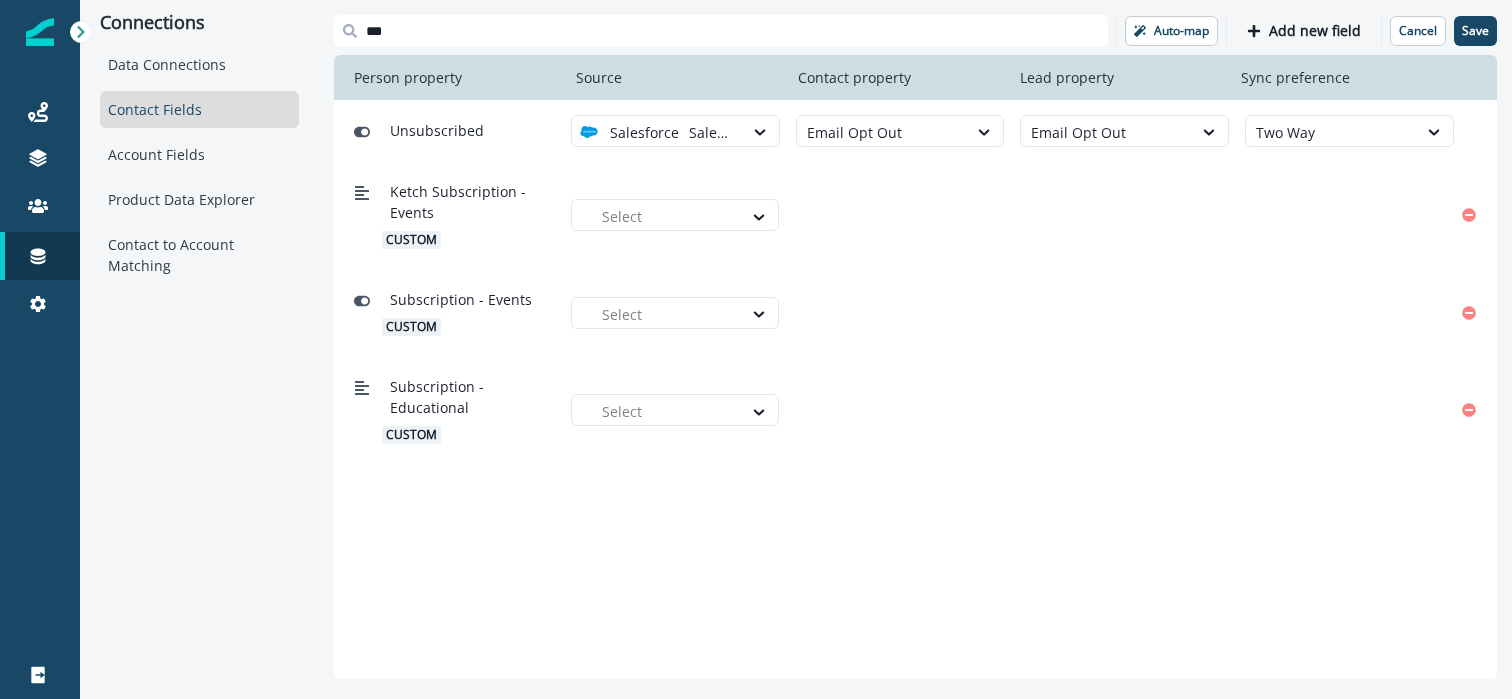 click on "Unsubscribed Salesforce Salesforce Prod Email Opt Out Email Opt Out Two Way Ketch Subscription - Events custom Select Subscription - Events custom Select Subscription - Educational custom Select" at bounding box center [915, 389] 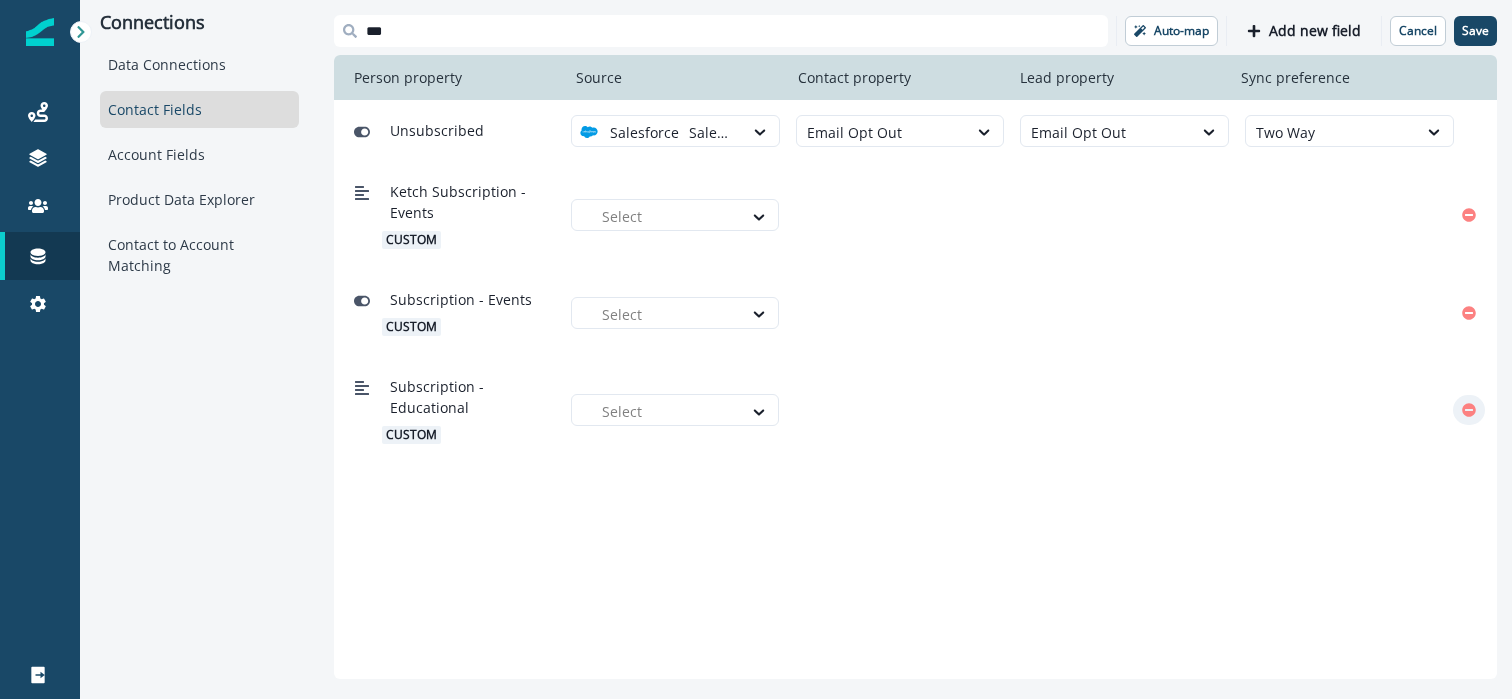click 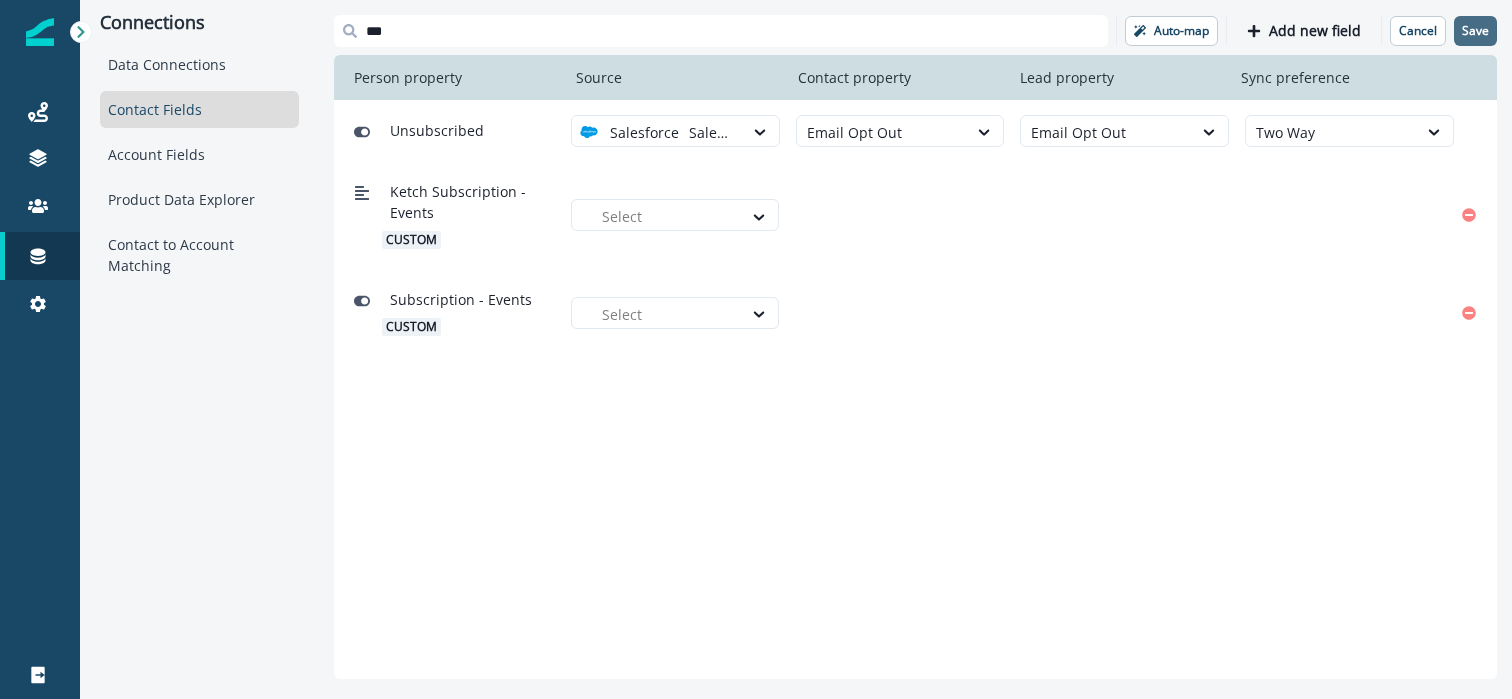 click on "Save" at bounding box center (1475, 31) 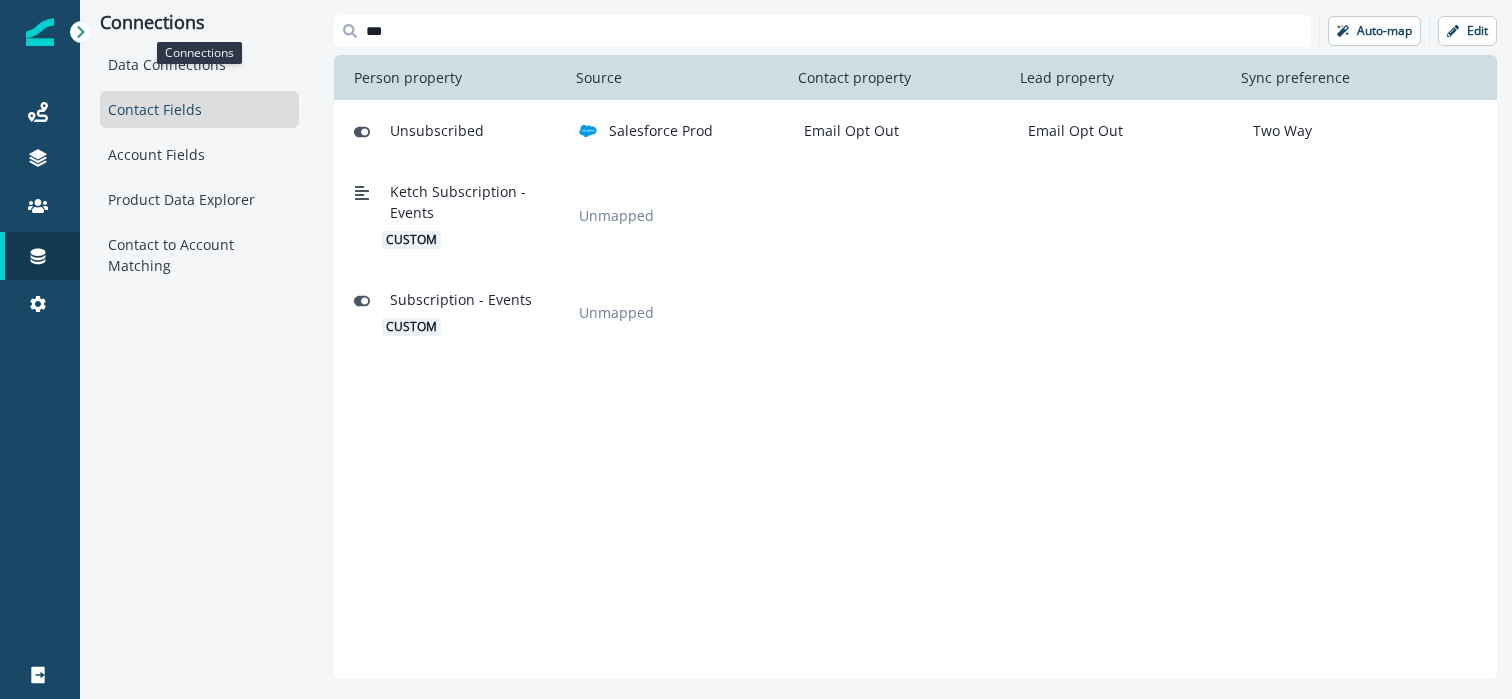 click on "Connections" at bounding box center (199, 23) 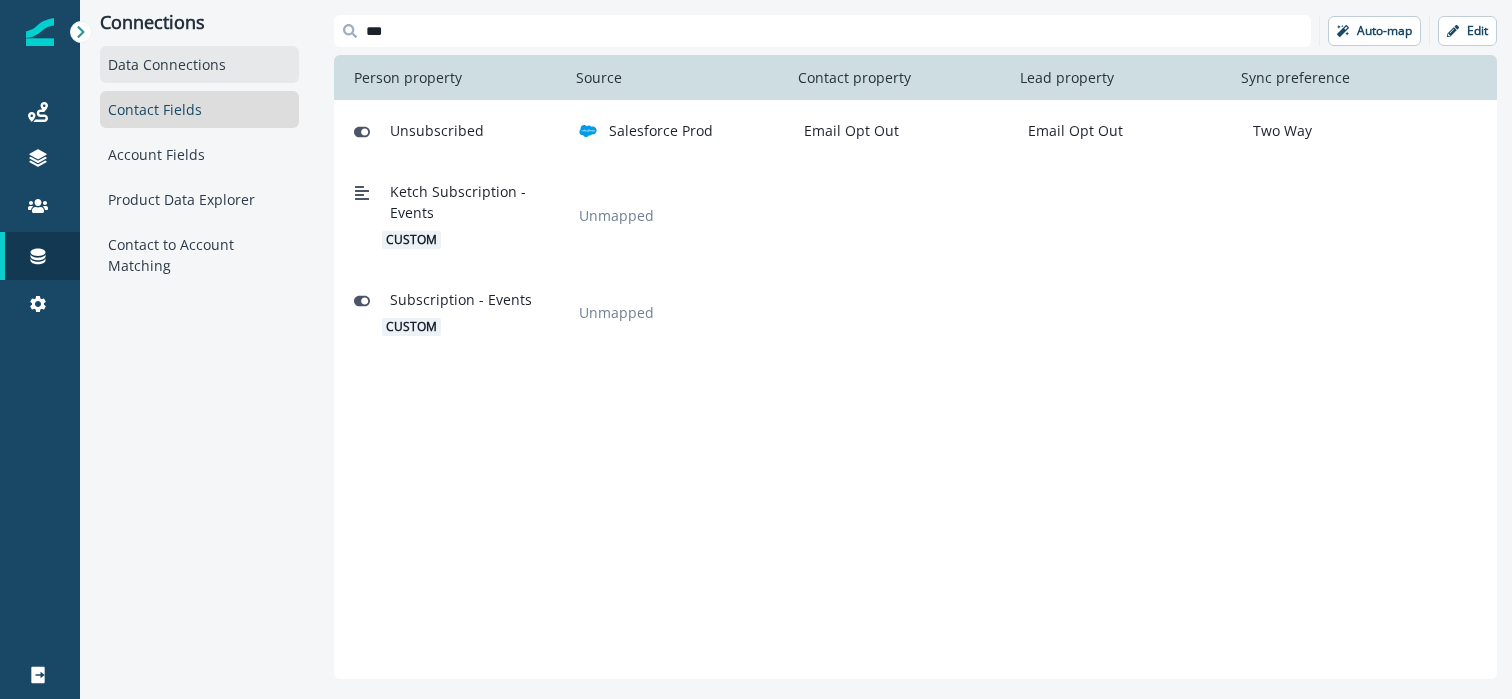 click on "Data Connections" at bounding box center [199, 64] 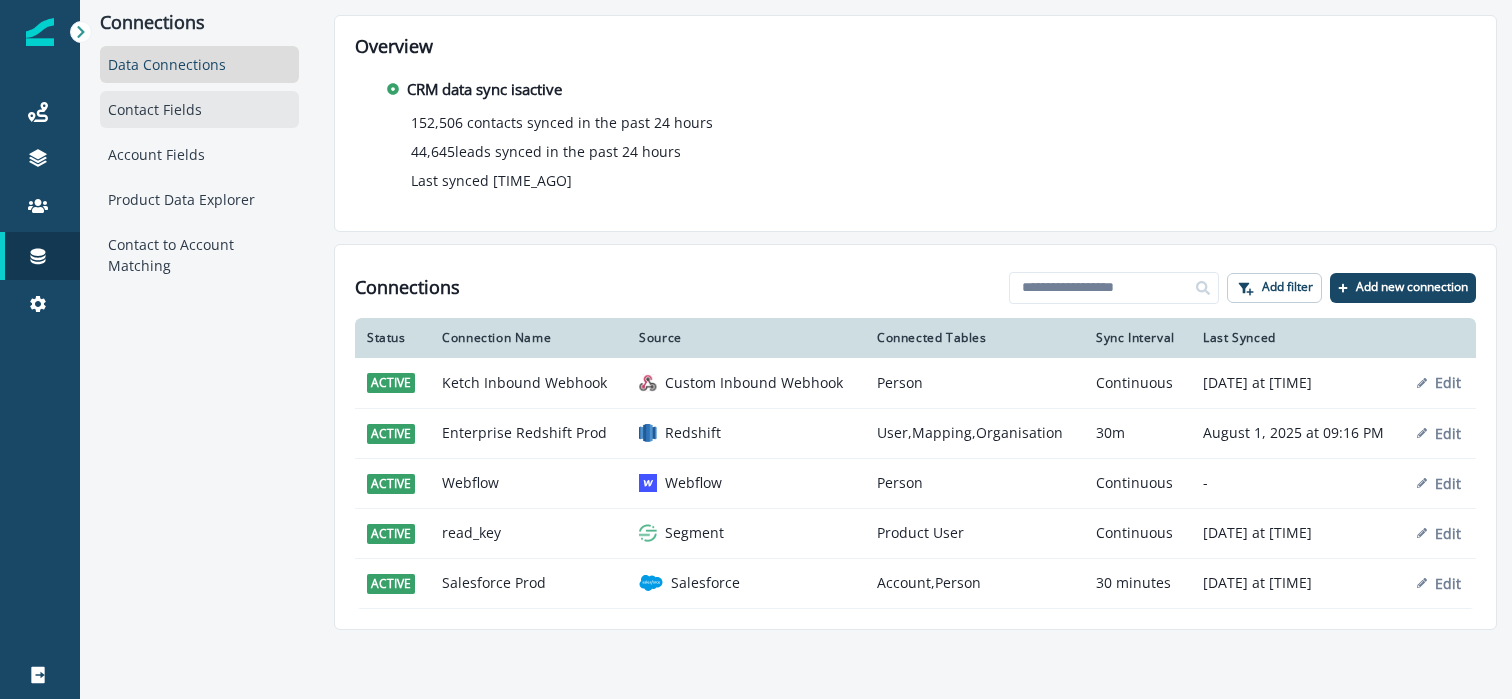 click on "Contact Fields" at bounding box center [199, 109] 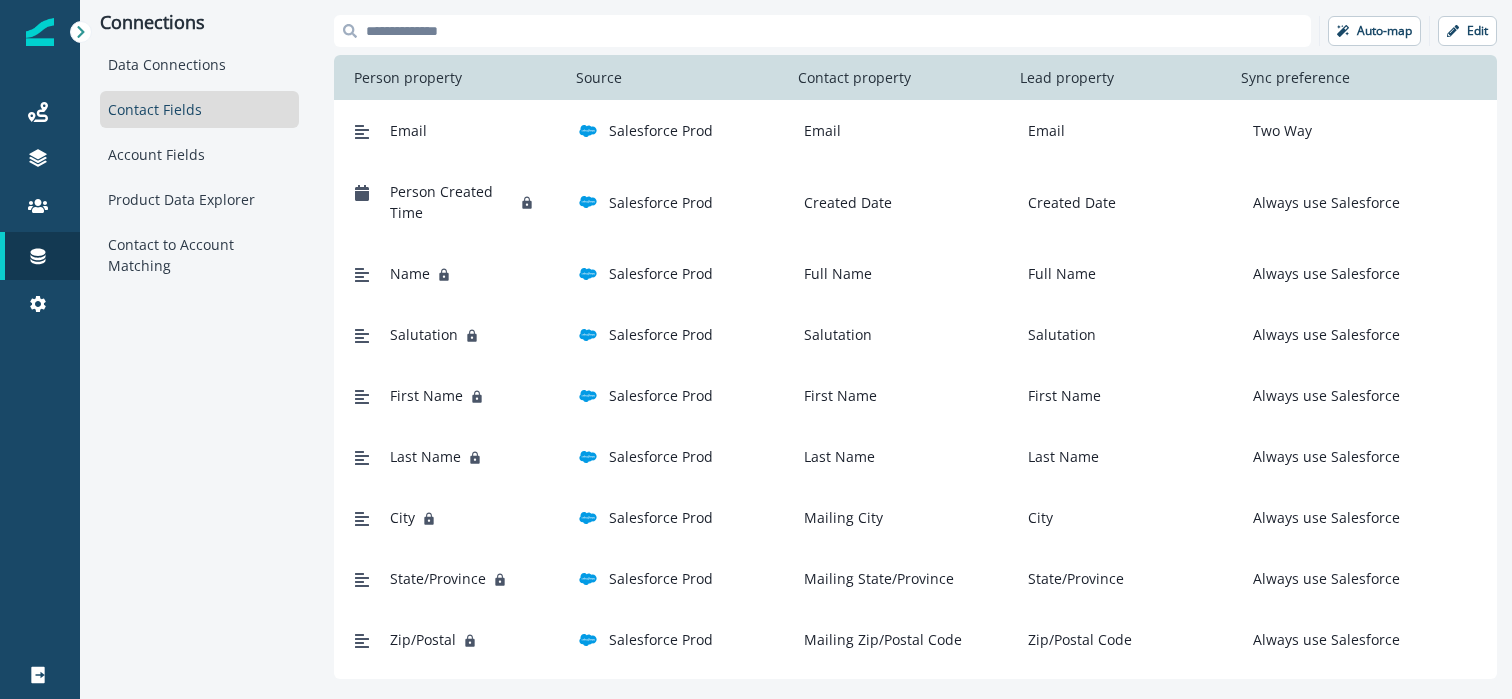 click at bounding box center [822, 31] 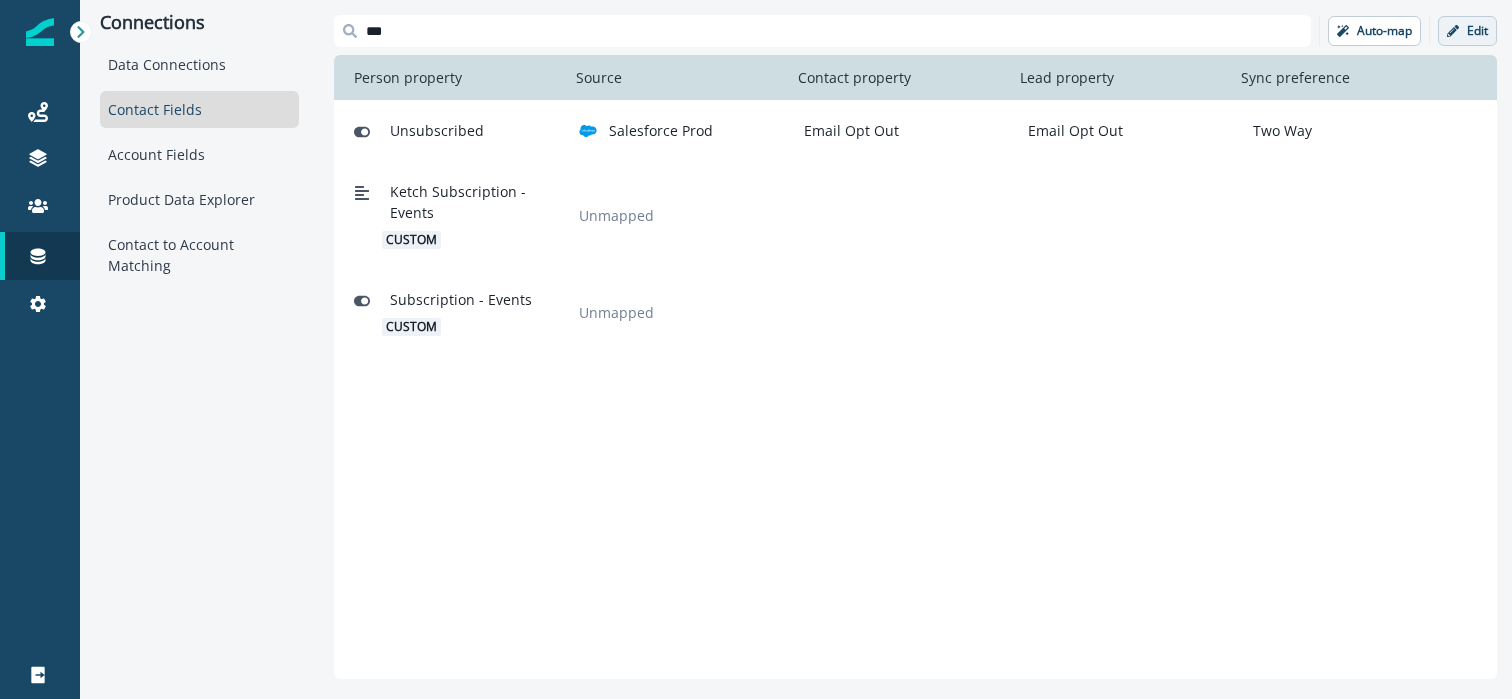 type on "***" 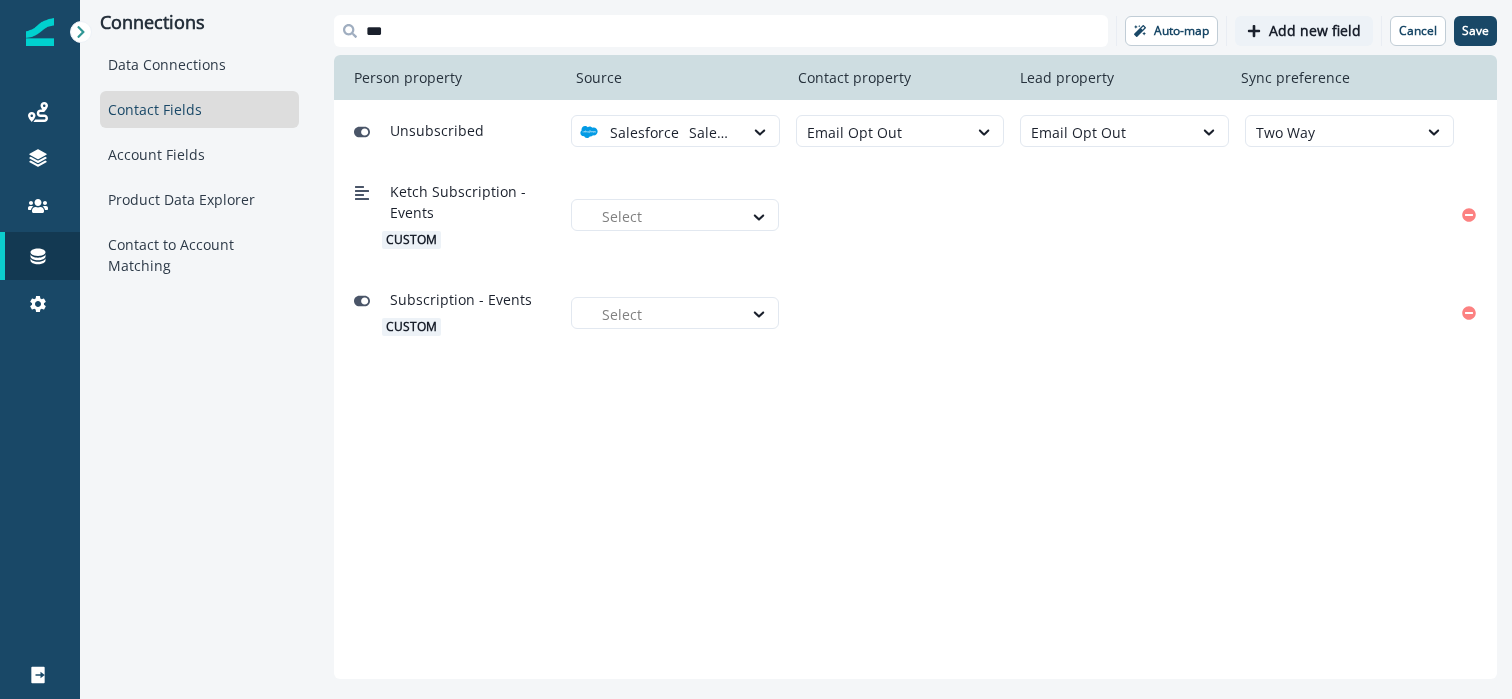 click on "Add new field" at bounding box center [1315, 31] 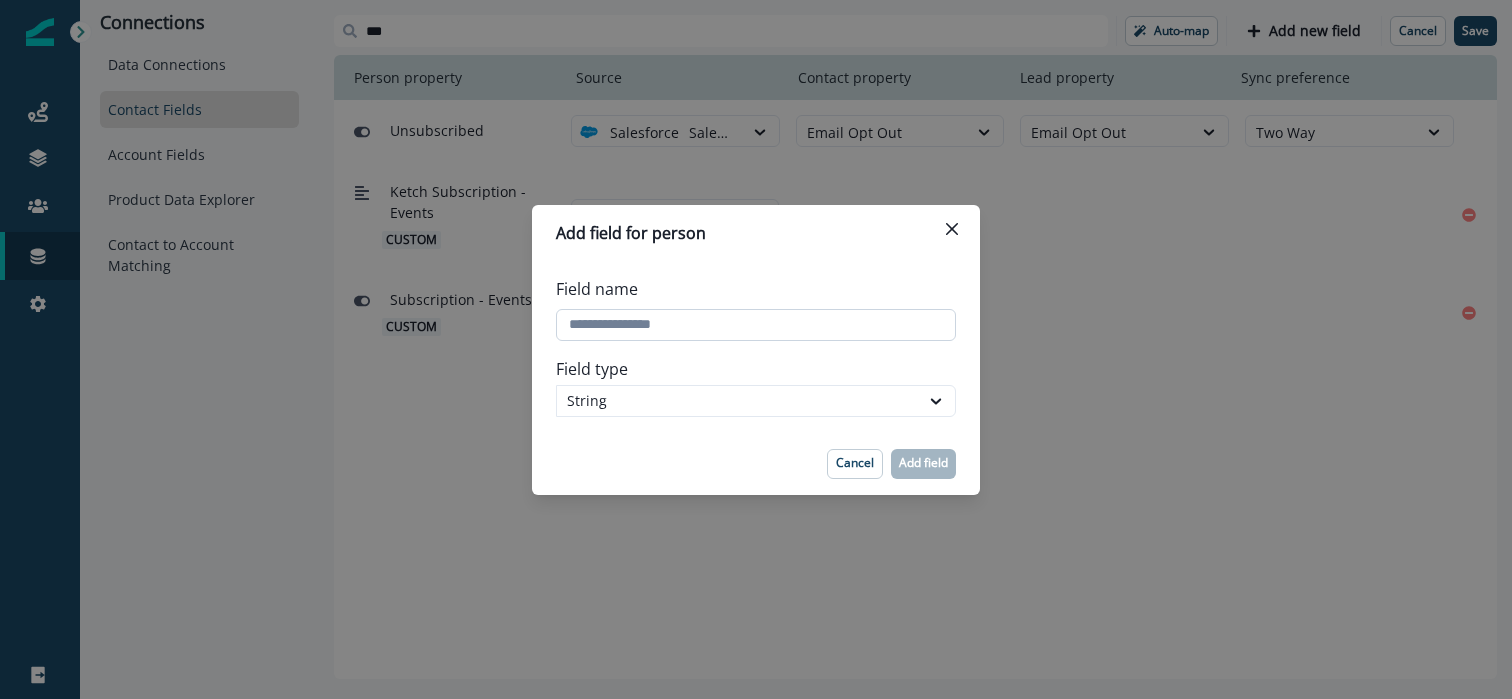 click on "Field name" at bounding box center [756, 325] 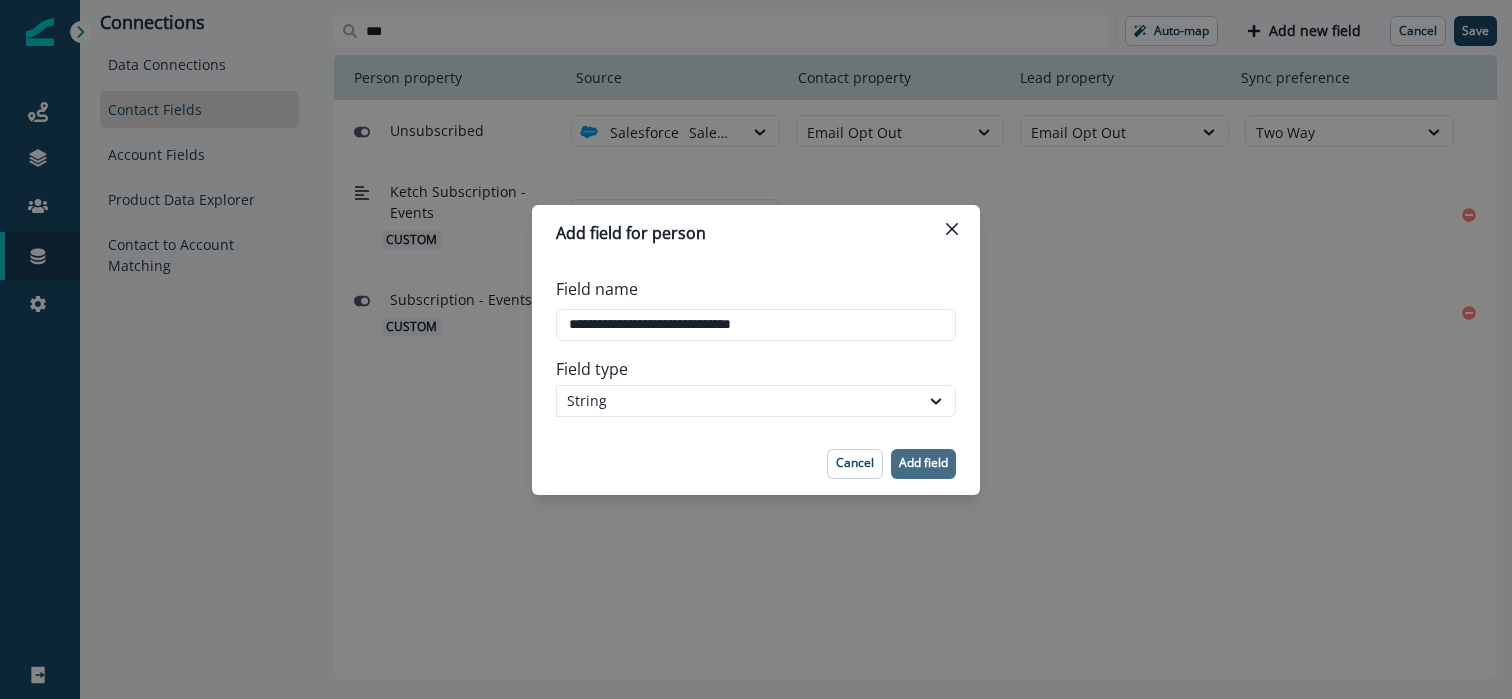 type on "**********" 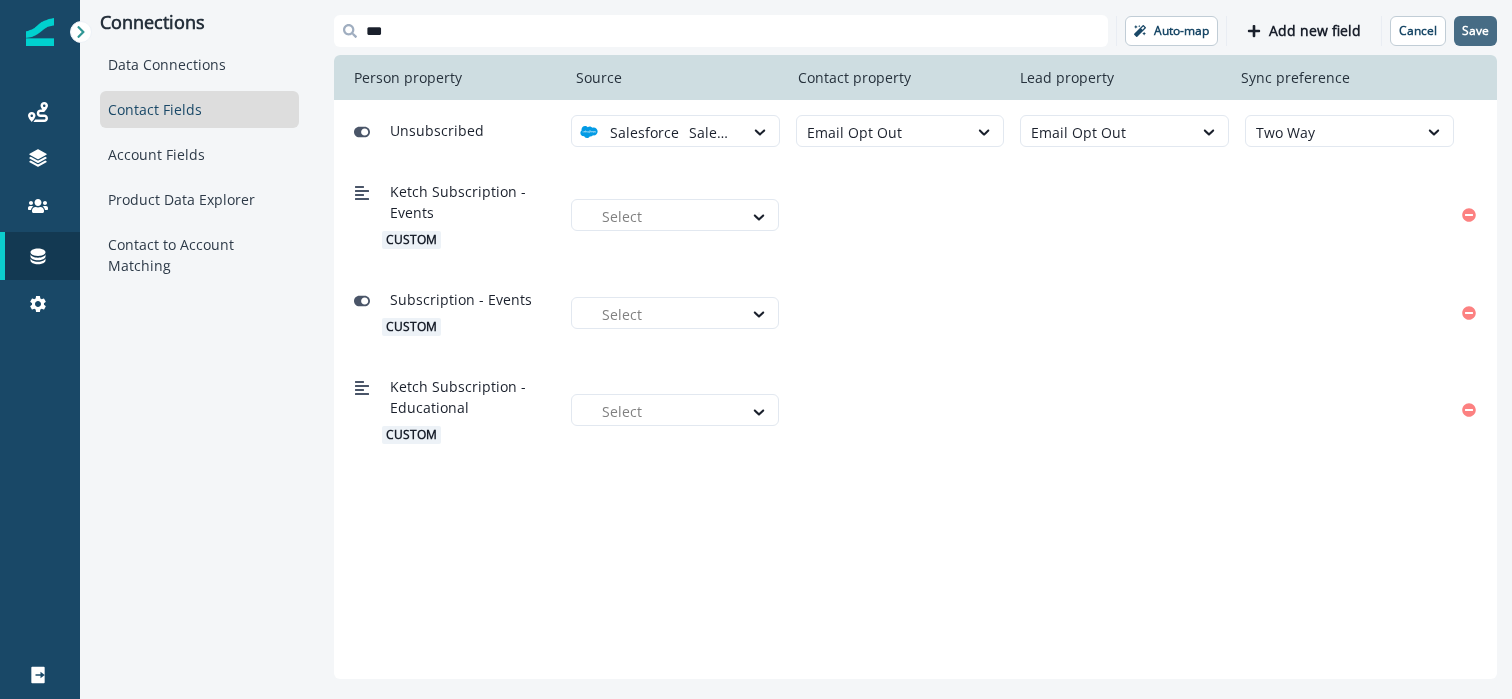 click on "Save" at bounding box center [1475, 31] 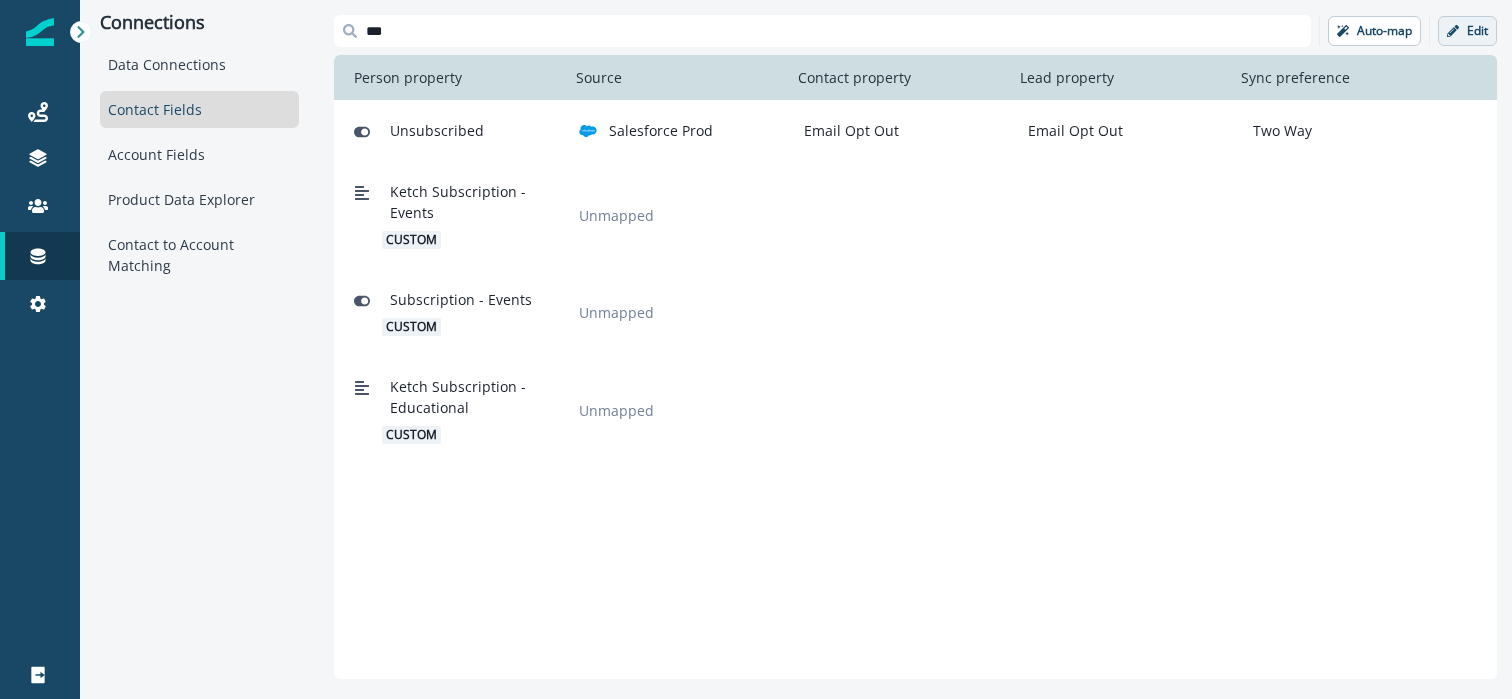 click on "Edit" at bounding box center (1467, 31) 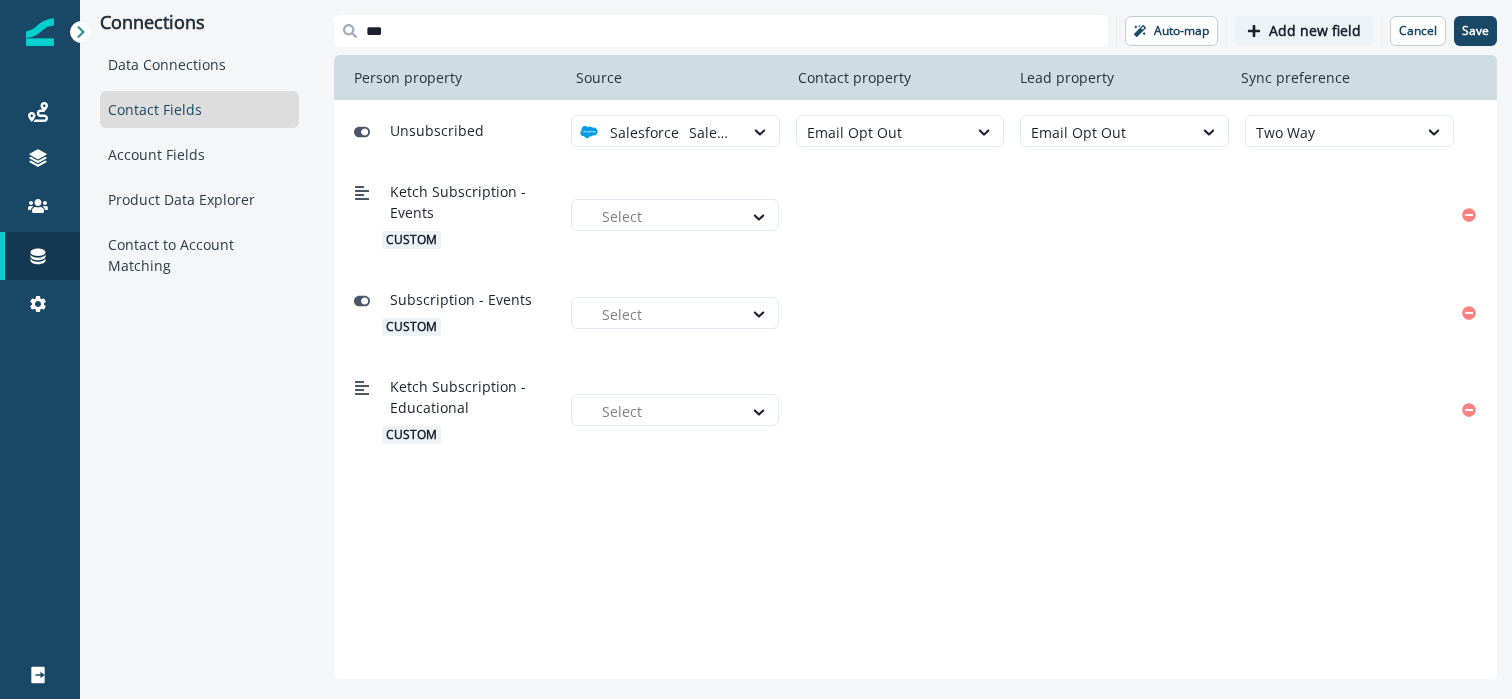 click on "Add new field" at bounding box center (1315, 31) 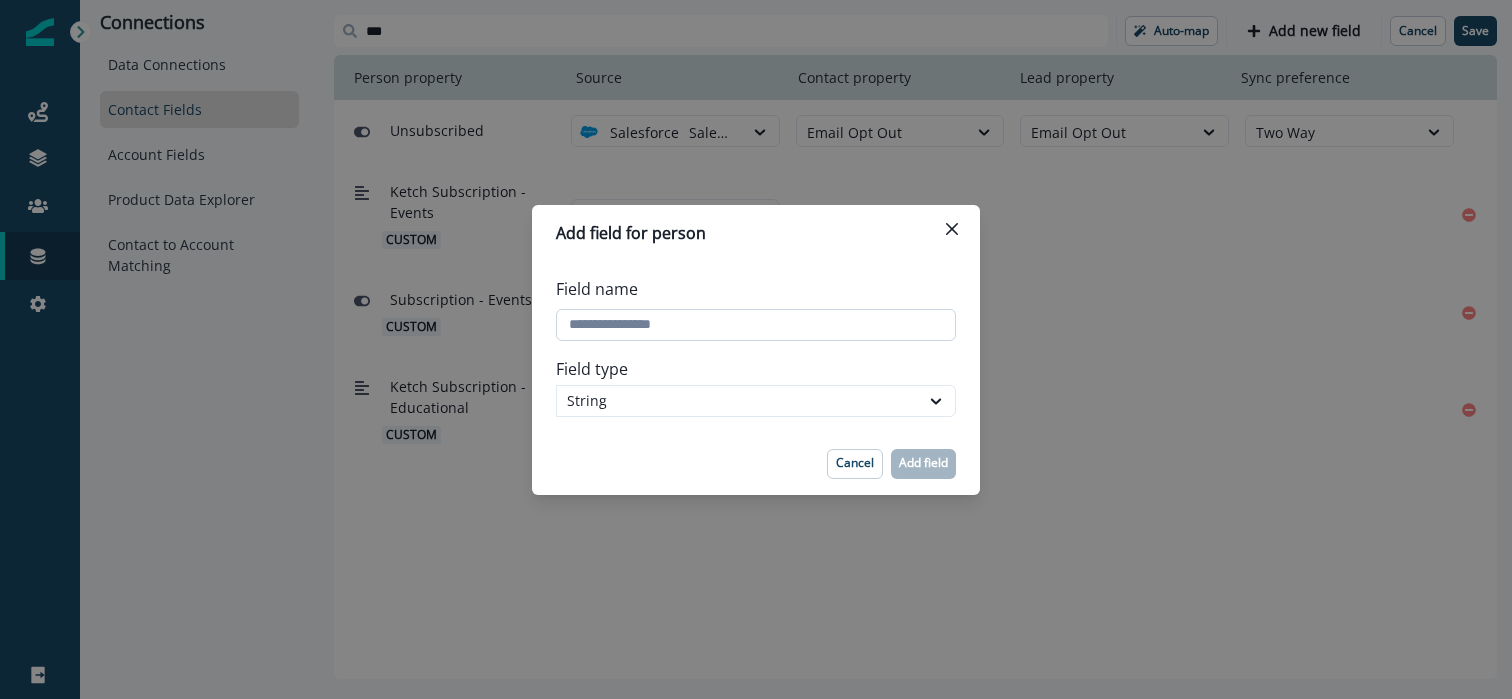 click on "Field name" at bounding box center (756, 325) 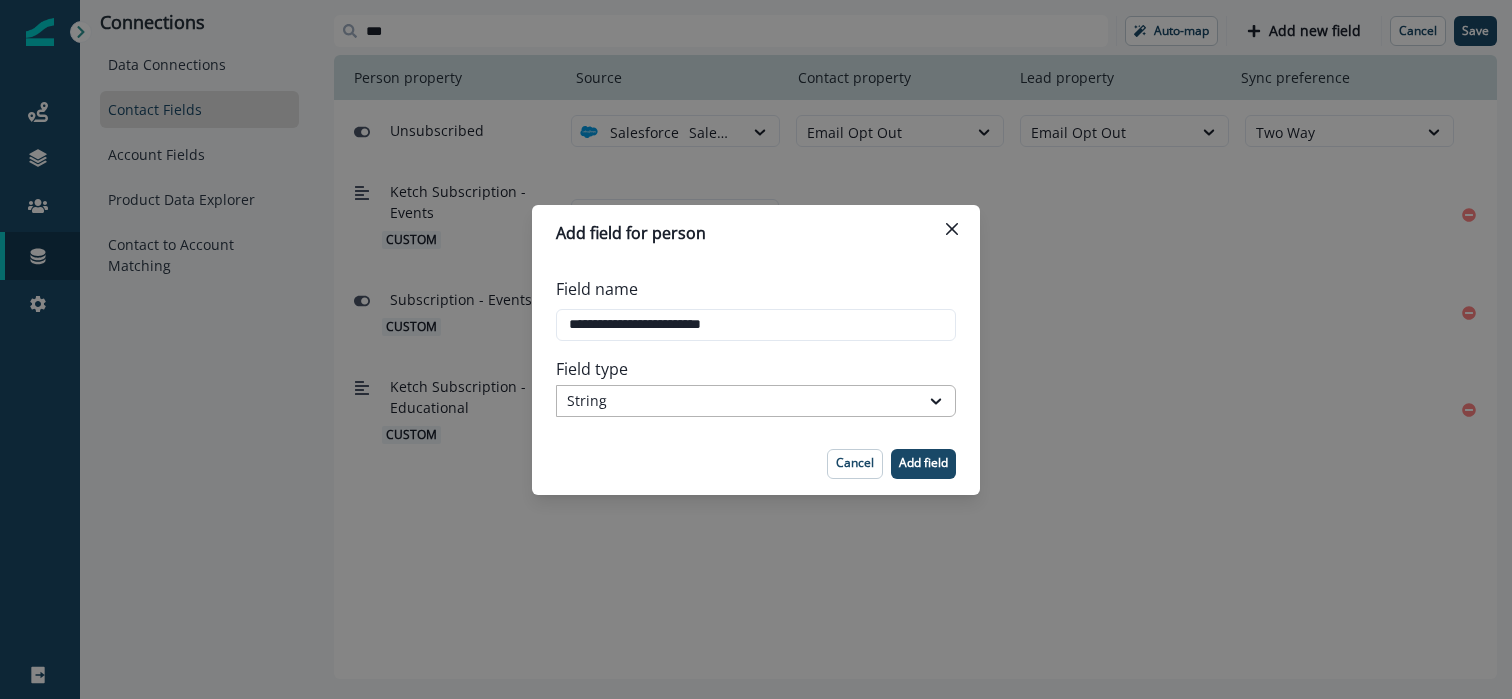 type on "**********" 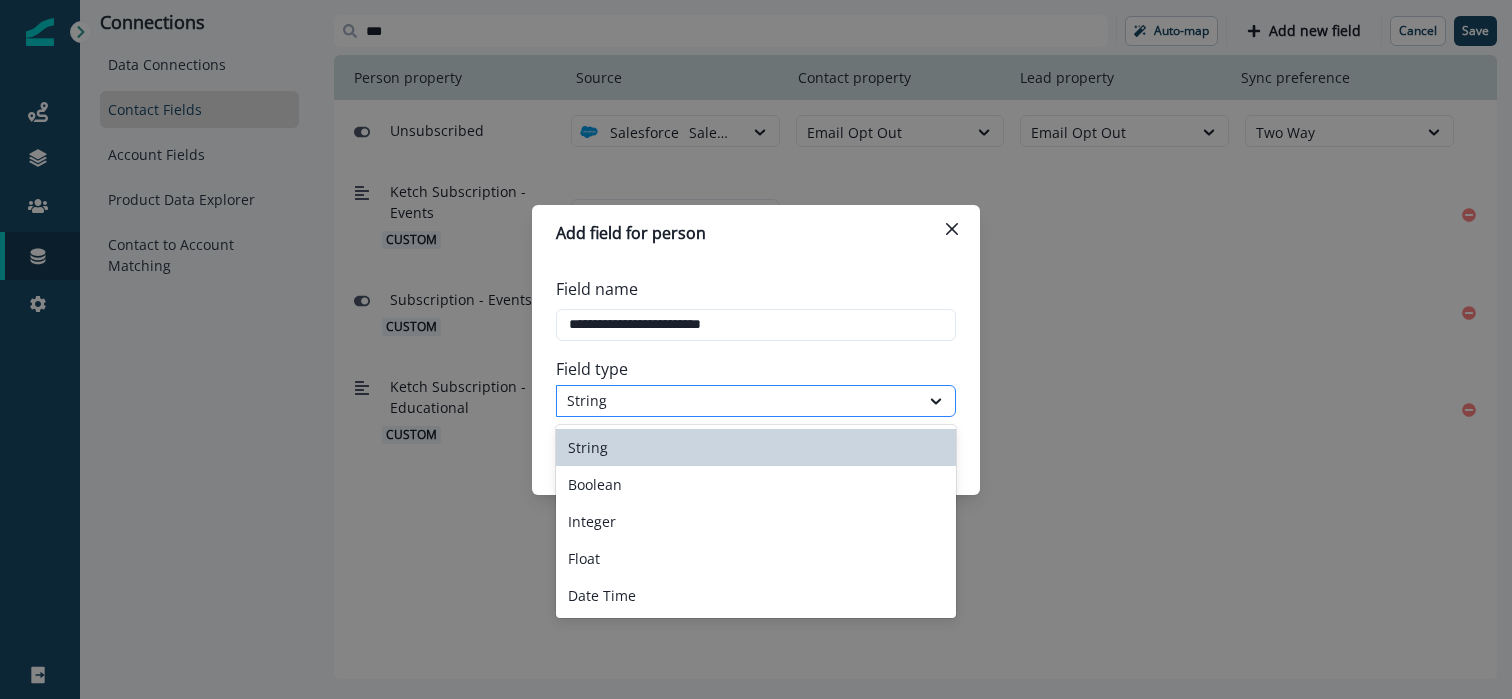 click on "String" at bounding box center (738, 400) 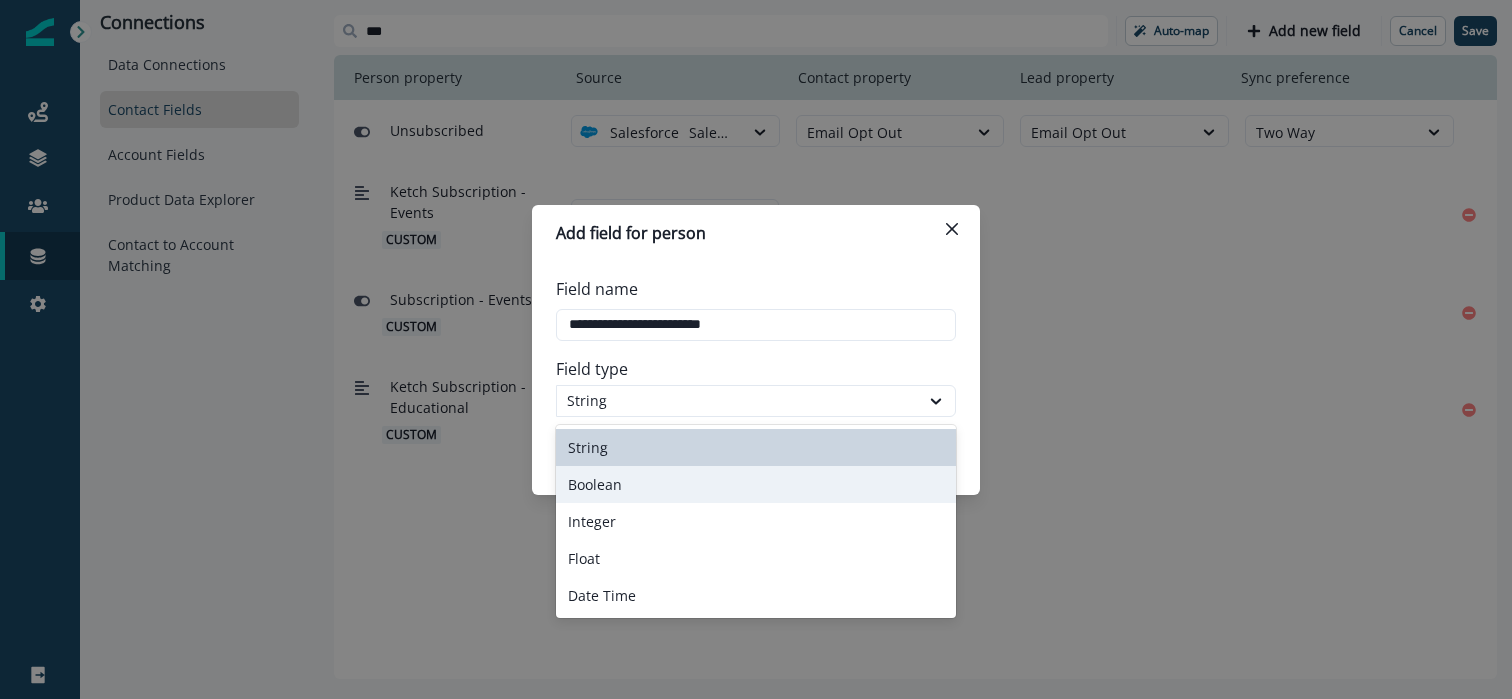 click on "Boolean" at bounding box center [756, 484] 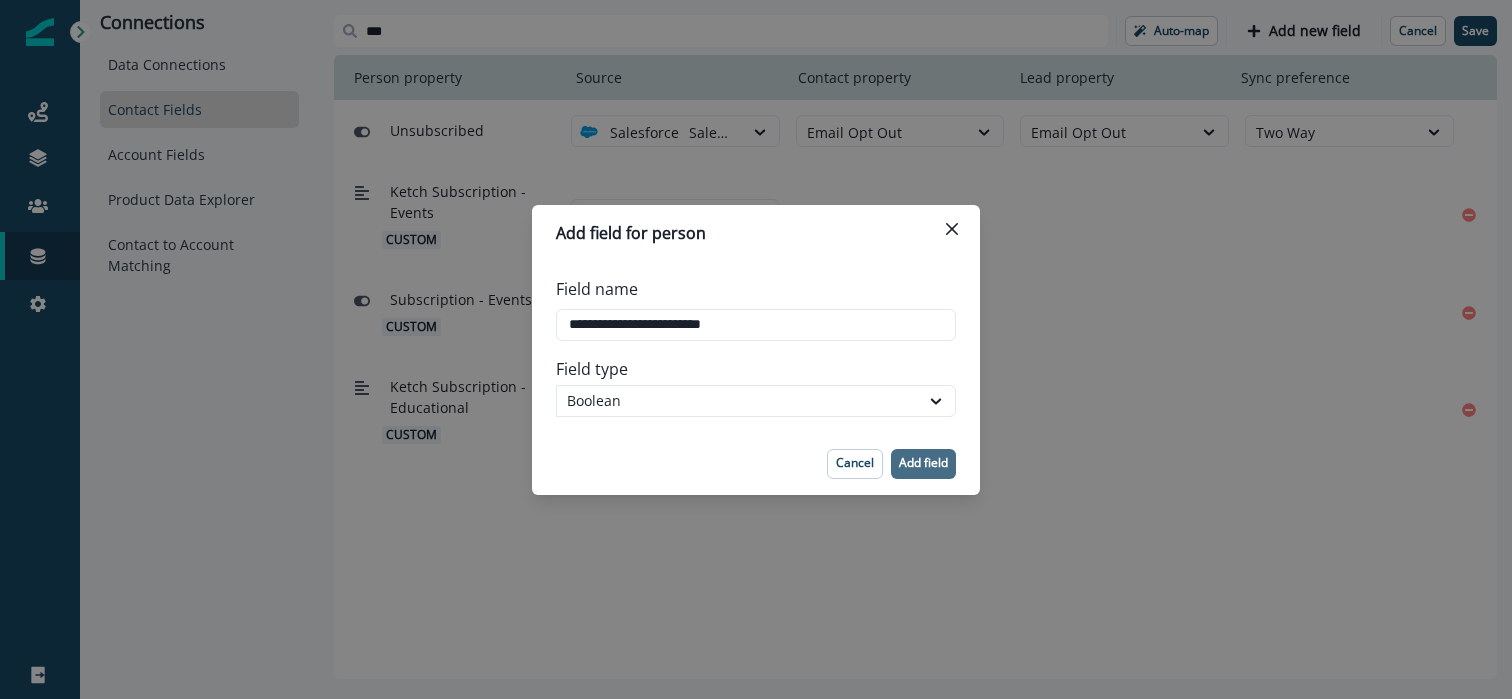 click on "Add field" at bounding box center (923, 463) 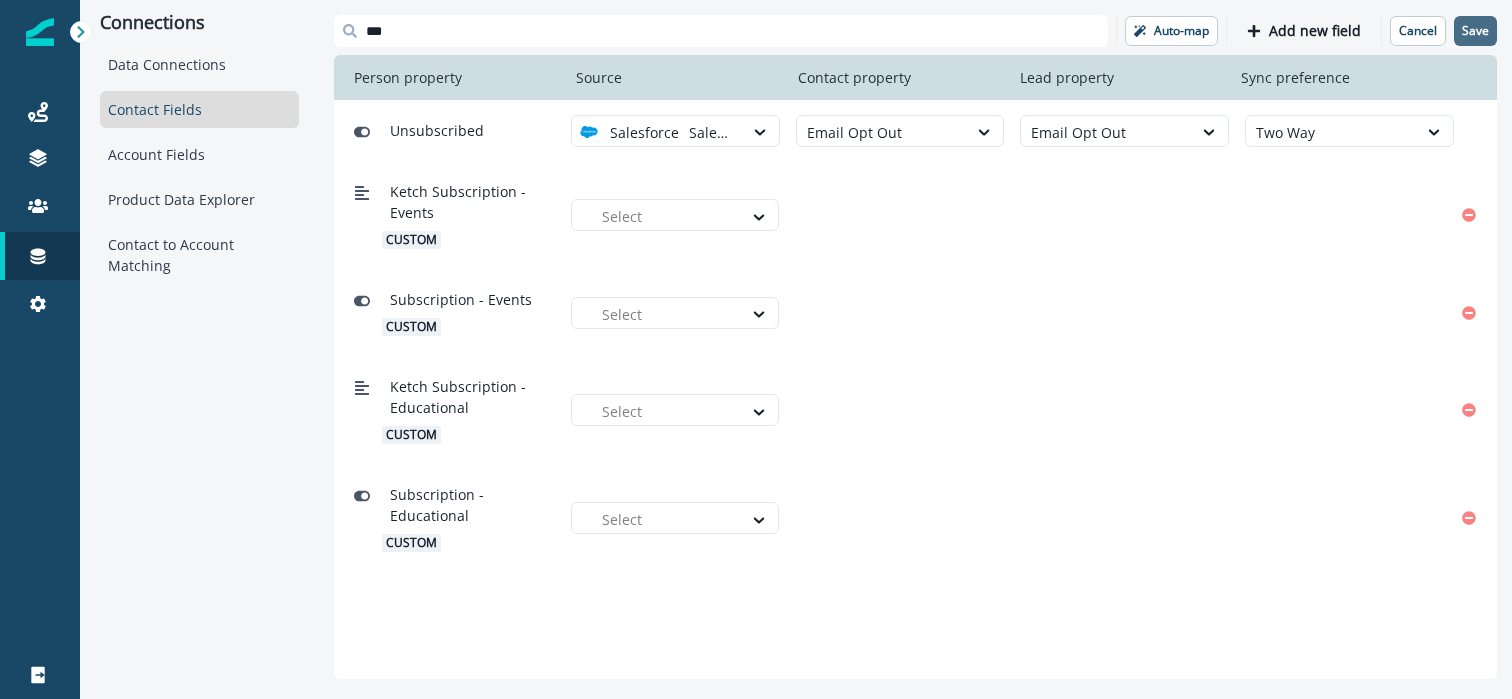 click on "Save" at bounding box center [1475, 31] 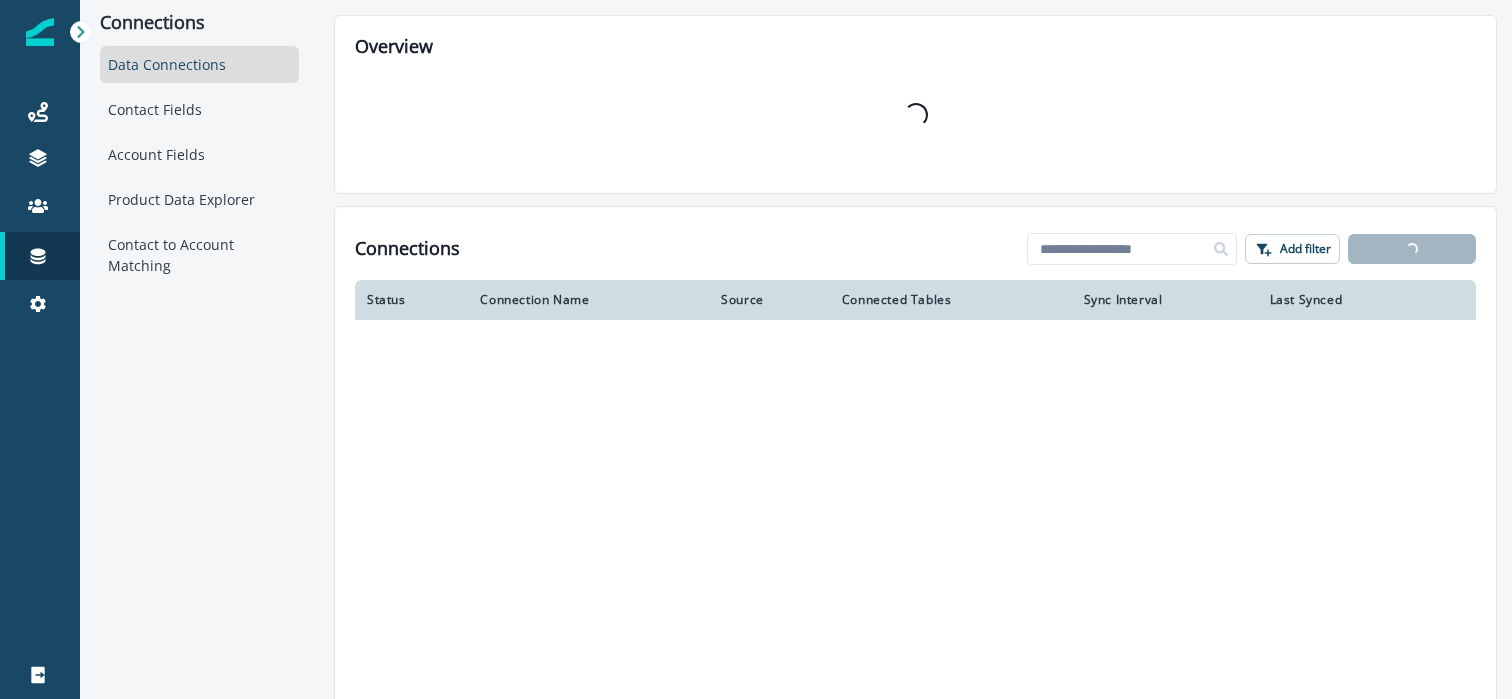 scroll, scrollTop: 0, scrollLeft: 0, axis: both 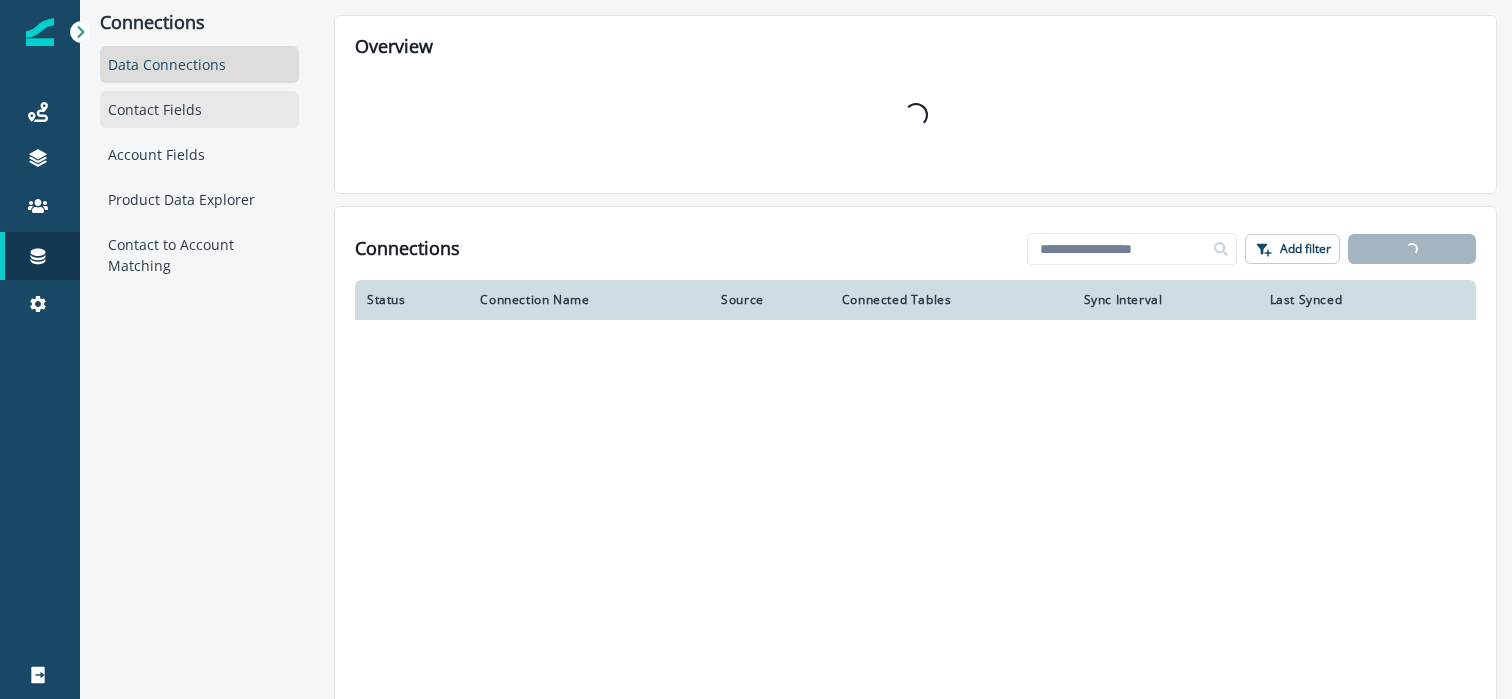 click on "Contact Fields" at bounding box center [199, 109] 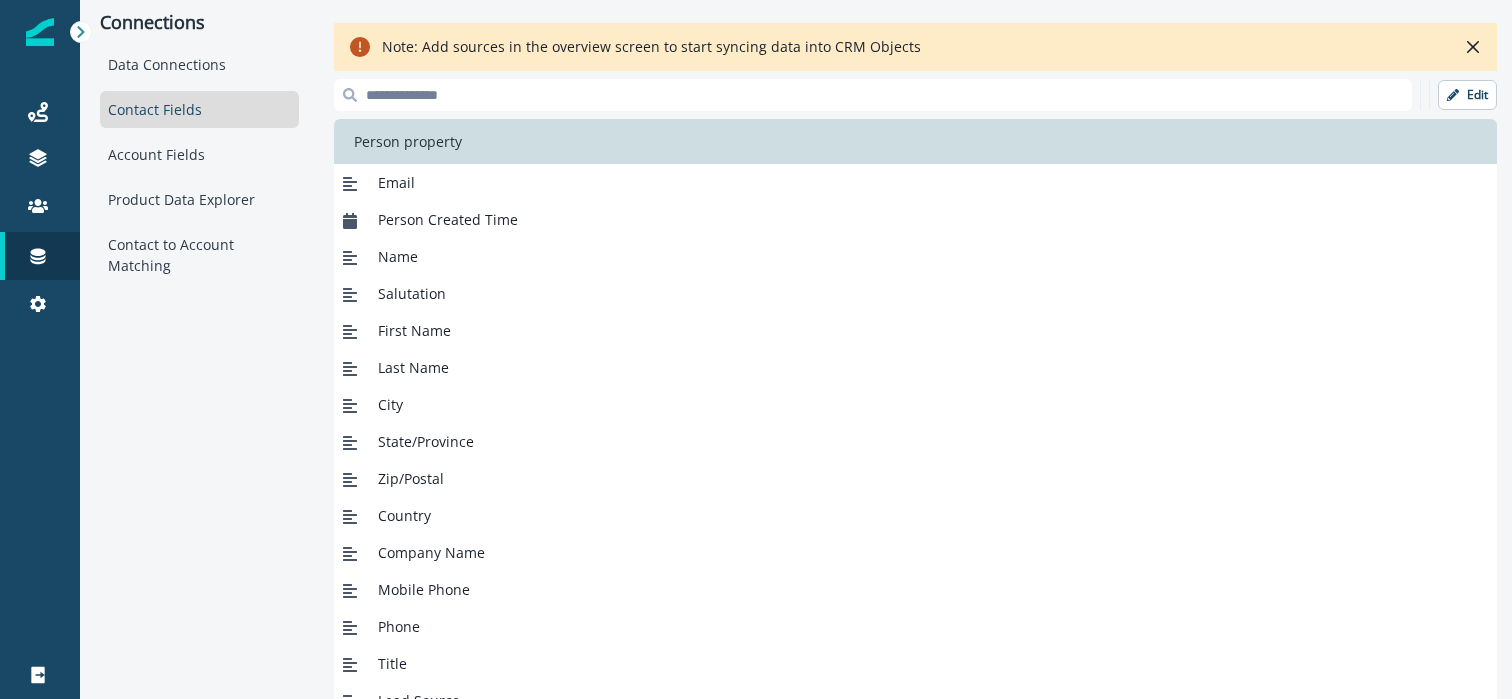click at bounding box center [873, 95] 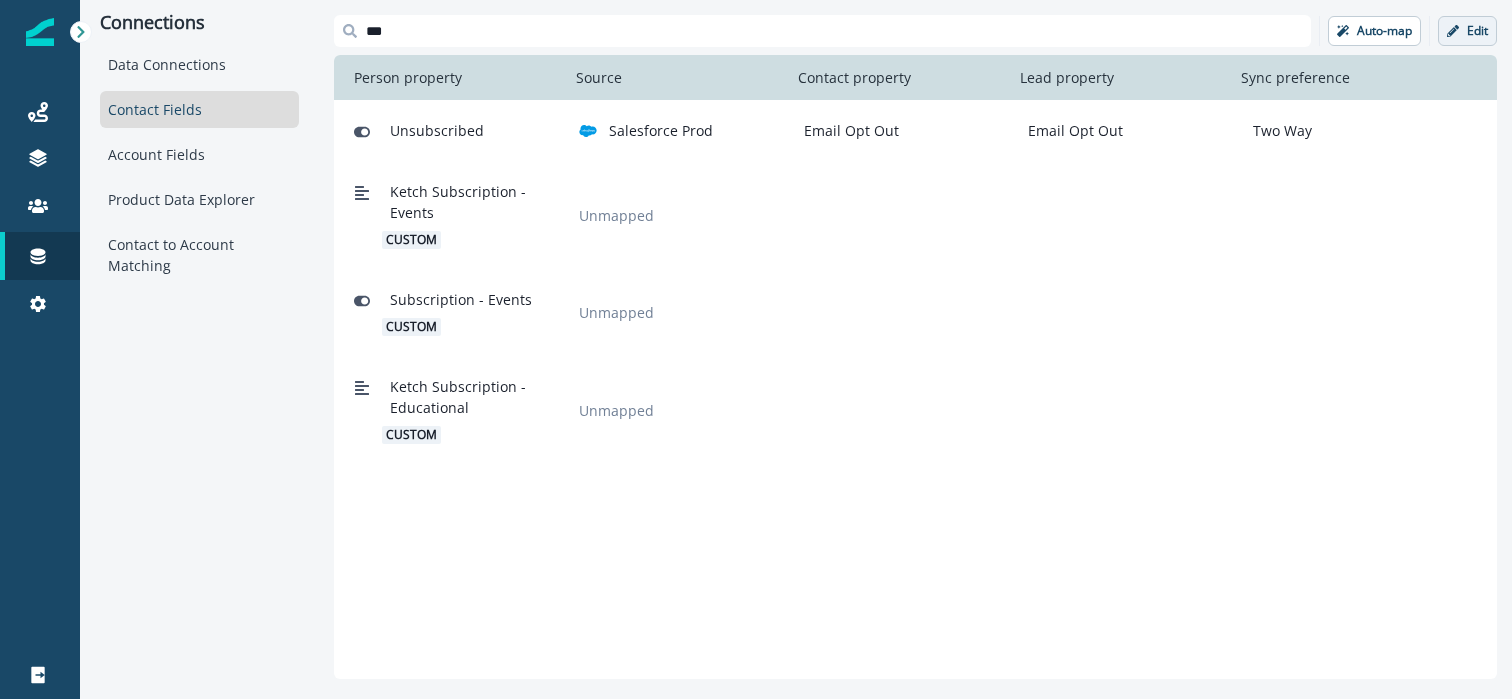 type on "***" 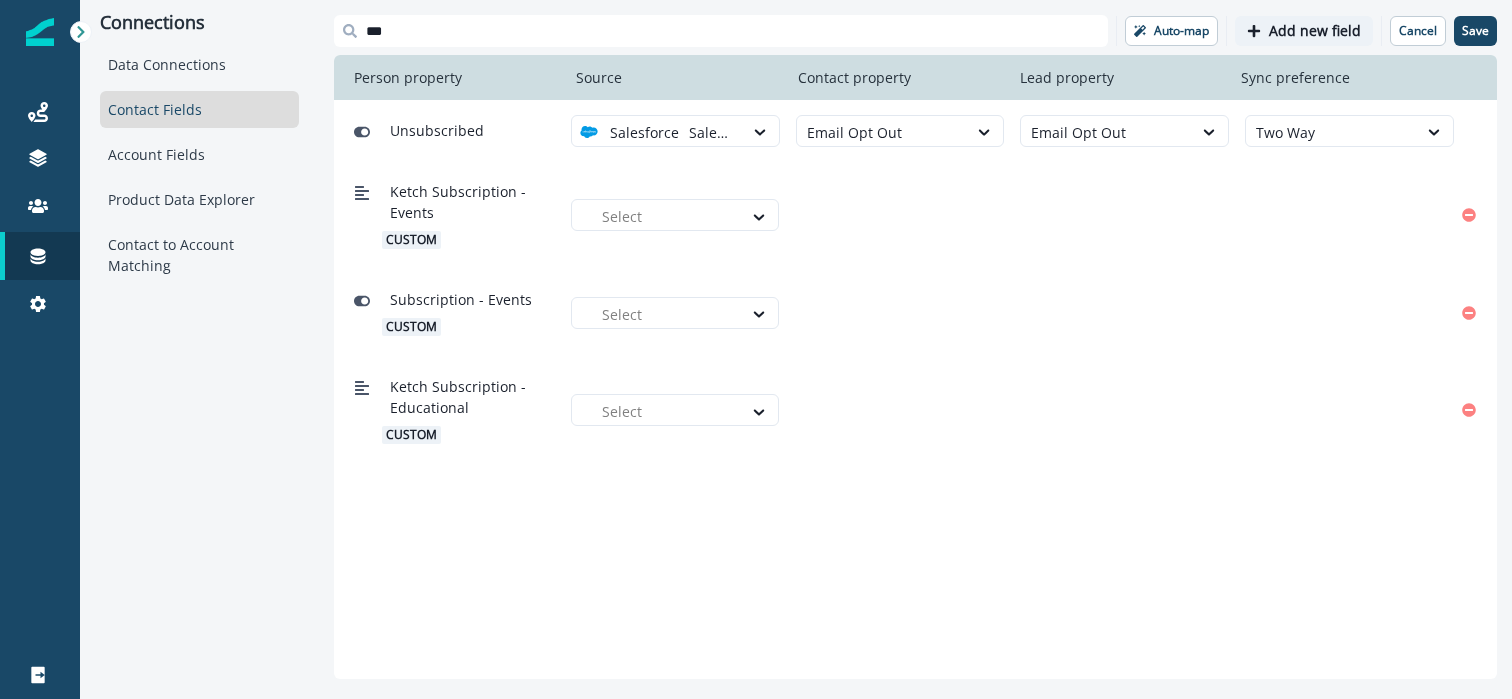 click on "Add new field" at bounding box center [1315, 31] 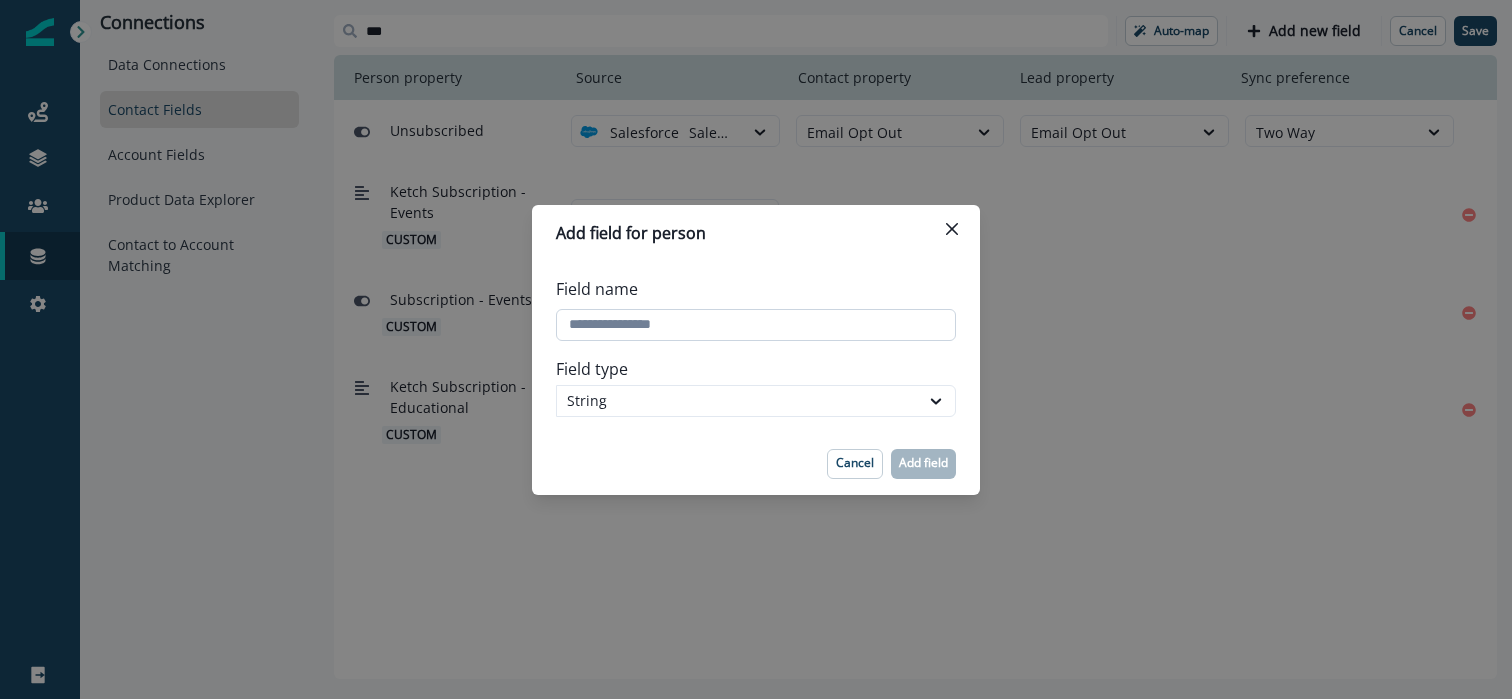 click on "Field name" at bounding box center (756, 325) 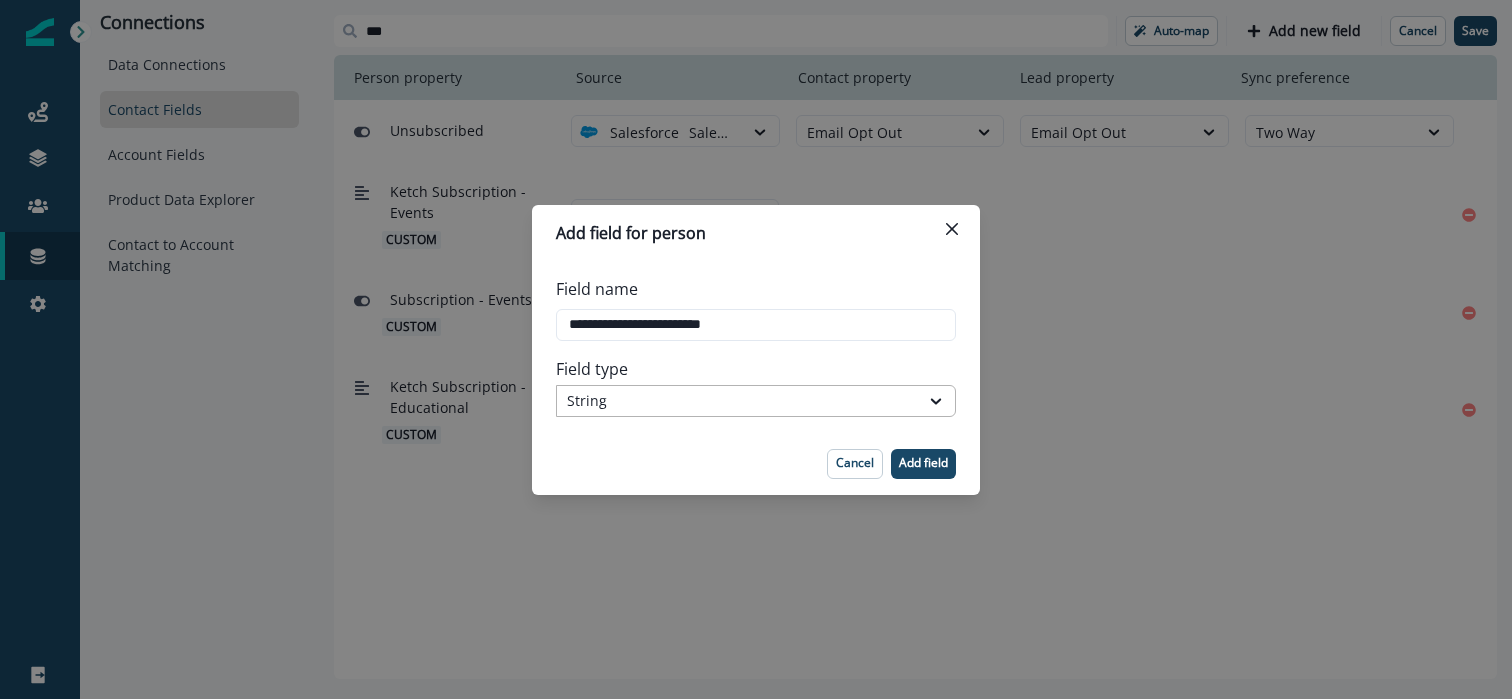 type on "**********" 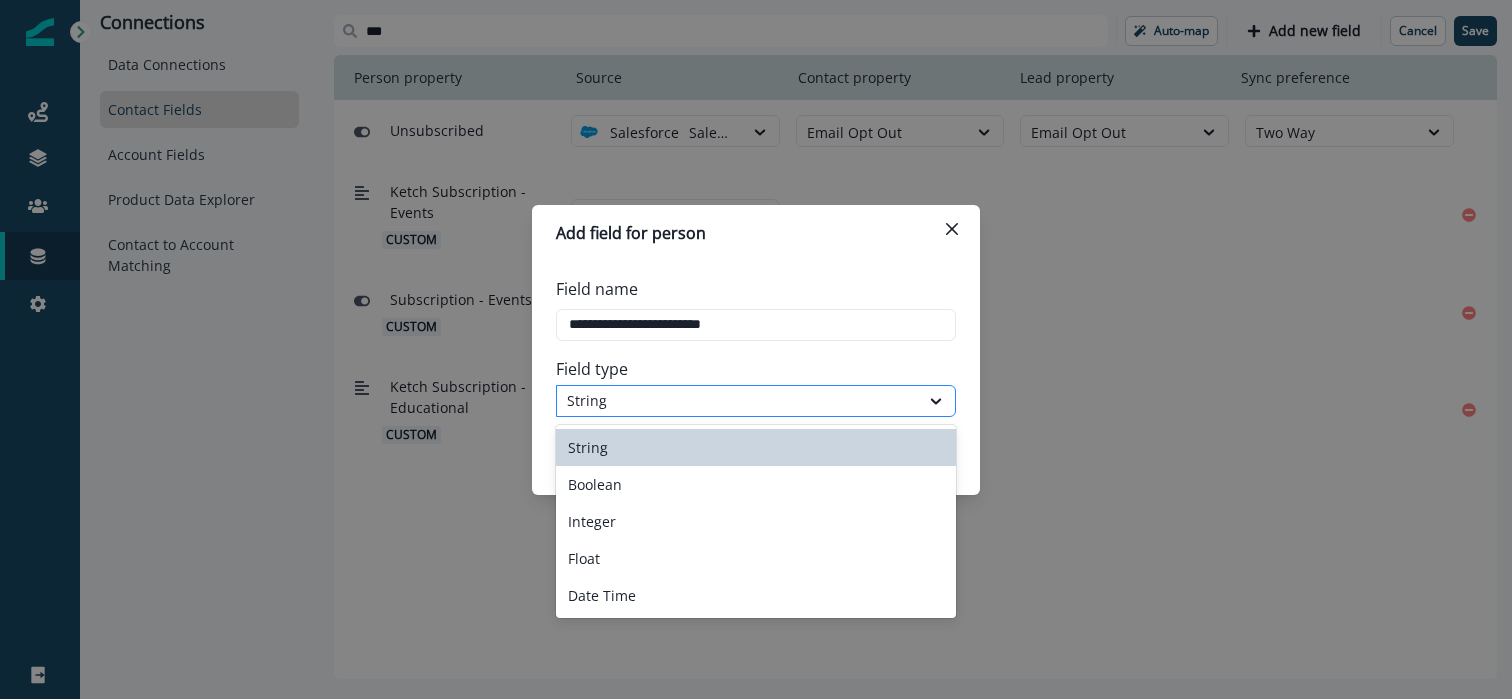 click on "String" at bounding box center [738, 400] 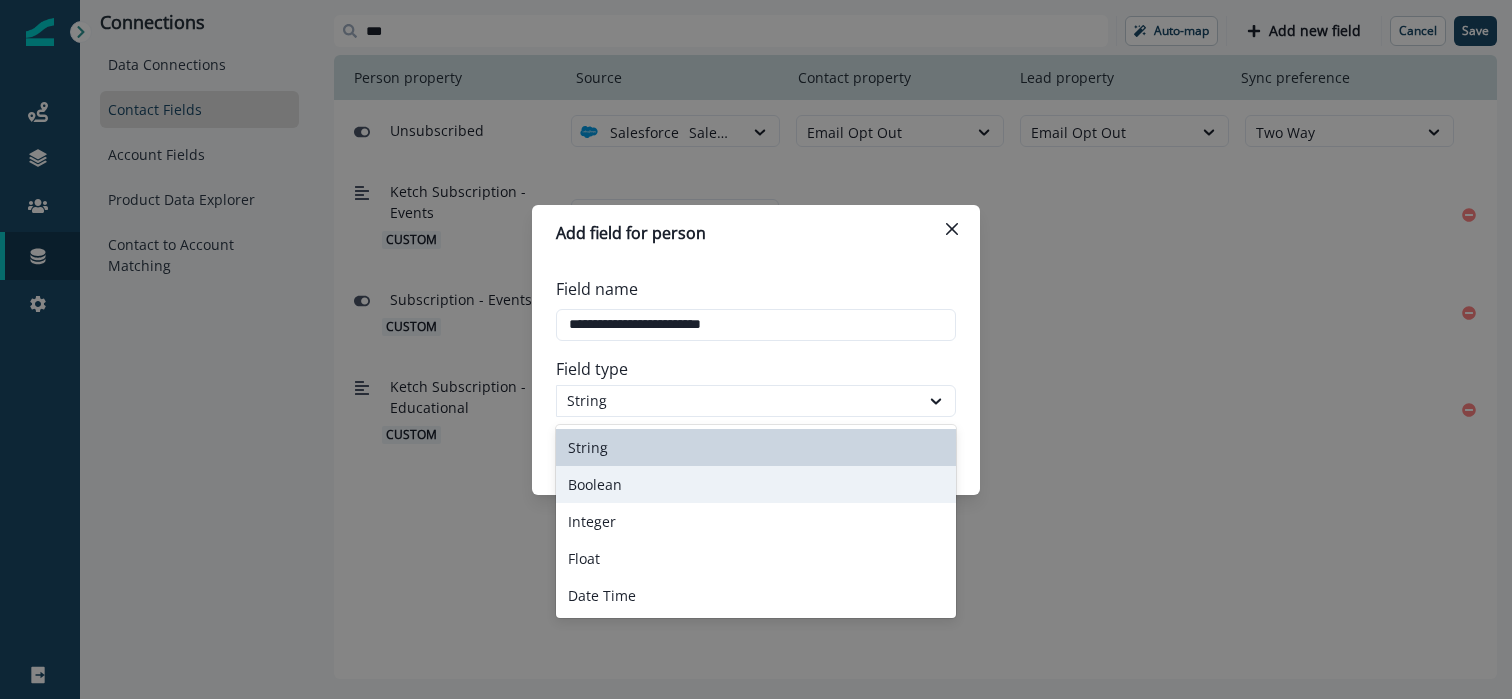 click on "Boolean" at bounding box center (756, 484) 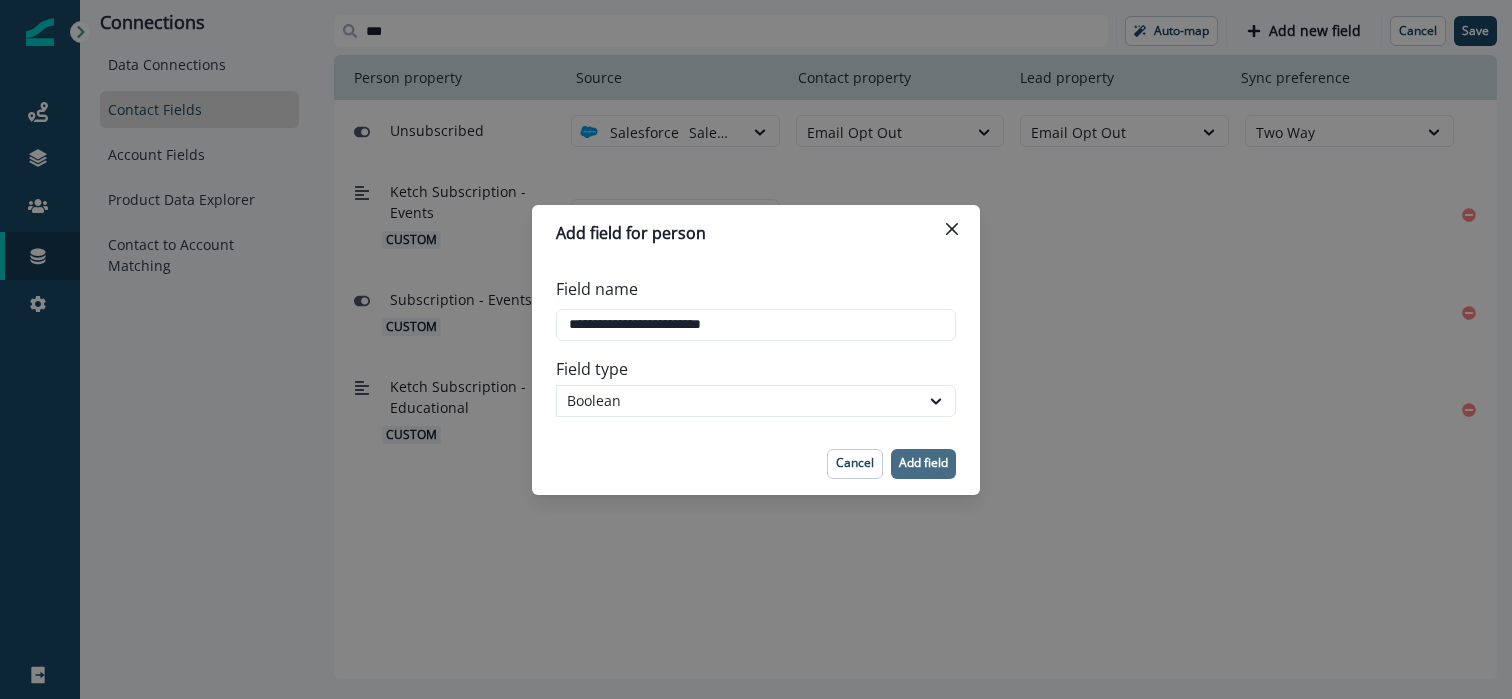 click on "Add field" at bounding box center [923, 463] 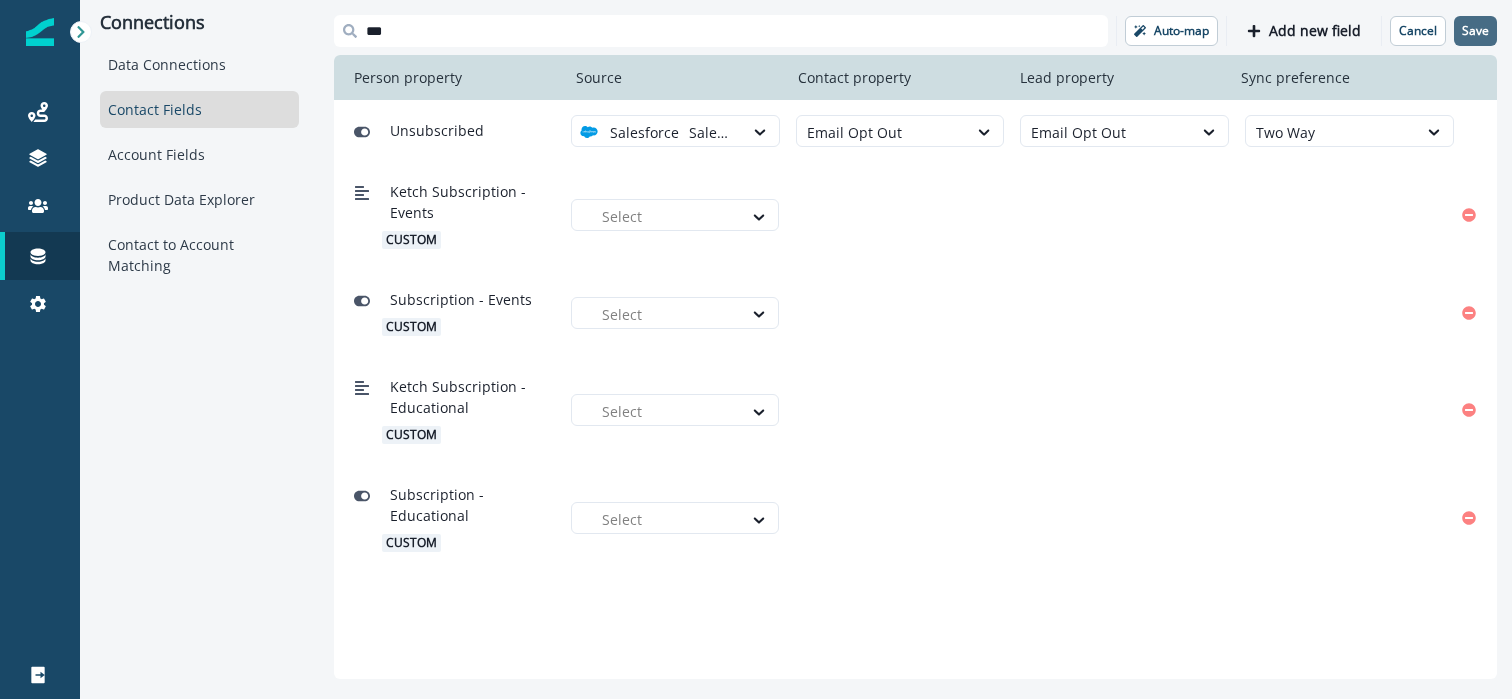 click on "Save" at bounding box center [1475, 31] 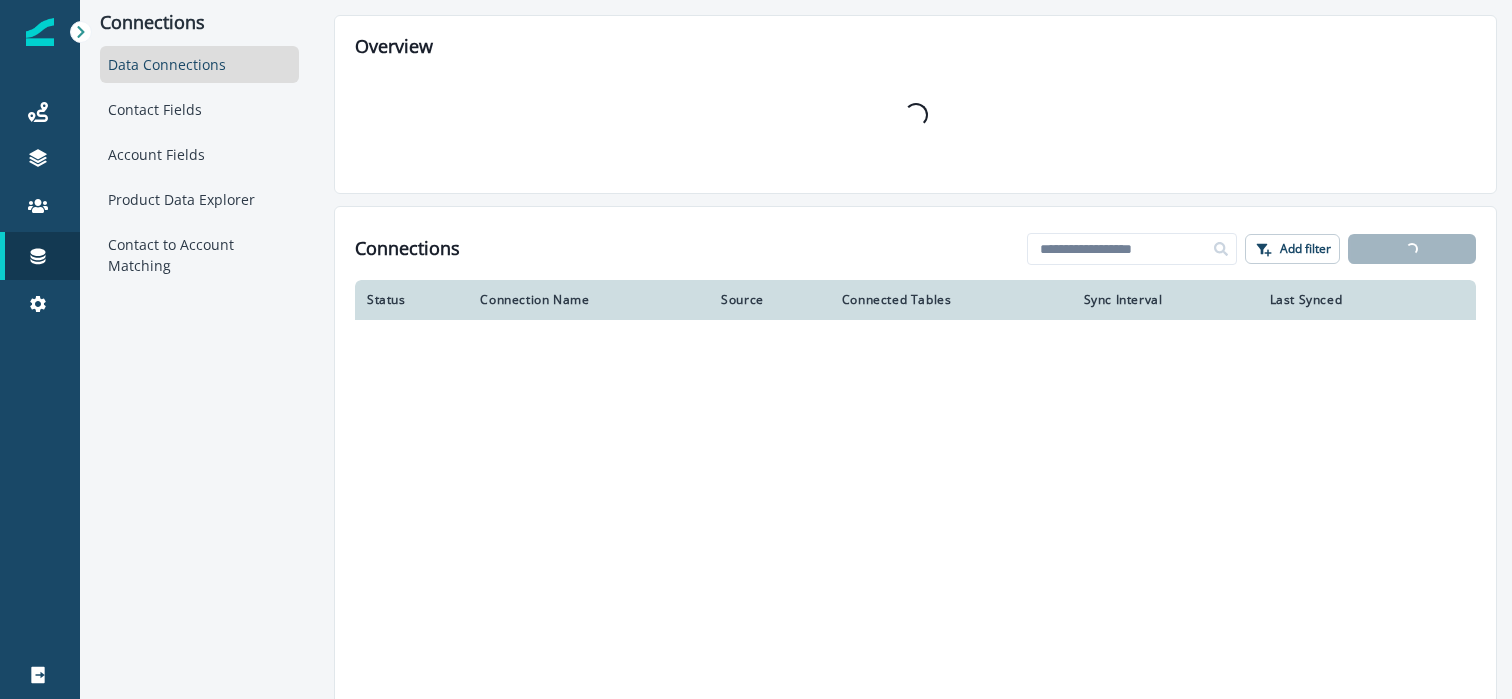 scroll, scrollTop: 0, scrollLeft: 0, axis: both 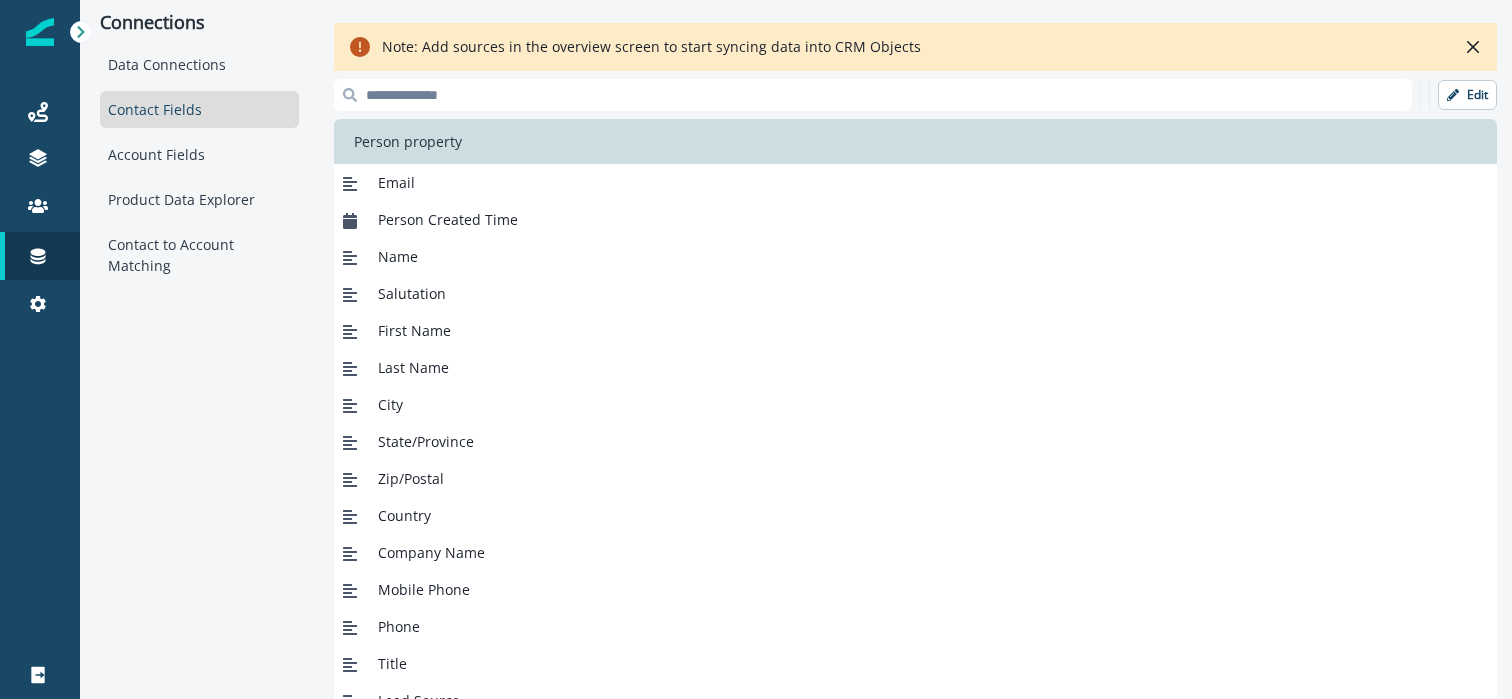 click at bounding box center [873, 95] 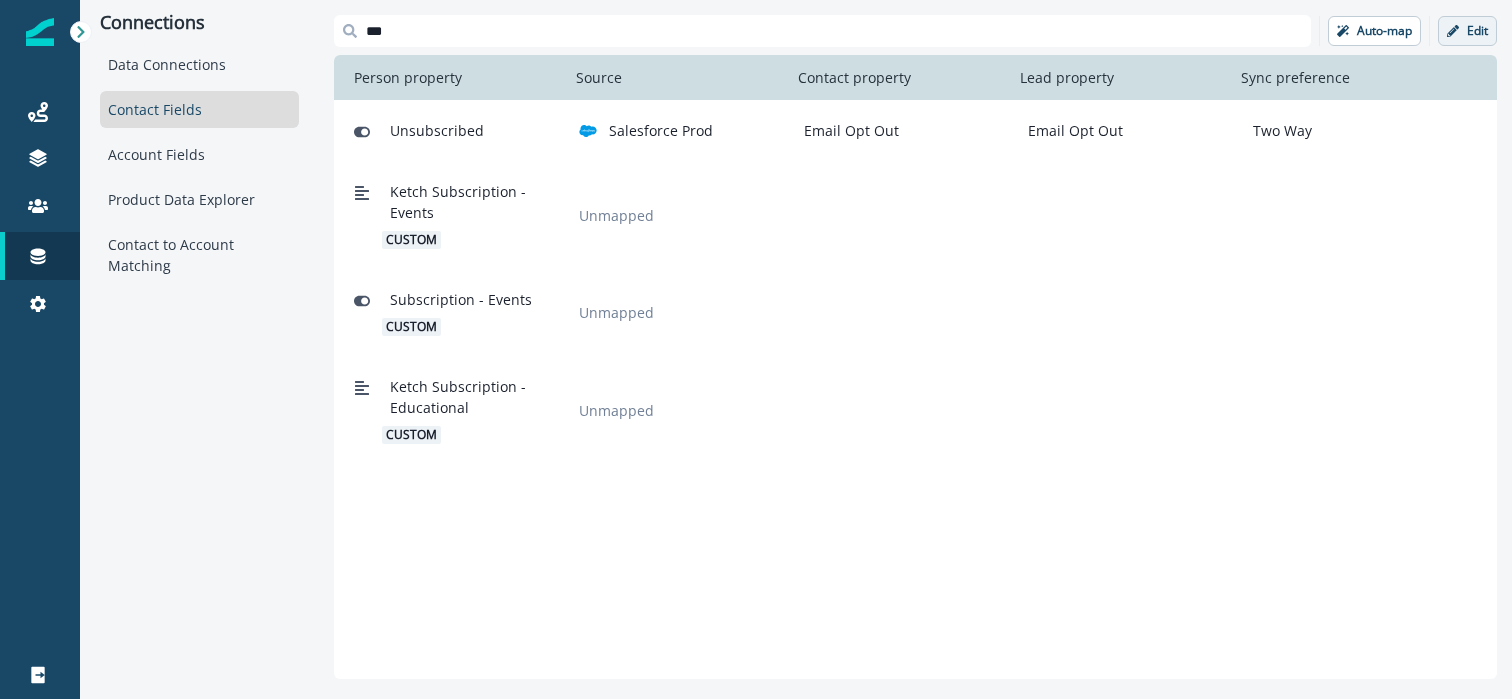 type on "***" 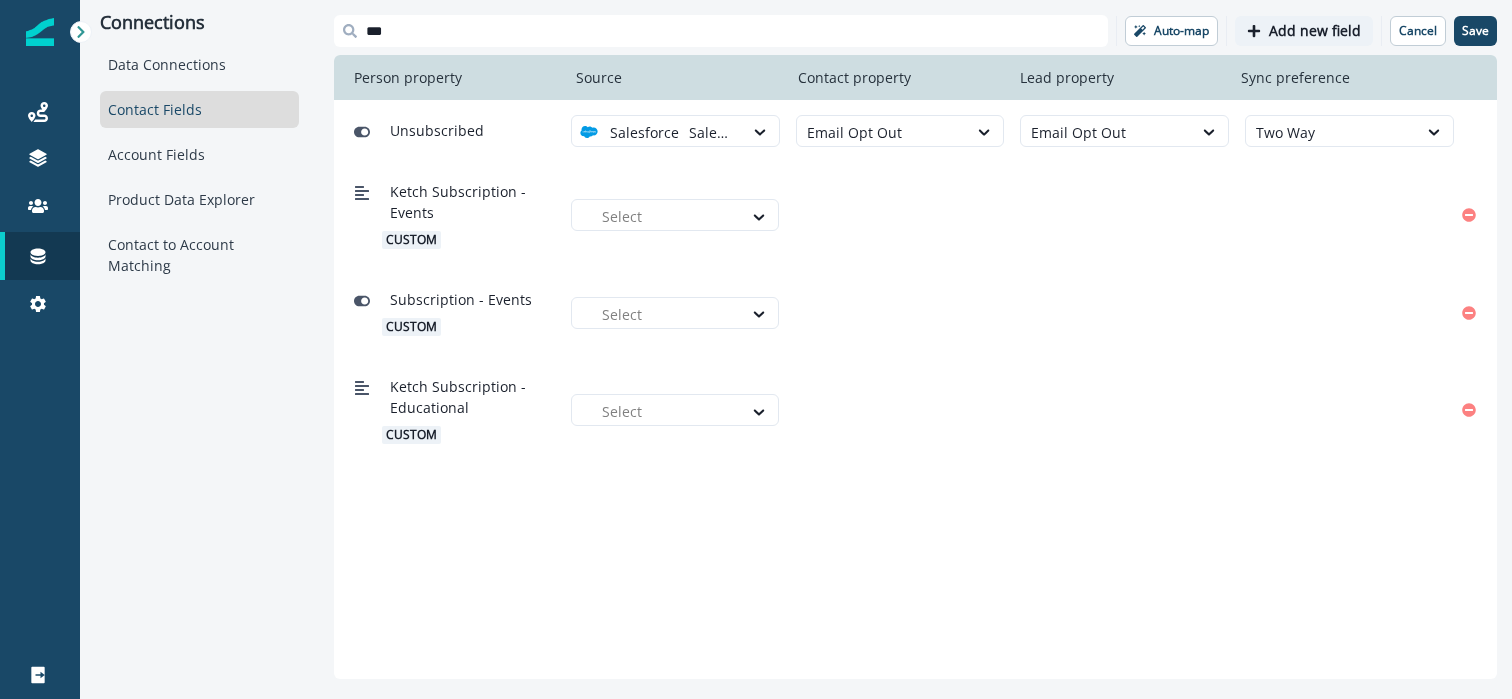 click on "Add new field" at bounding box center [1315, 31] 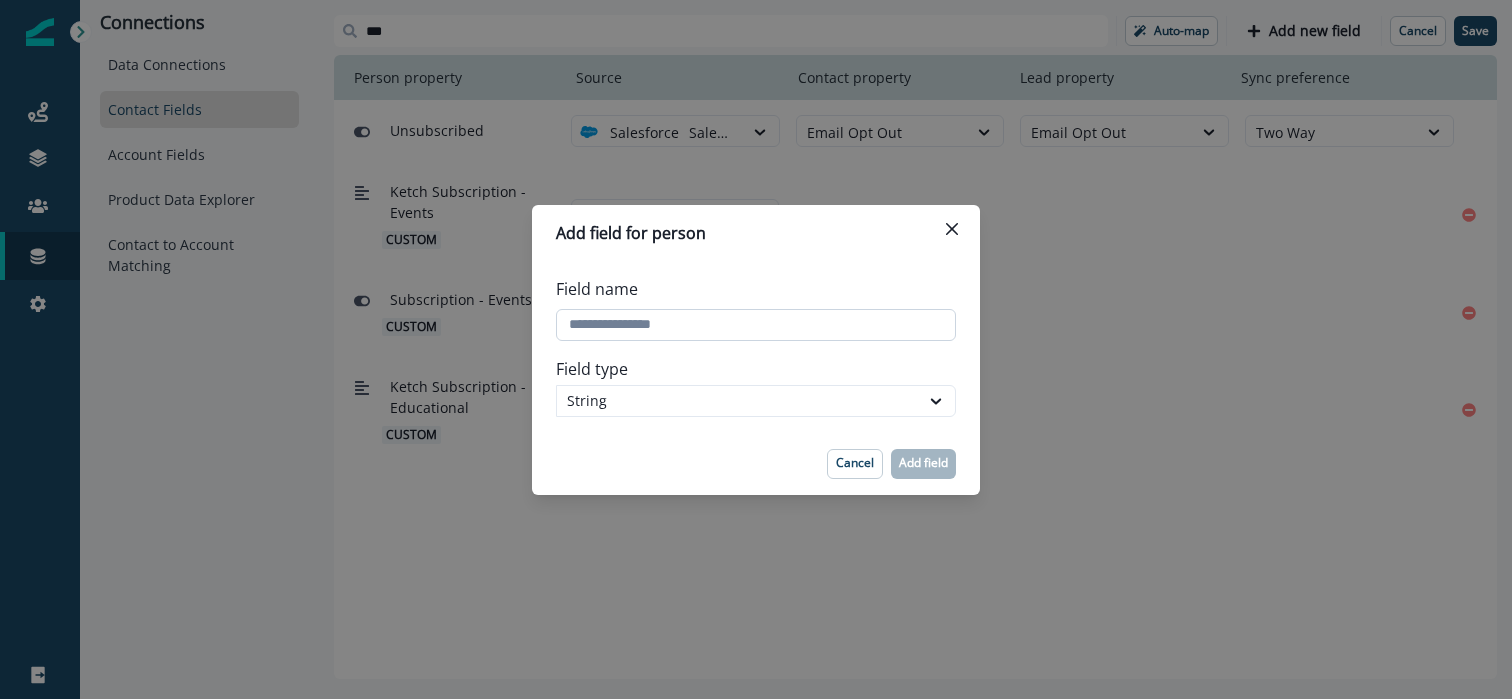 click on "Field name" at bounding box center [756, 325] 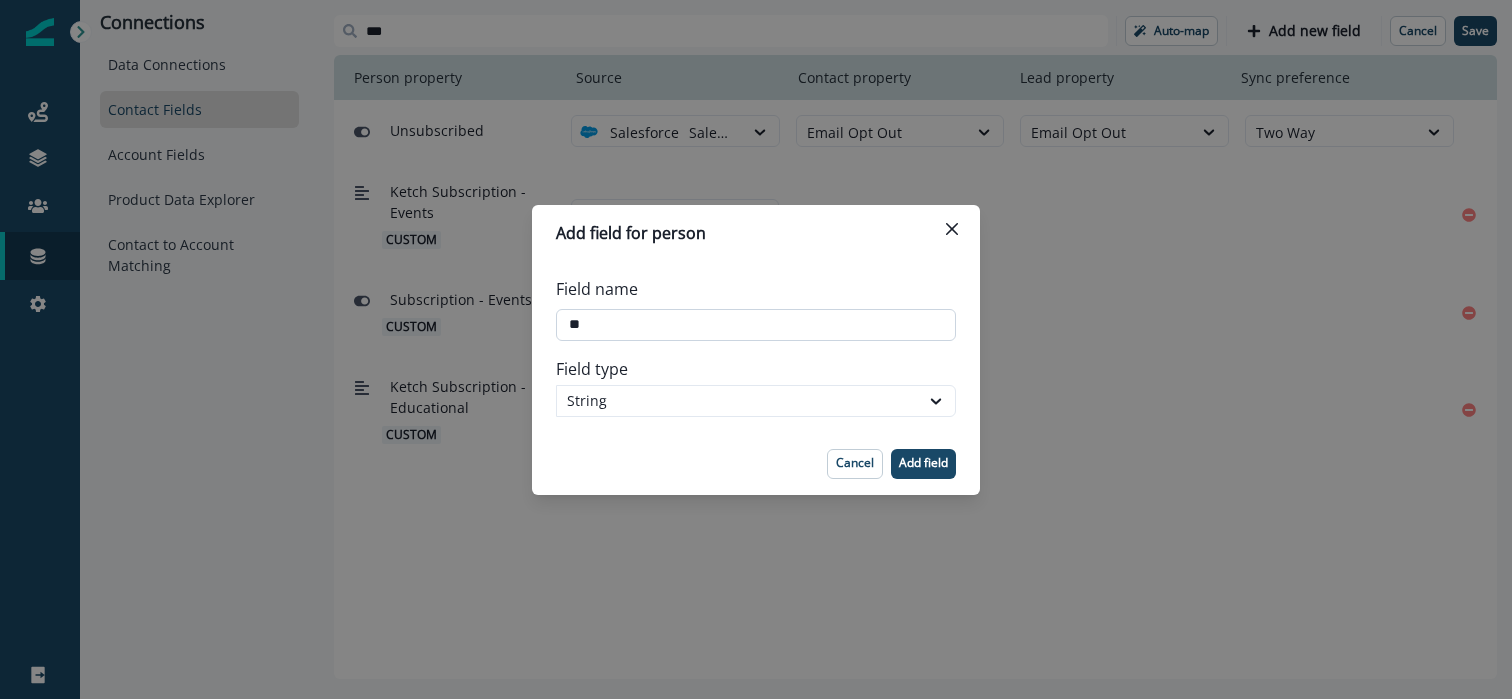 type on "*" 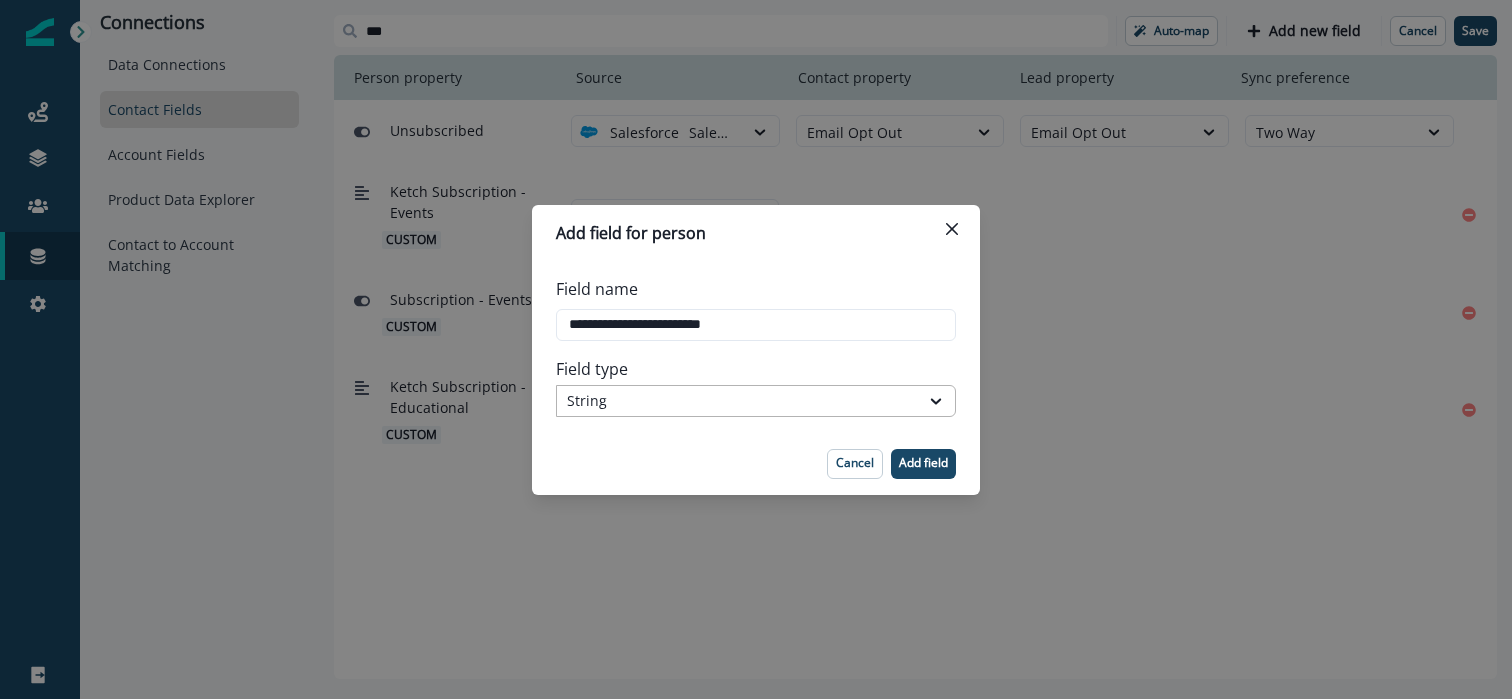 type on "**********" 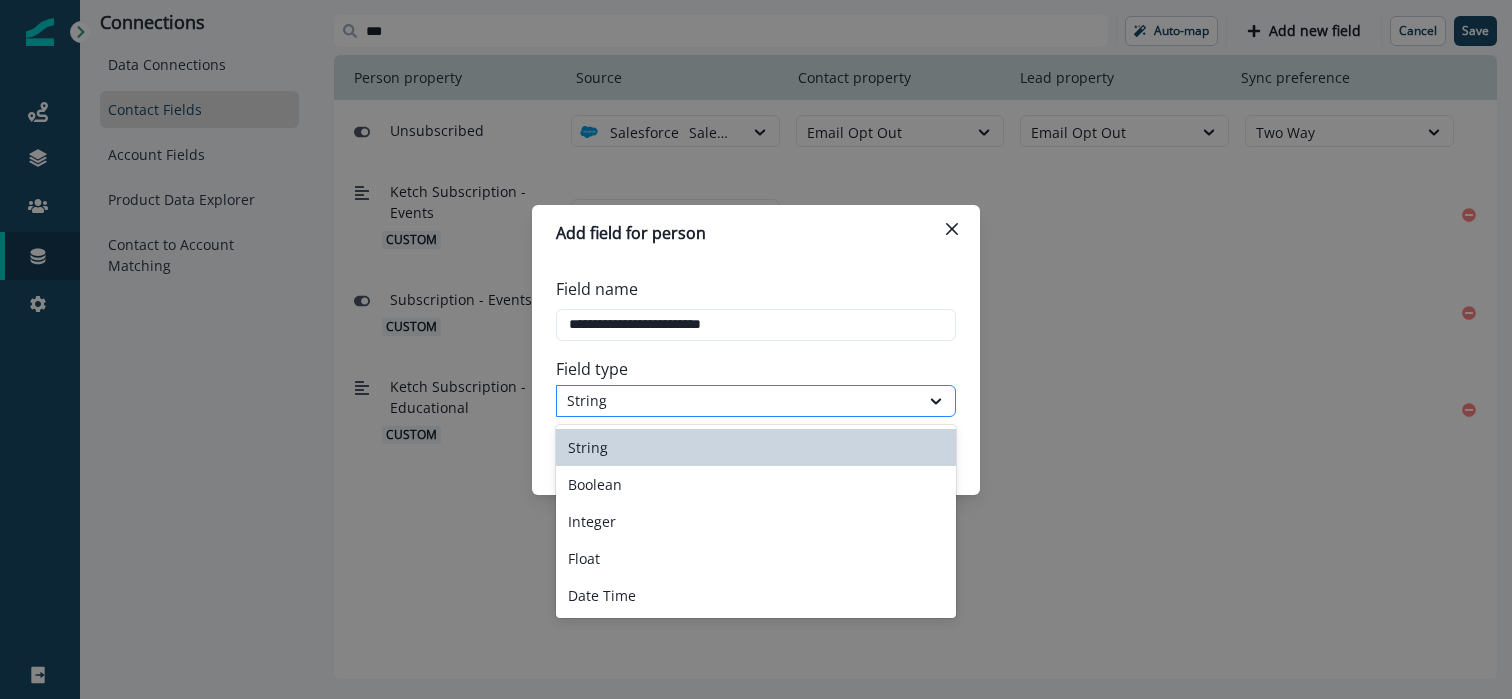 click on "String" at bounding box center (738, 400) 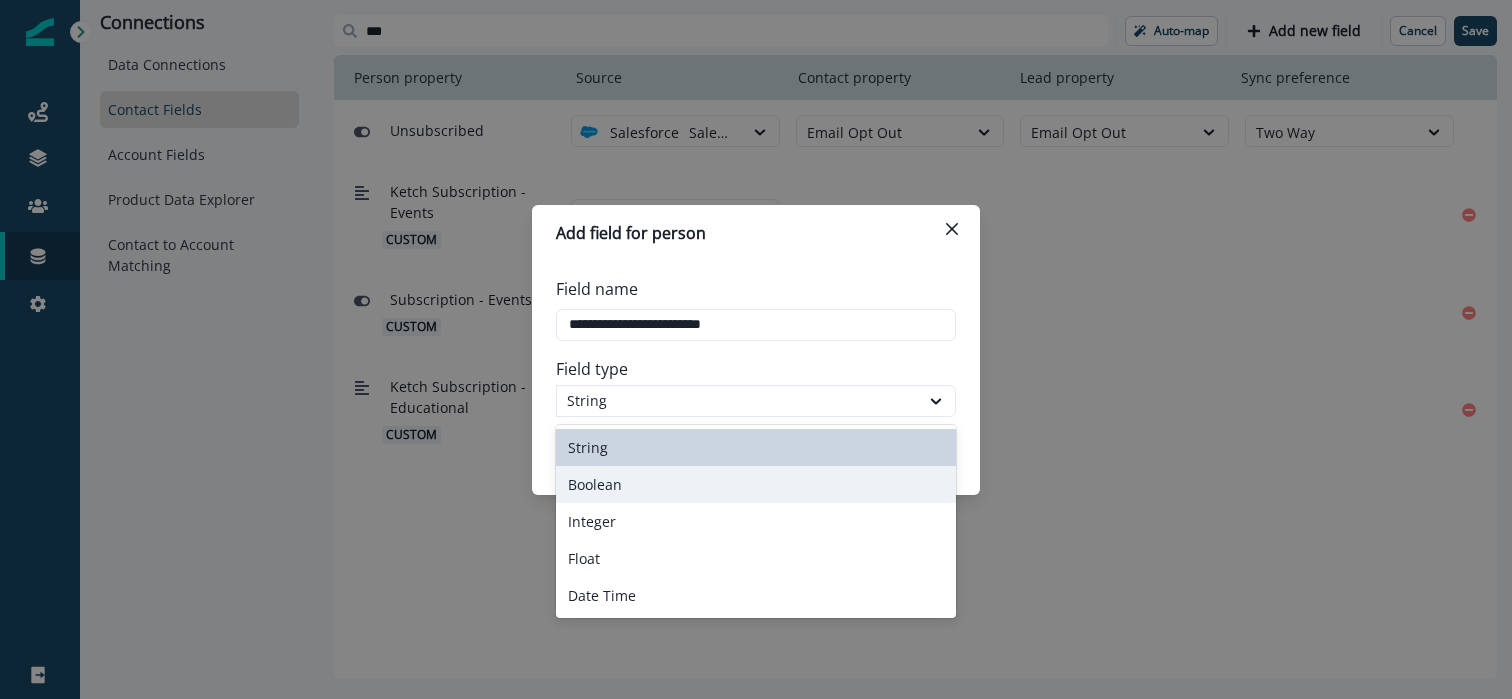 click on "Boolean" at bounding box center [756, 484] 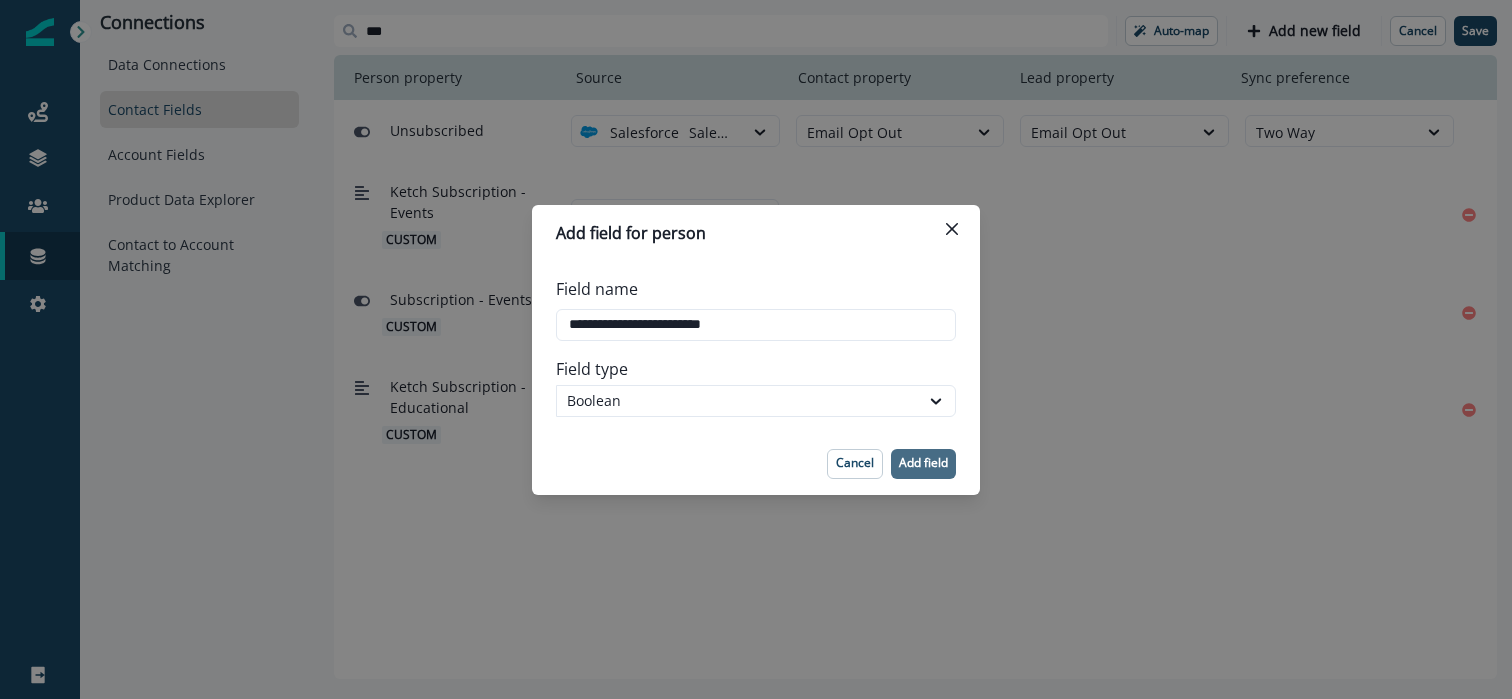 click on "Add field" at bounding box center (923, 463) 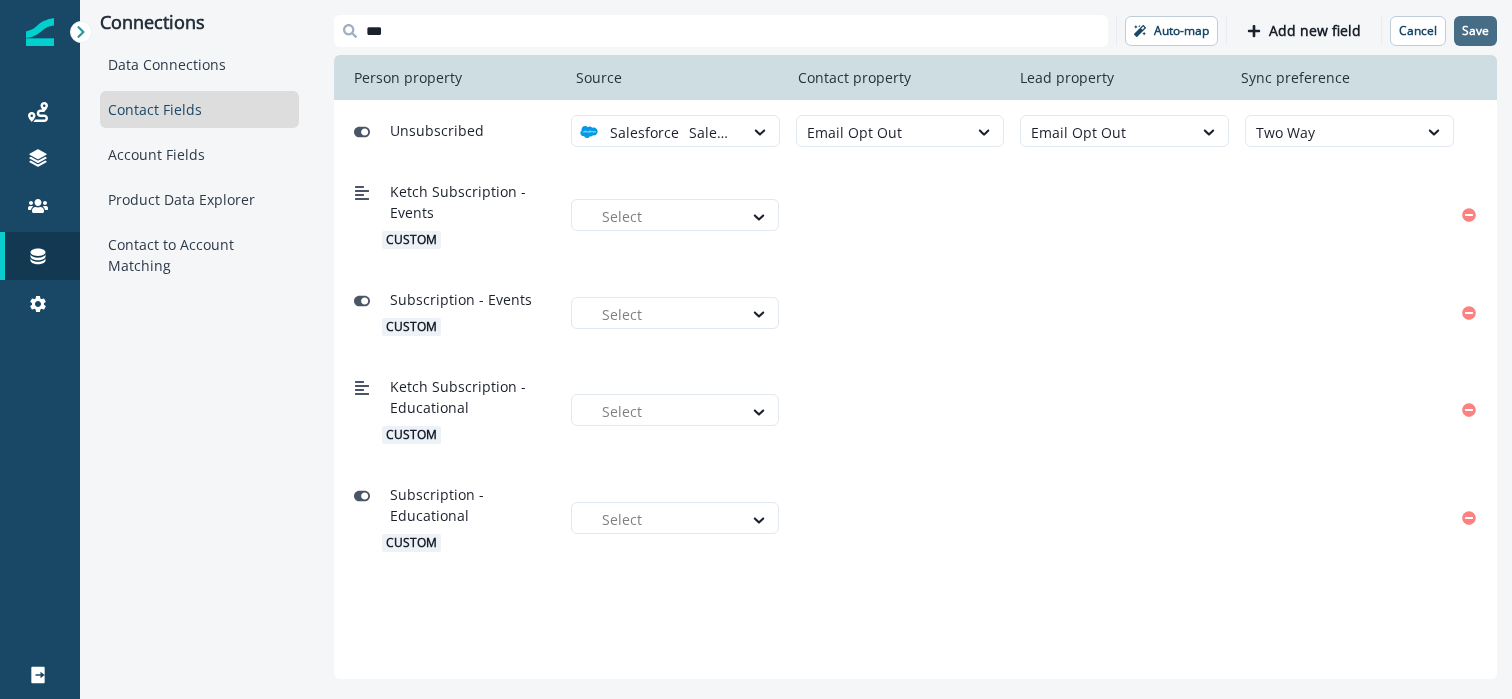 click on "Save" at bounding box center (1475, 31) 